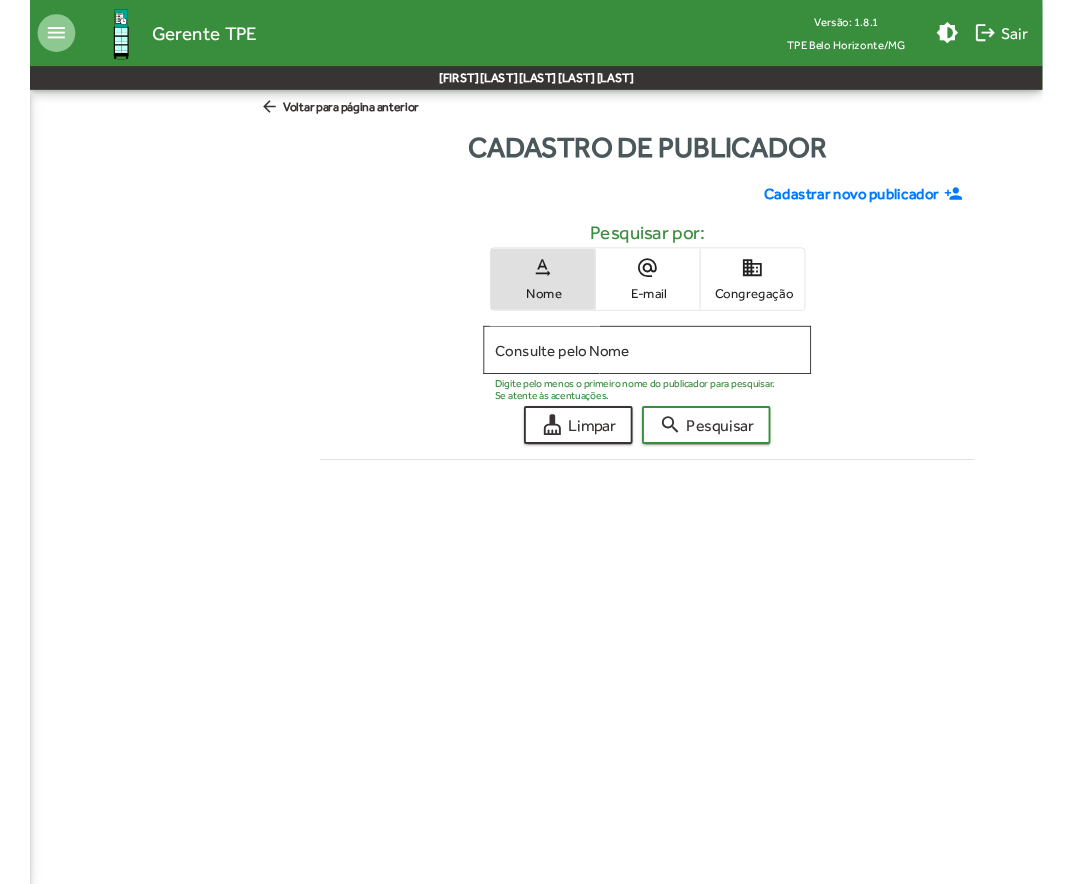 scroll, scrollTop: 0, scrollLeft: 0, axis: both 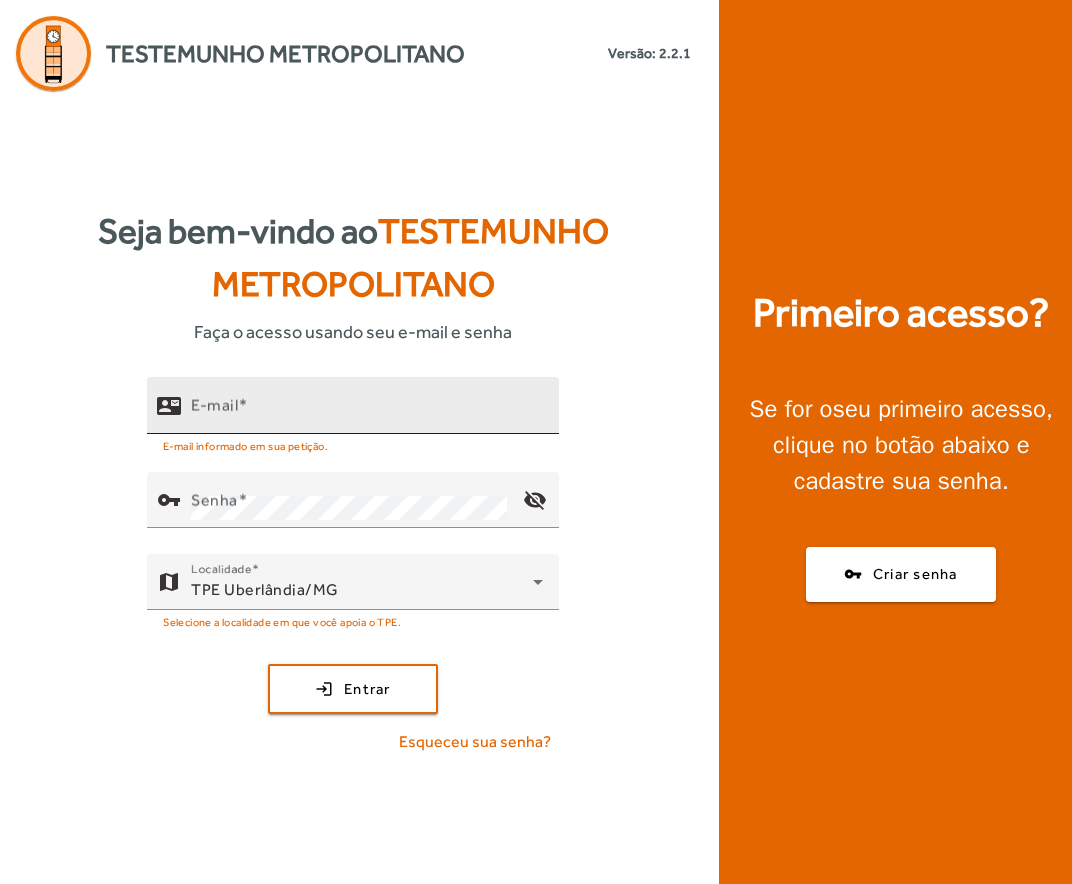 click on "E-mail" at bounding box center [367, 414] 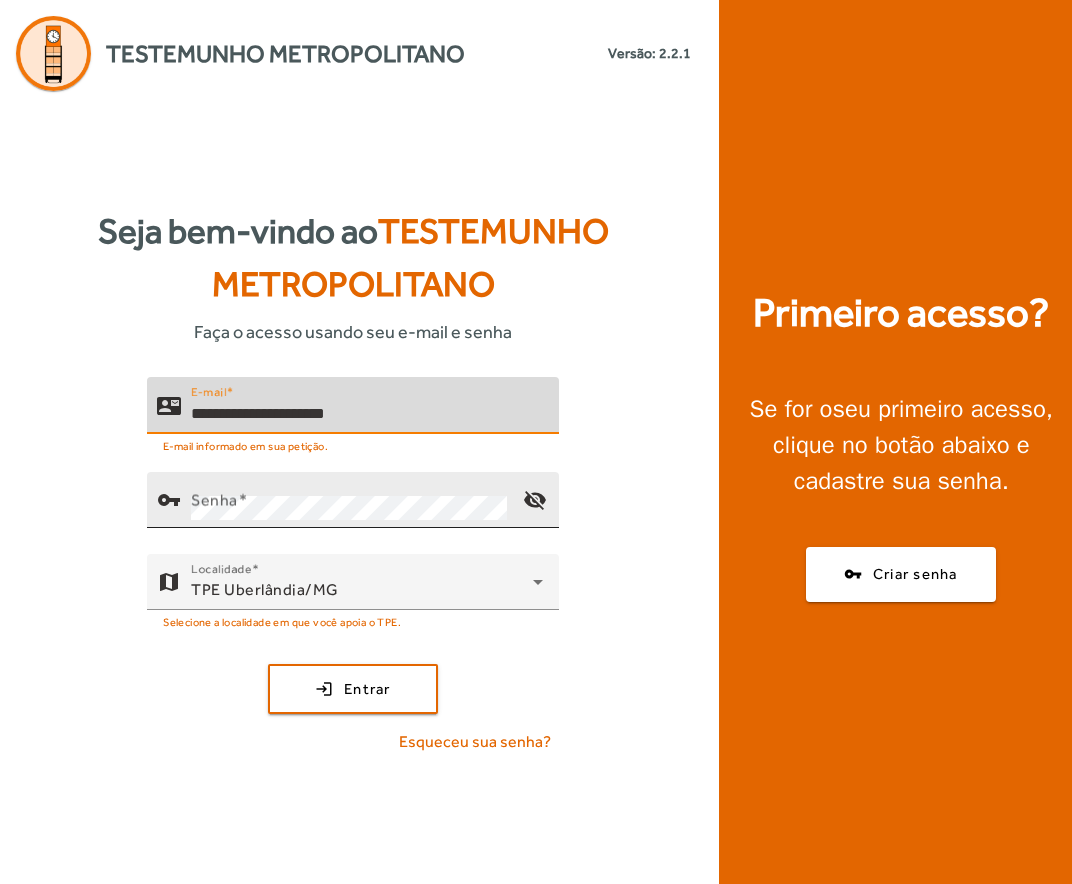 type on "**********" 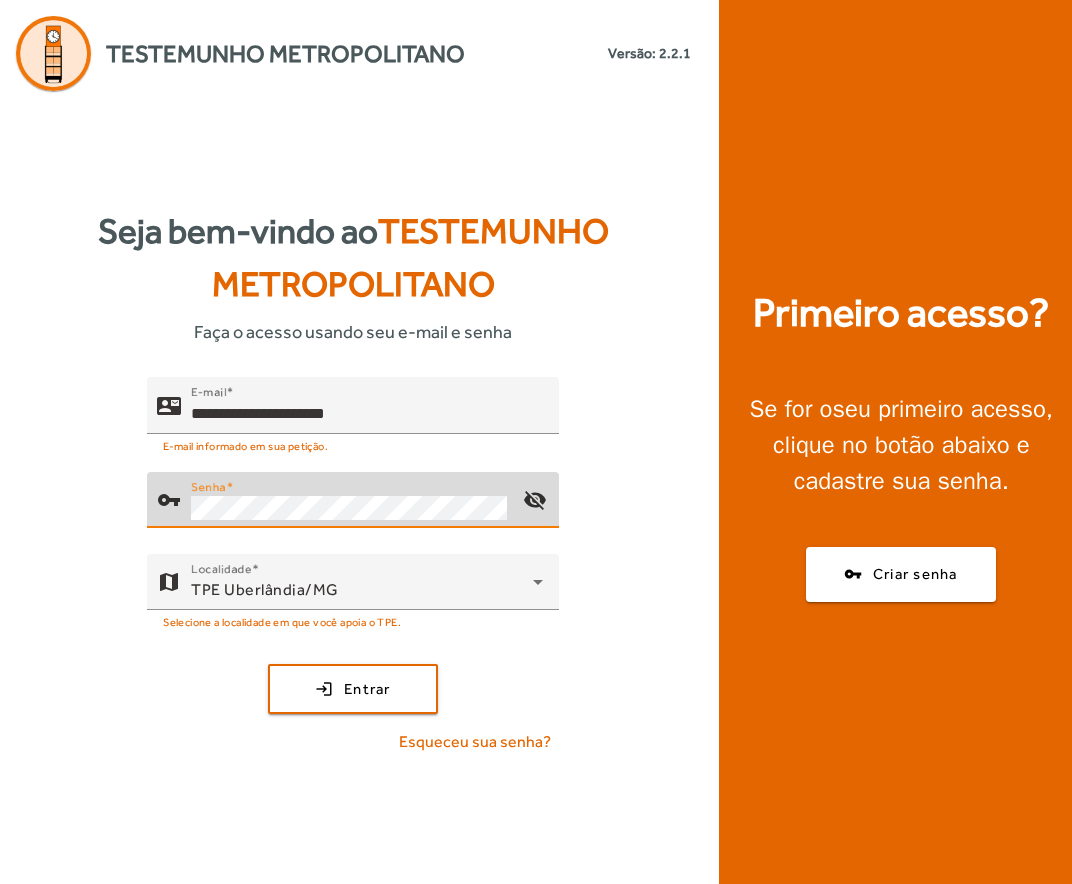 click on "login  Entrar" 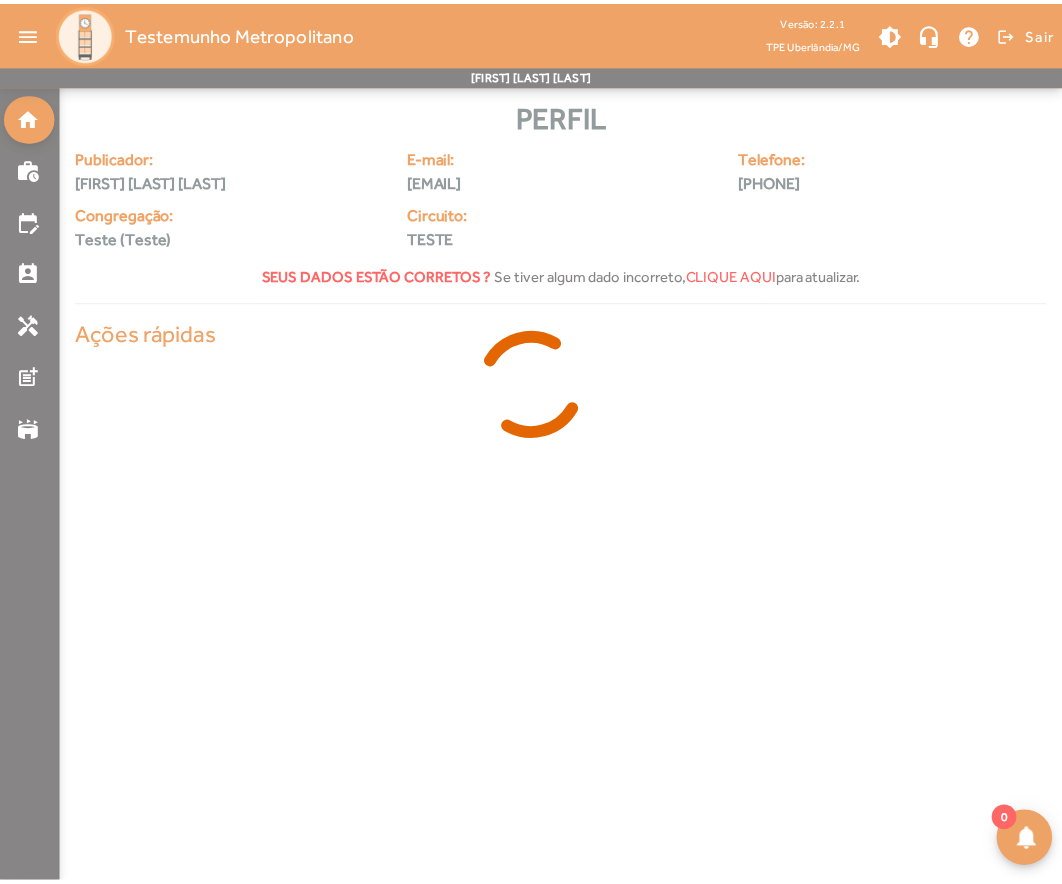 scroll, scrollTop: 0, scrollLeft: 0, axis: both 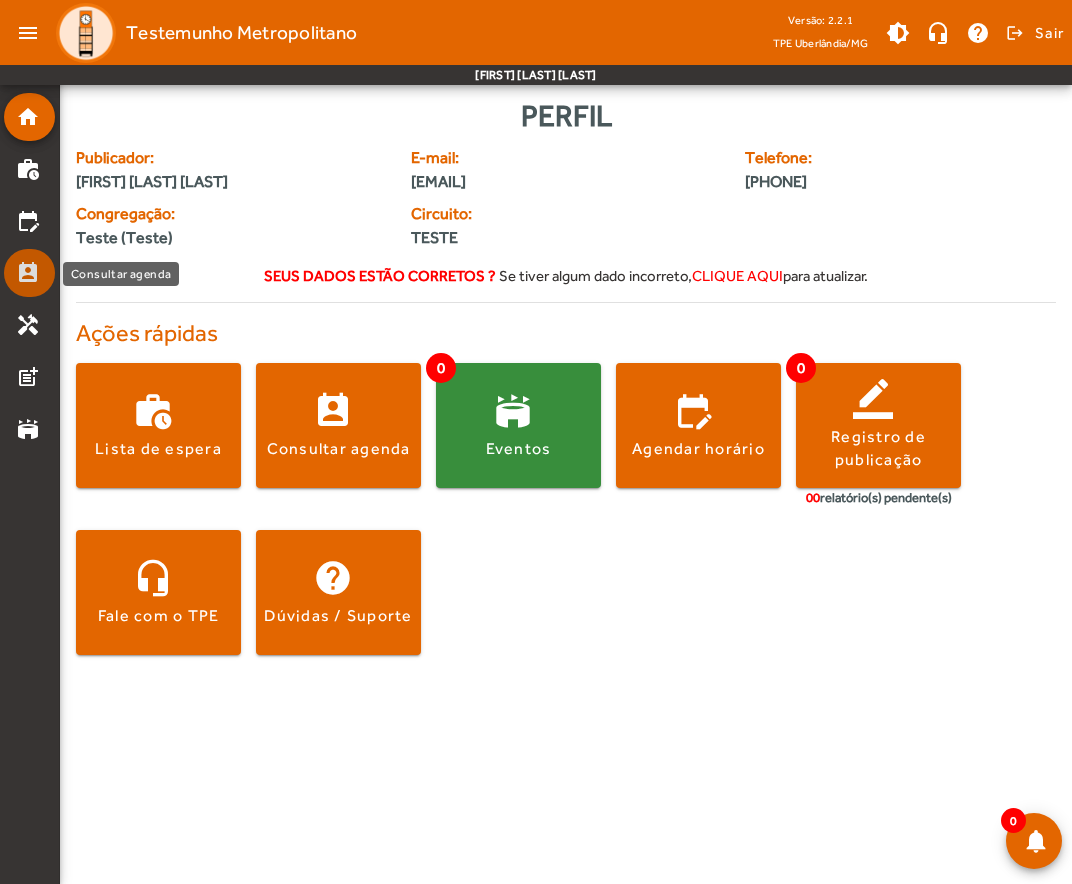 click on "perm_contact_calendar" 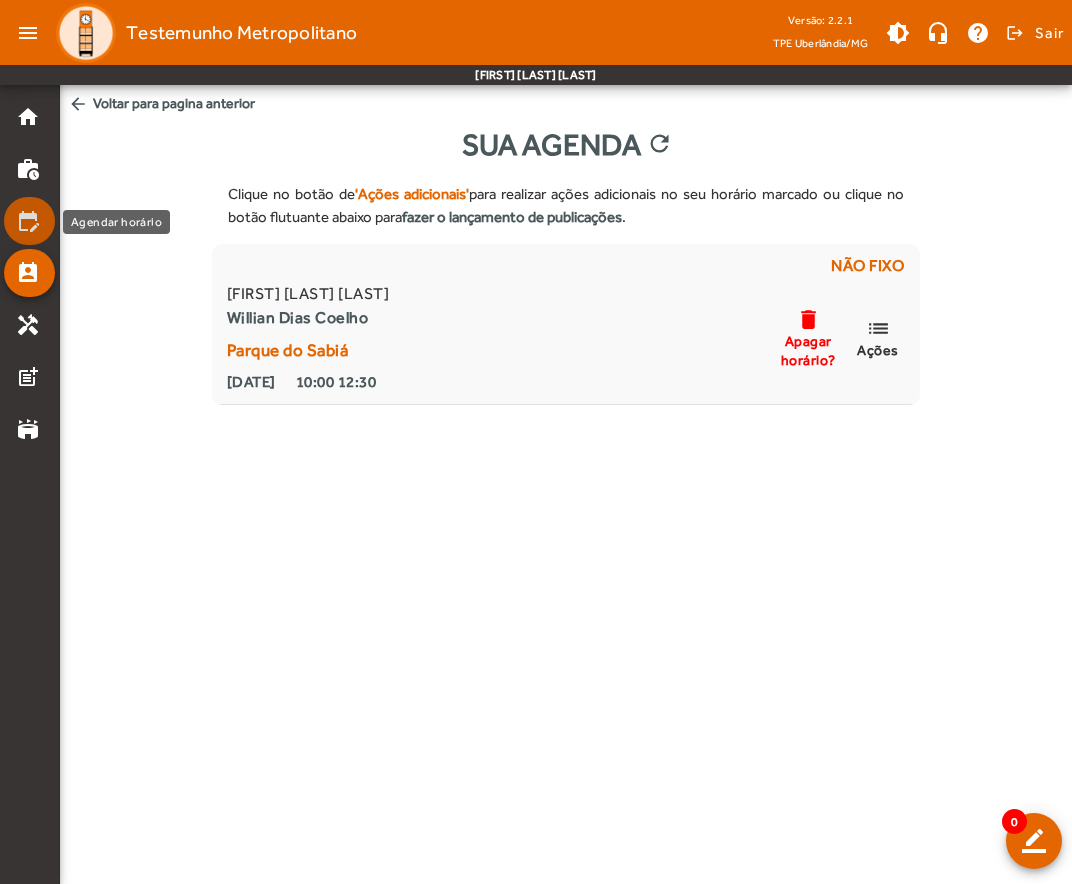 click on "edit_calendar" 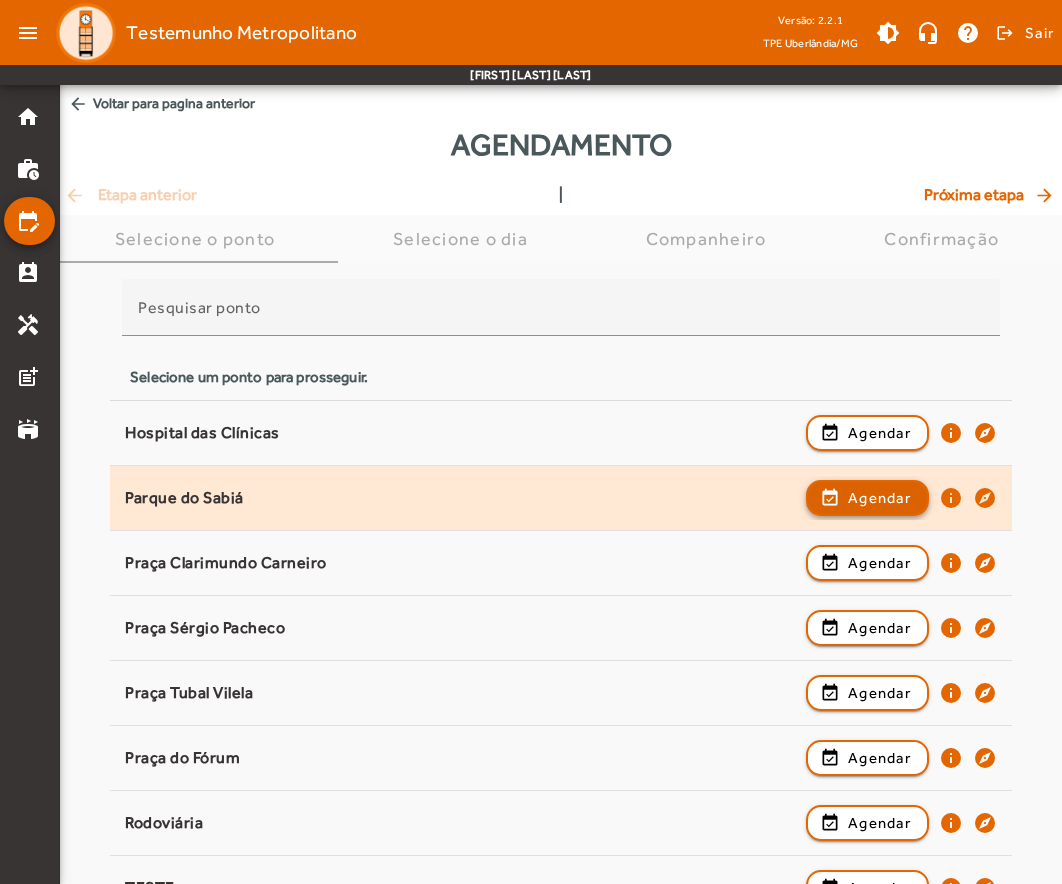 click at bounding box center [867, 563] 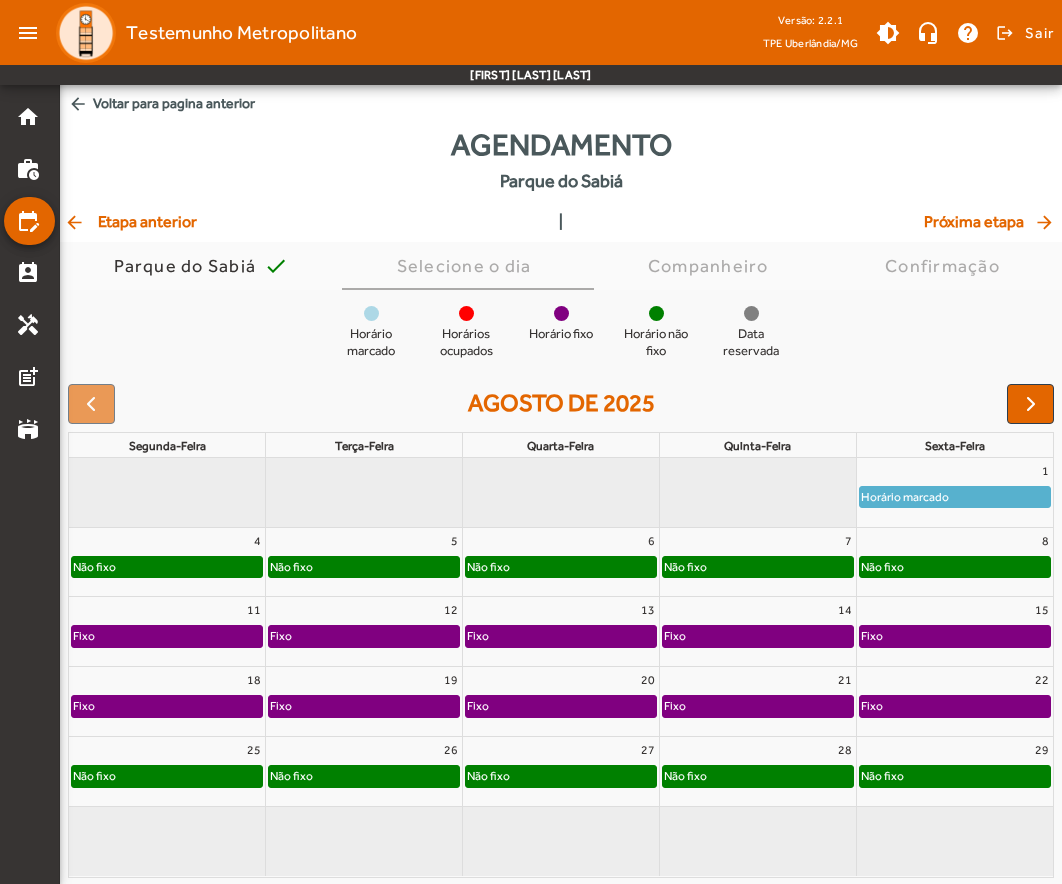 click on "Horário marcado" at bounding box center [905, 497] 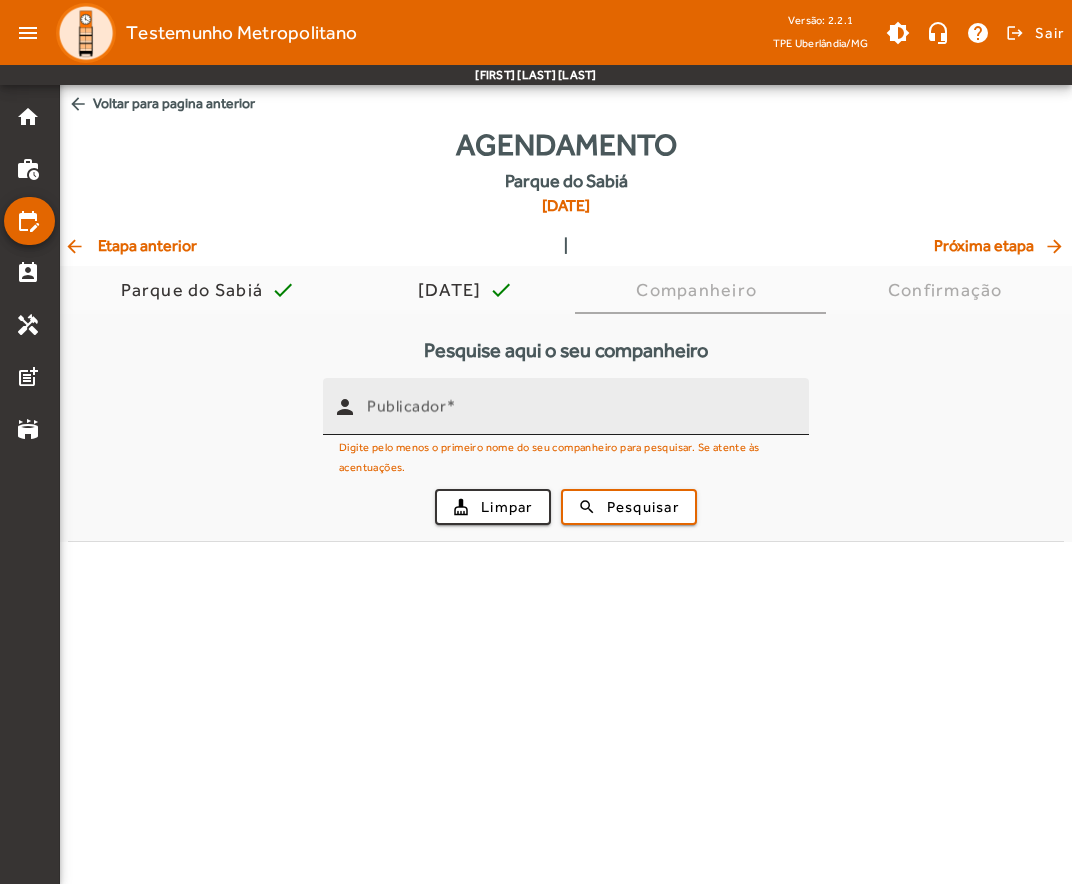 click on "Publicador" at bounding box center (406, 406) 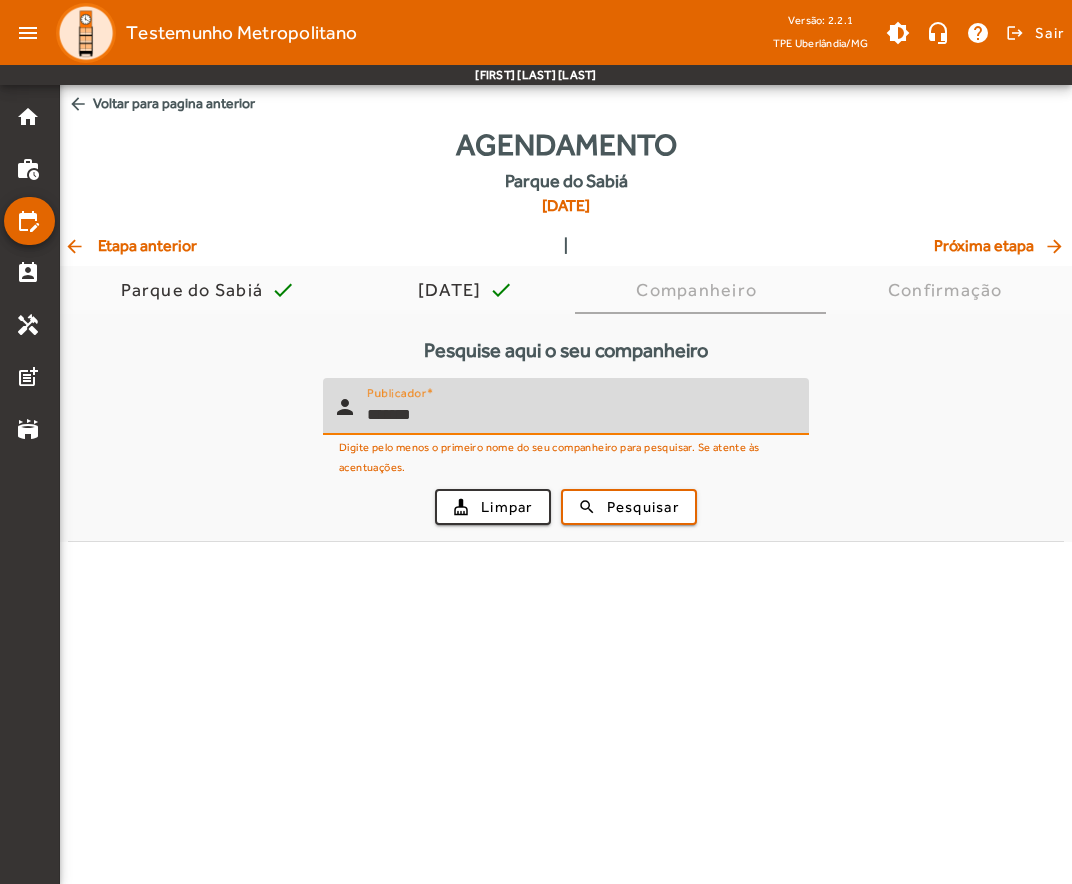 type on "*******" 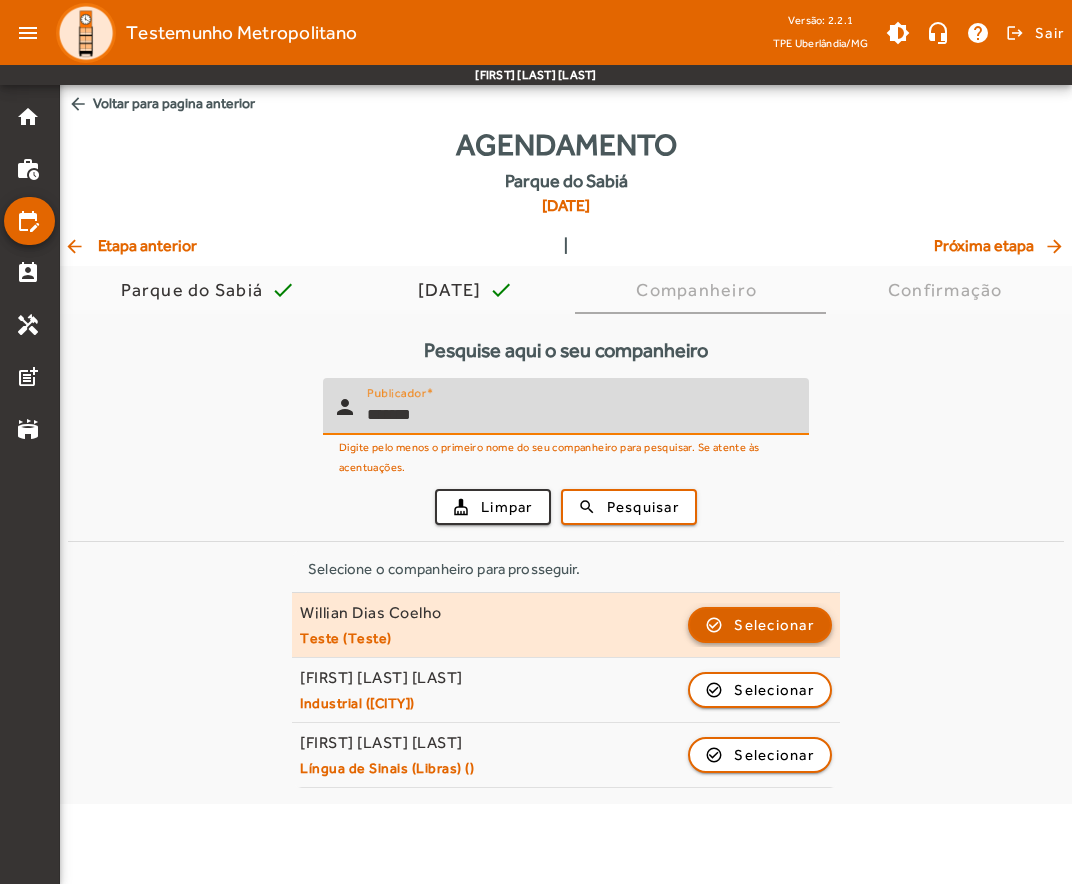 click on "Selecionar" at bounding box center (774, 690) 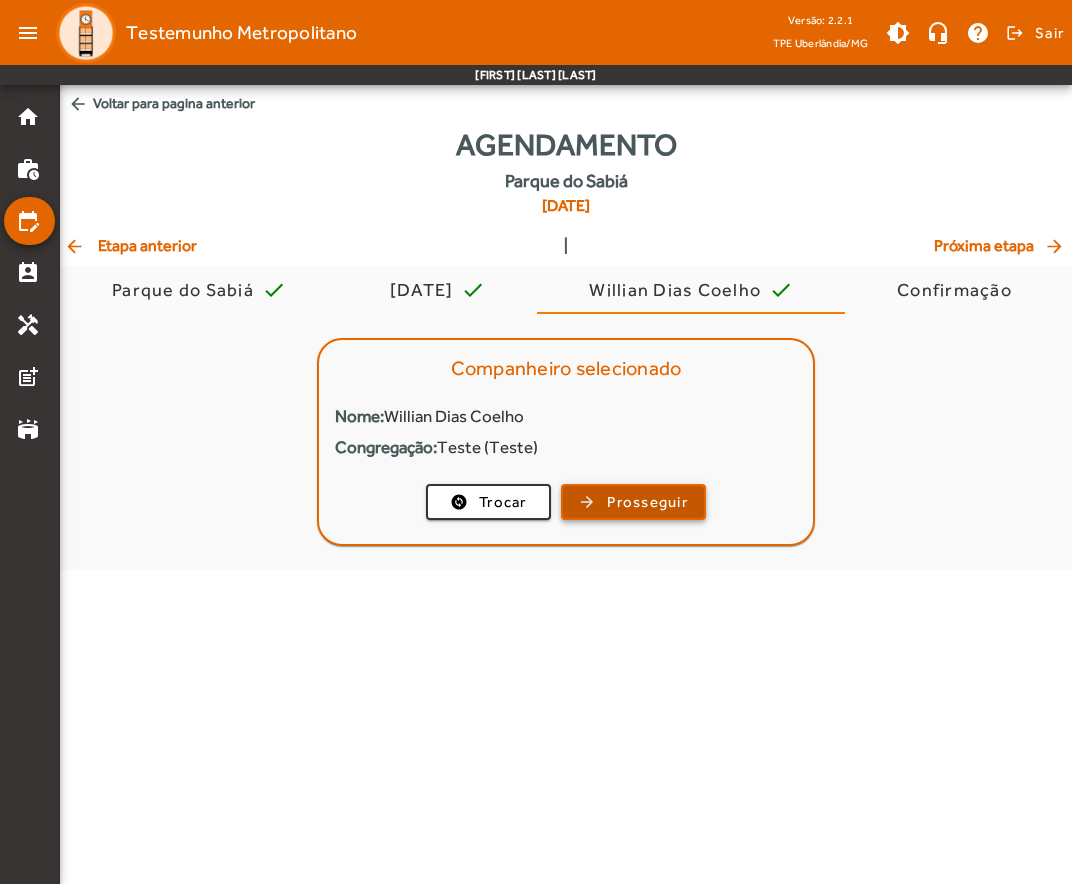 click on "Prosseguir" 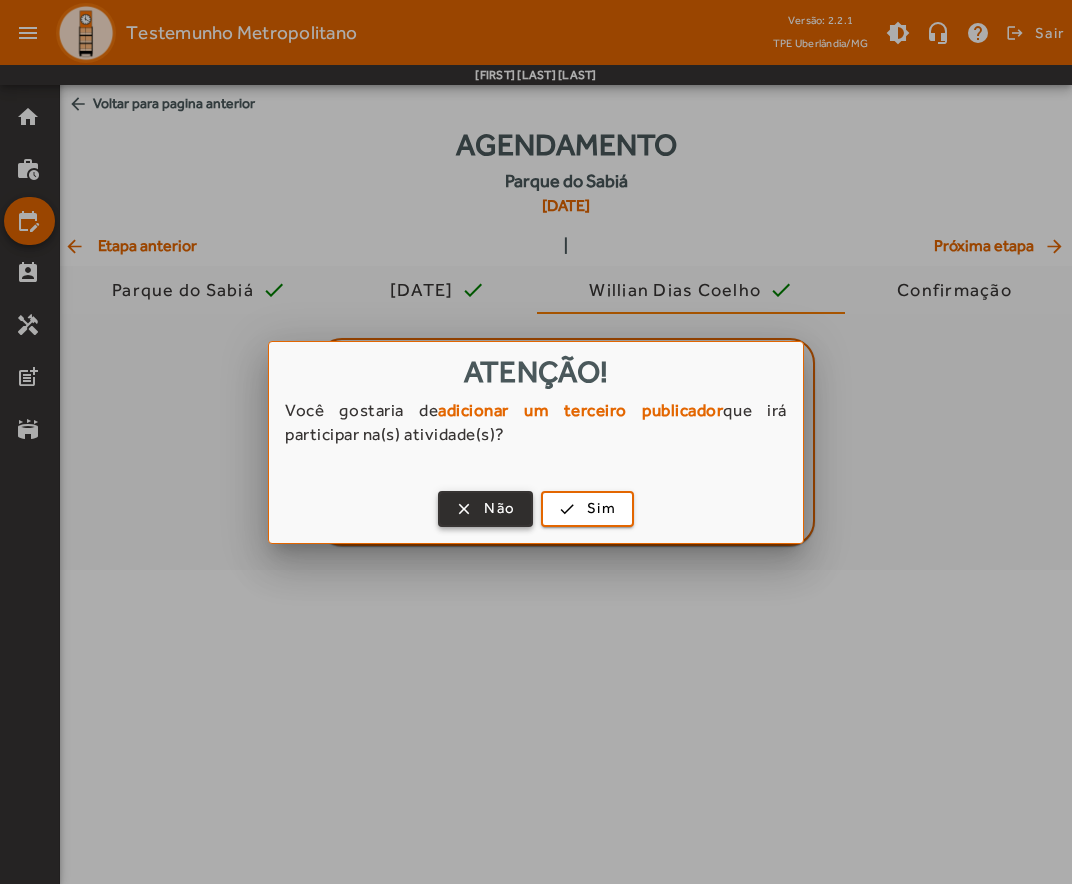 click on "Não" at bounding box center [499, 508] 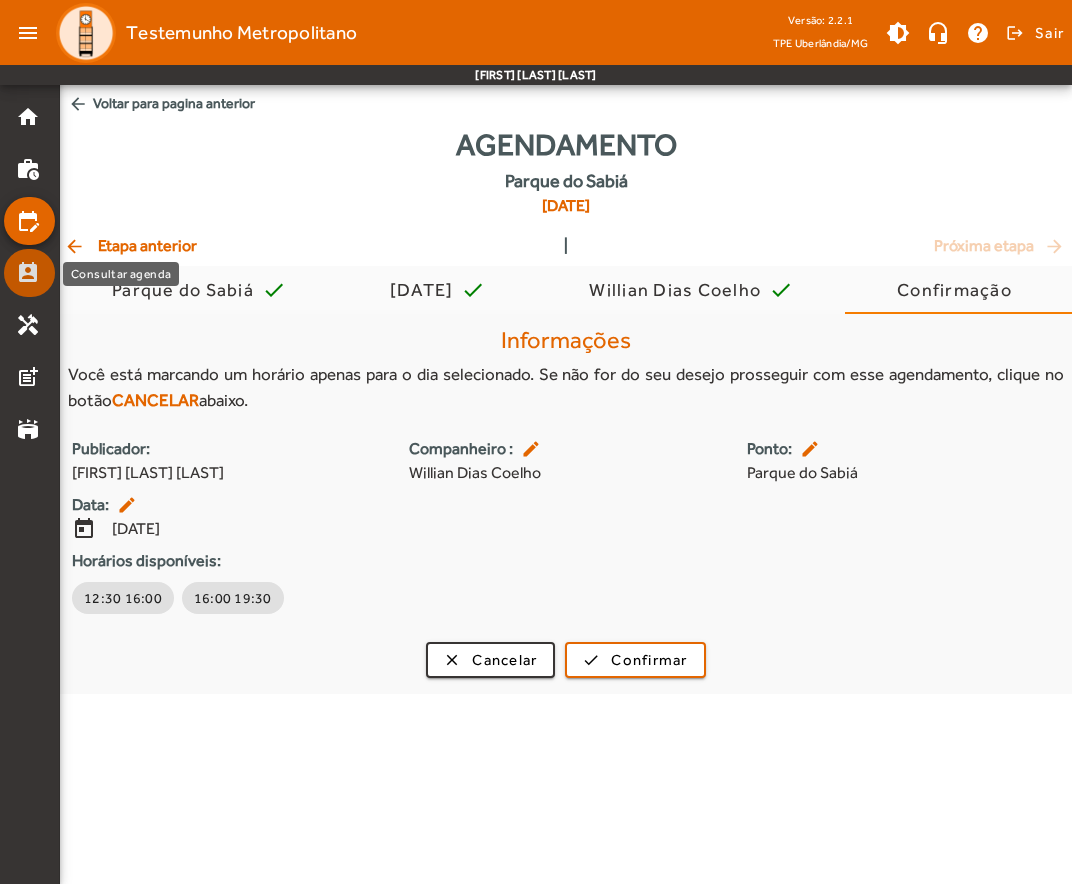 click on "perm_contact_calendar" 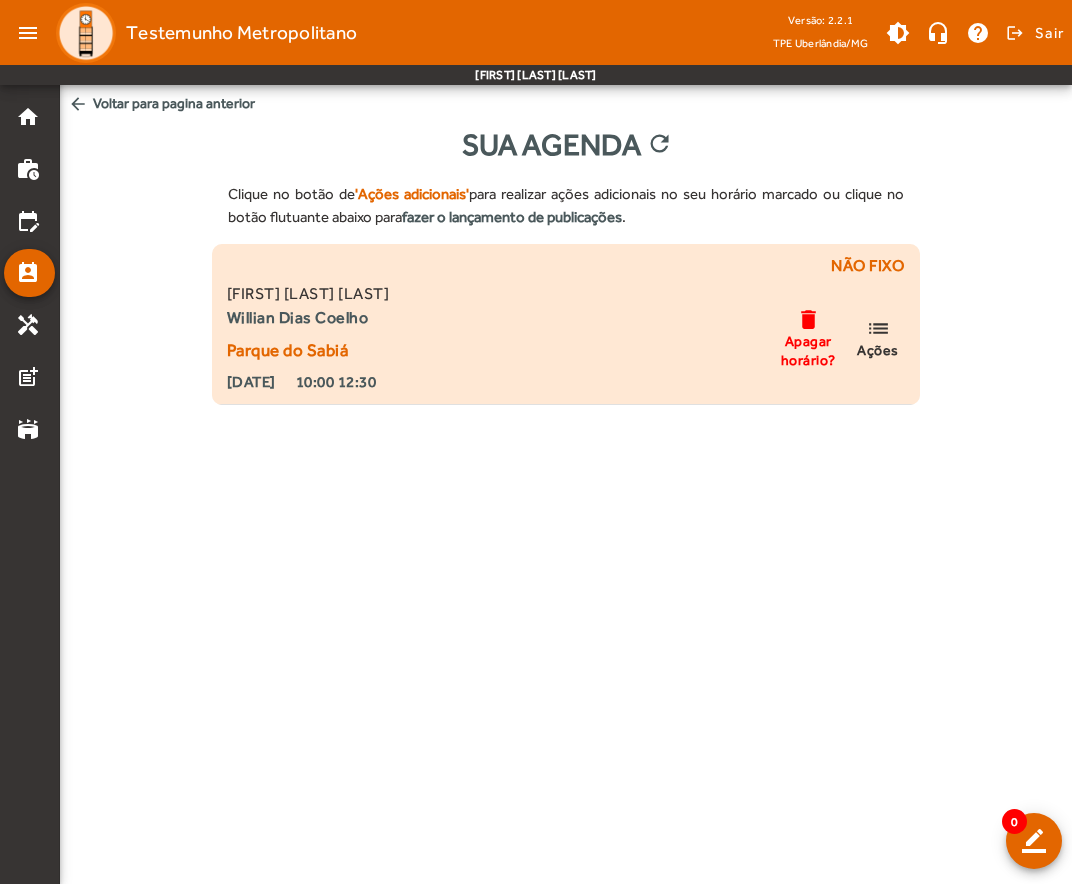 click on "delete" 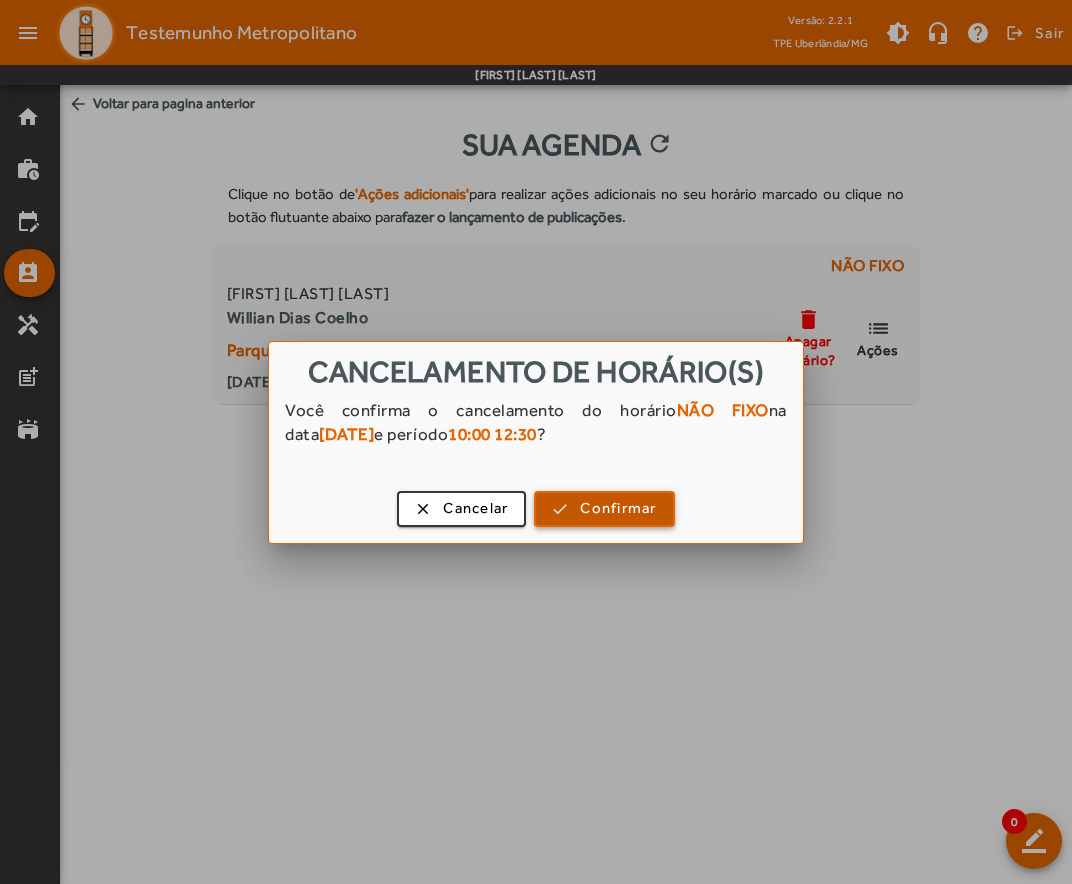 click on "Confirmar" at bounding box center (618, 508) 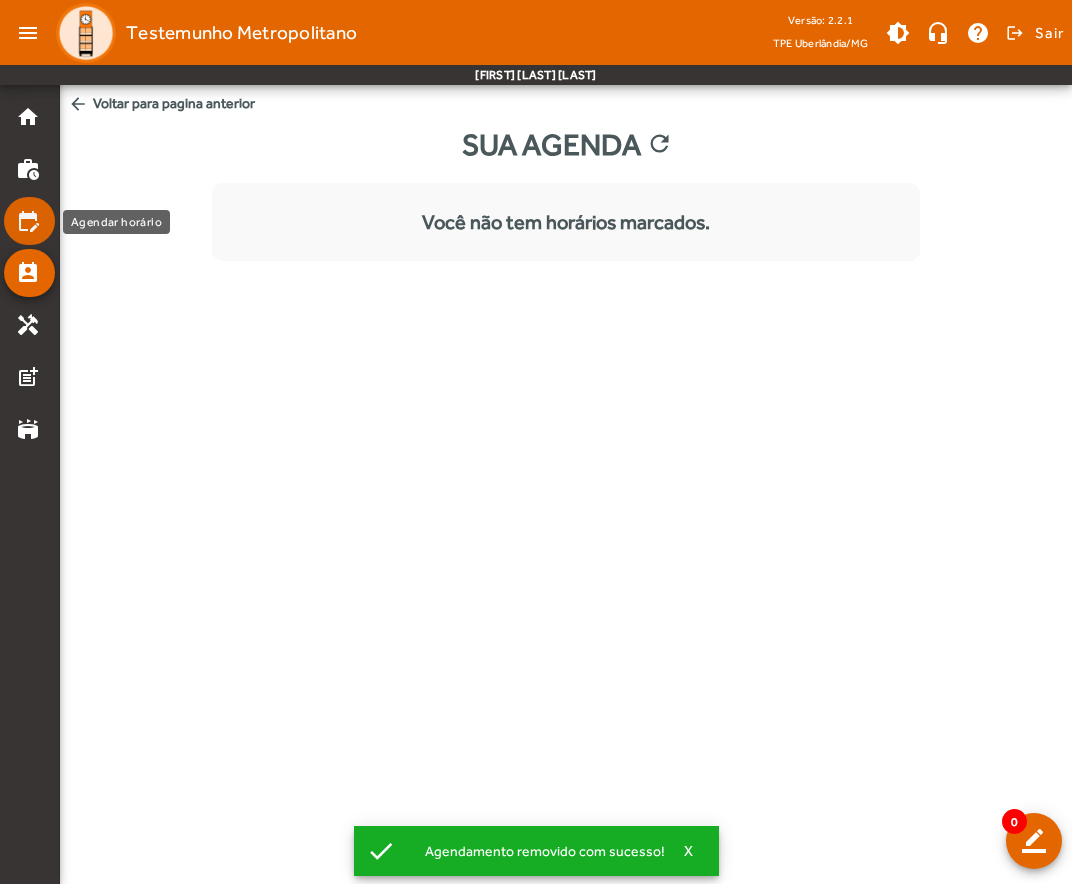 click on "edit_calendar" 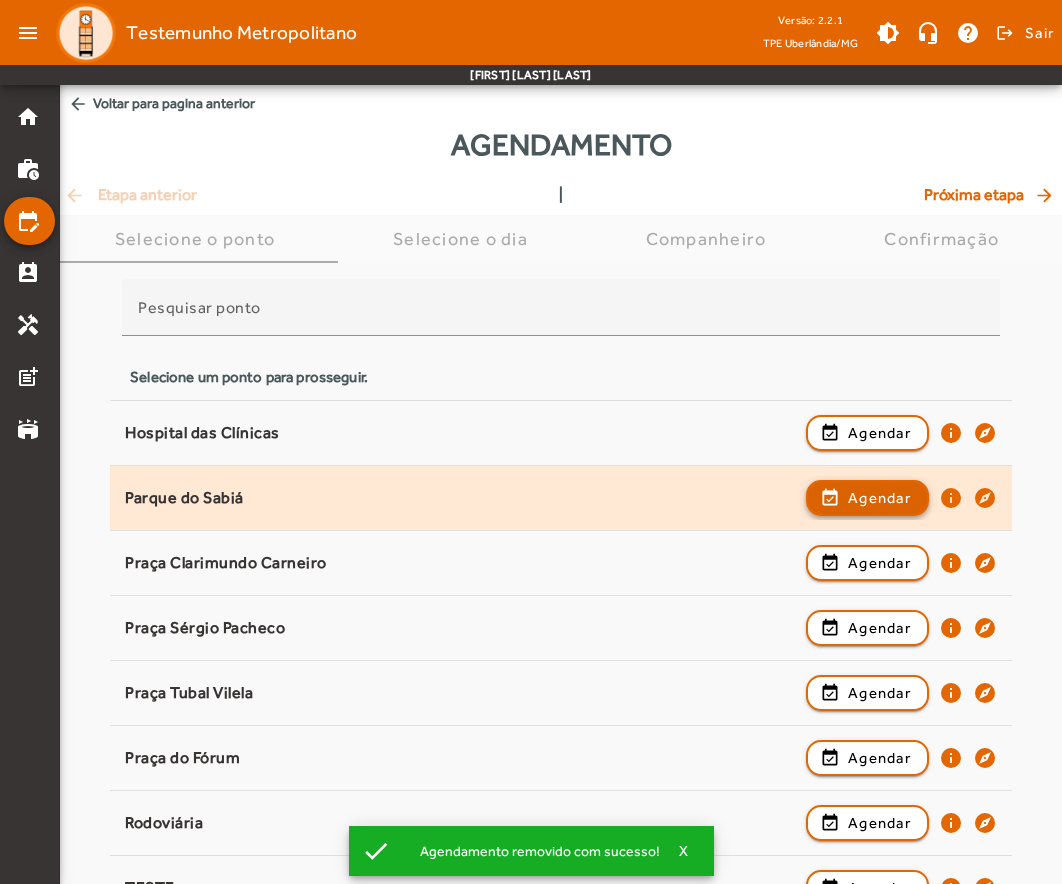 click on "Agendar" at bounding box center [879, 563] 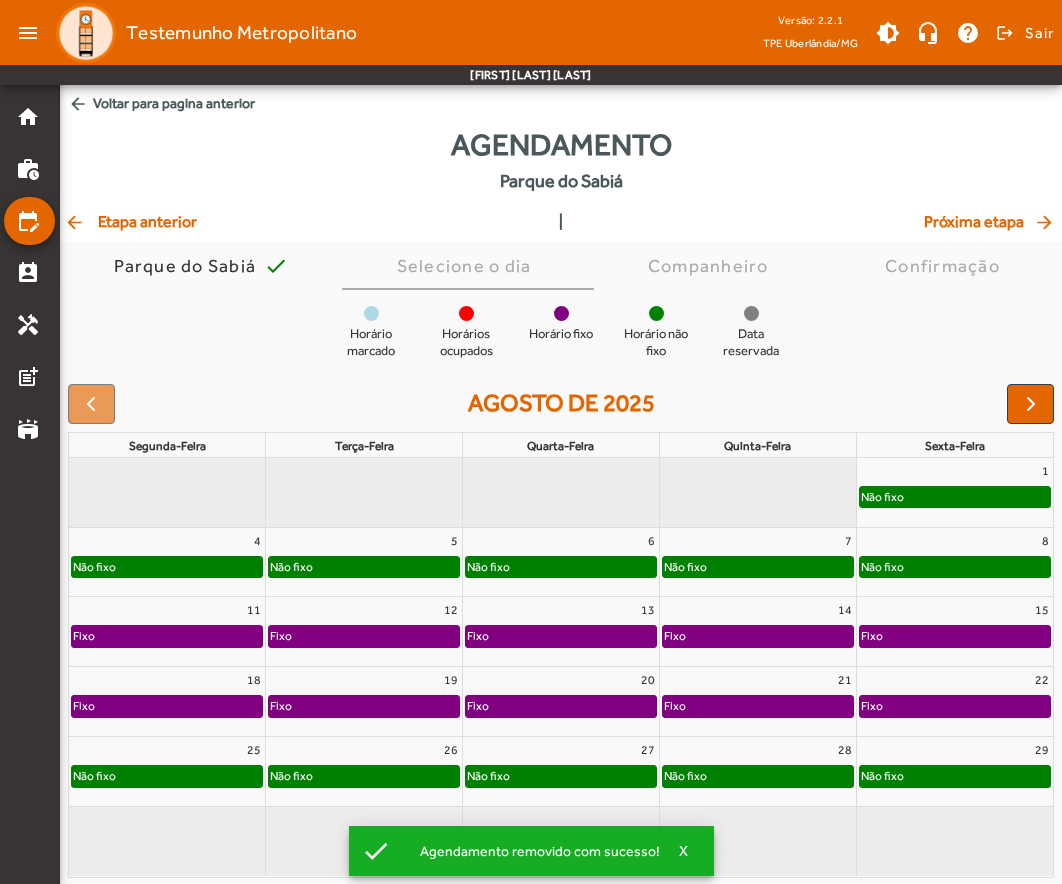 click on "Não fixo" 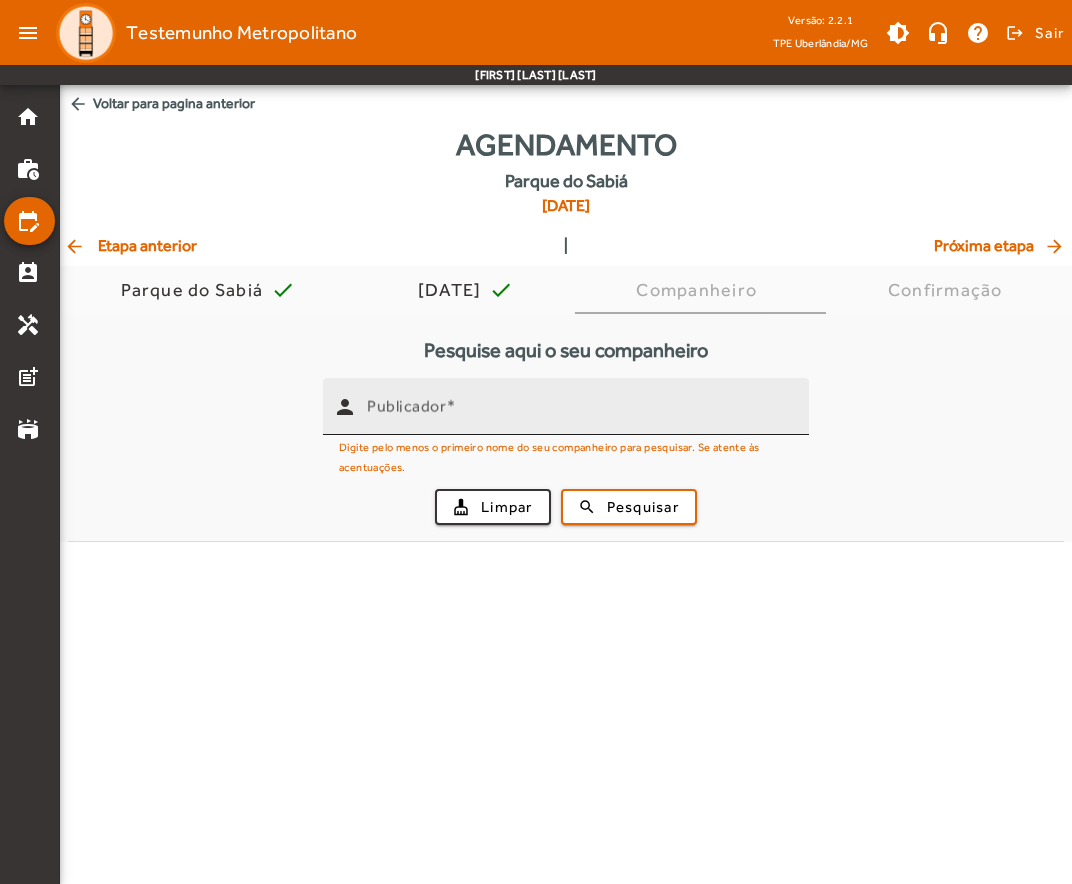 click on "Publicador" at bounding box center [580, 415] 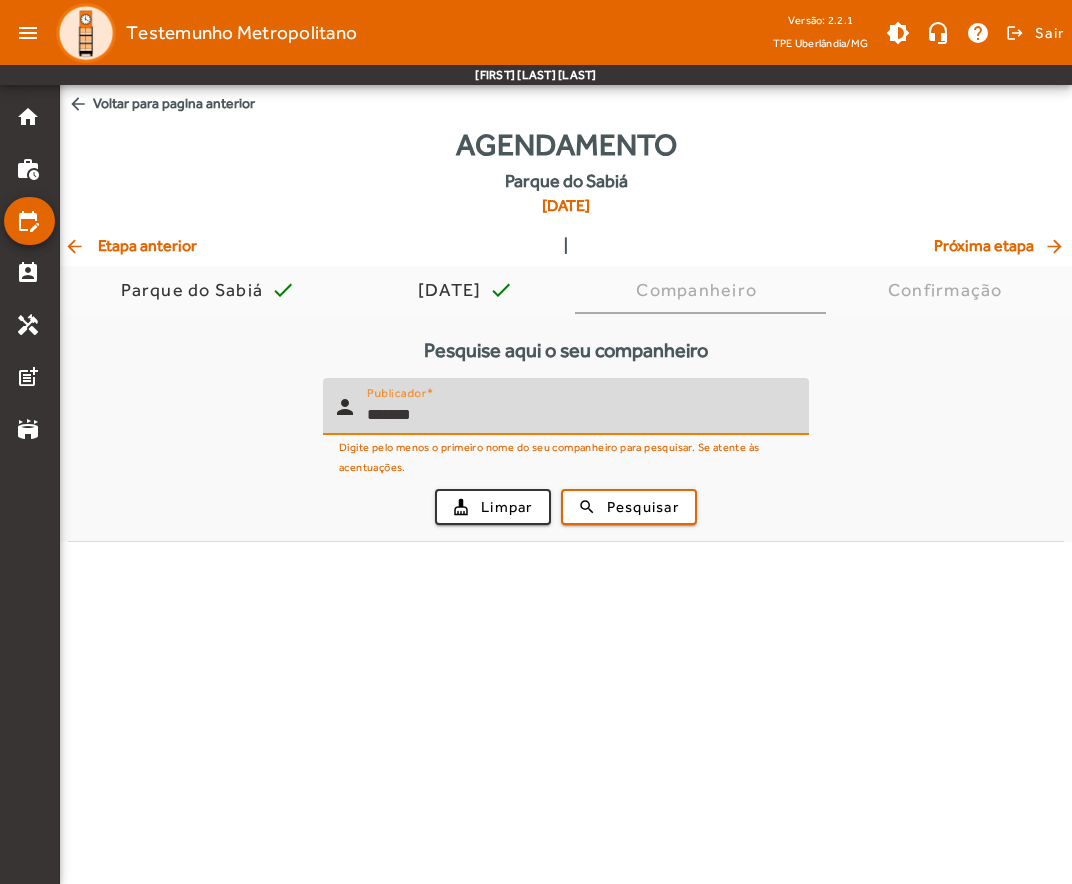type on "*******" 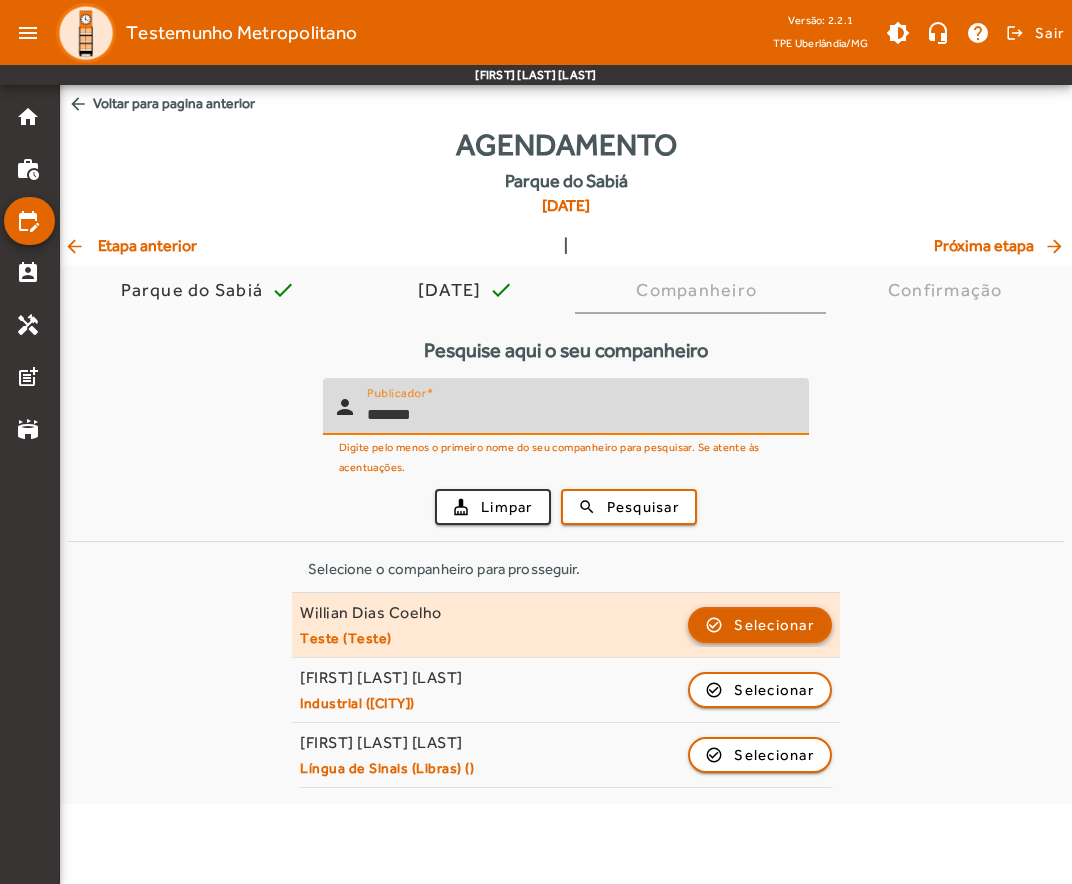 click on "Selecionar" at bounding box center (774, 690) 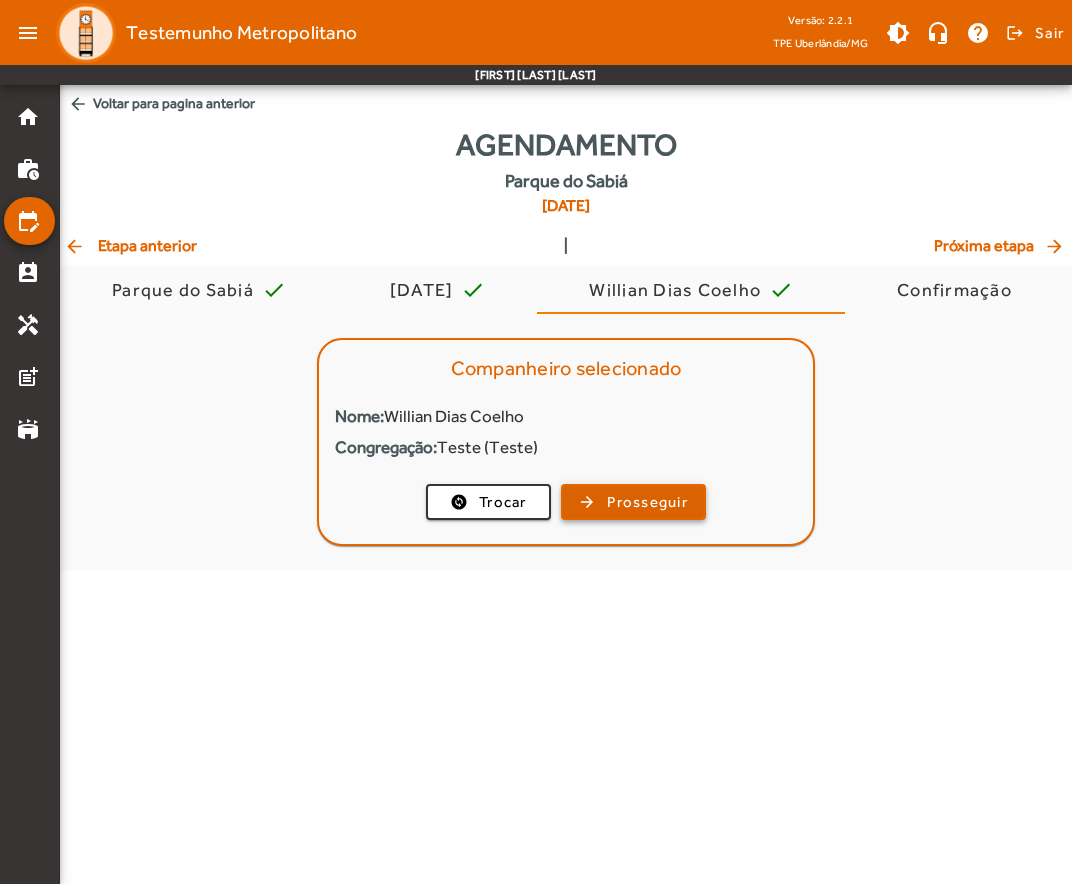 click 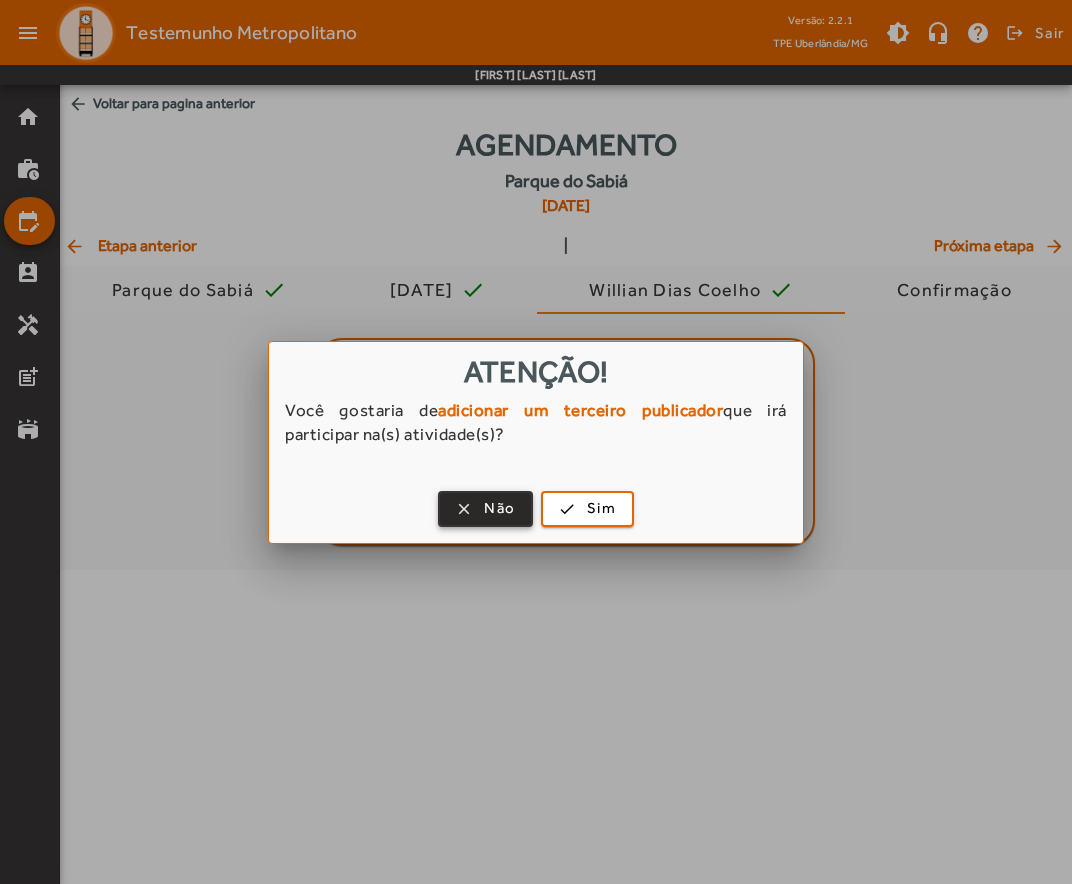 click on "Não" at bounding box center (499, 508) 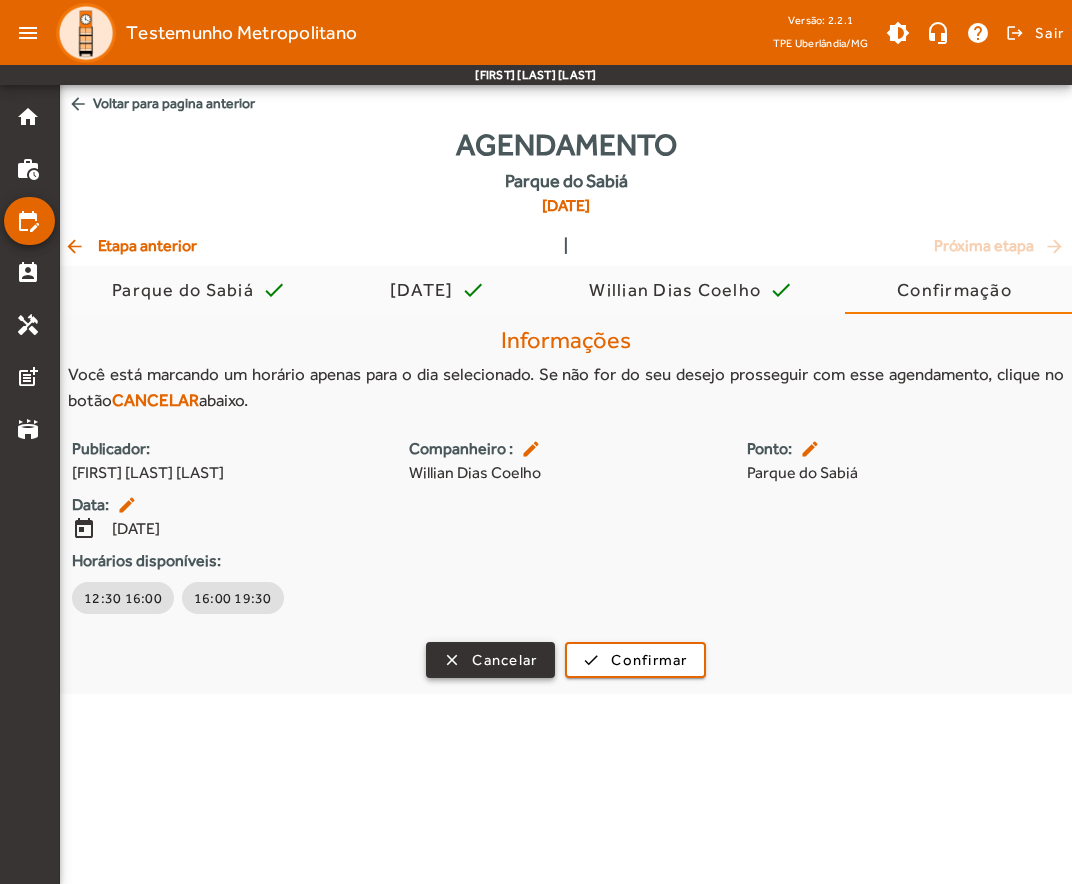 click on "Cancelar" at bounding box center (504, 660) 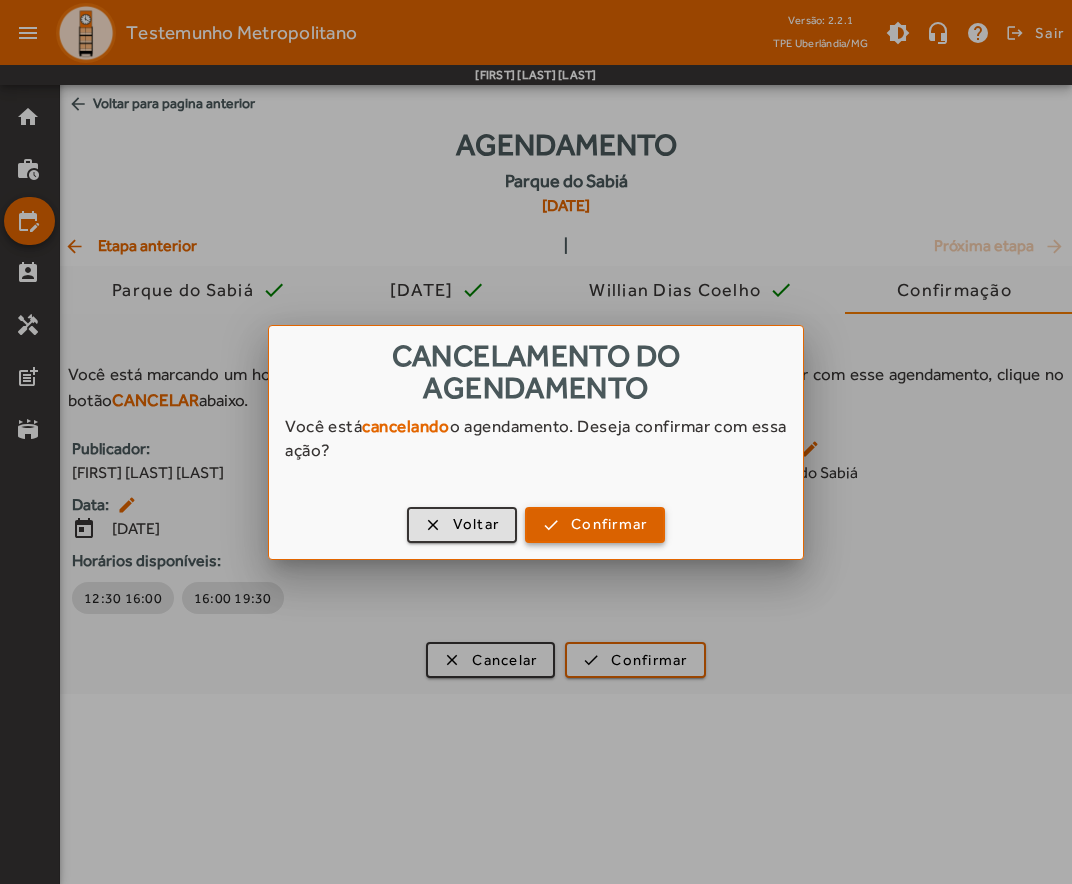 click on "Confirmar" at bounding box center (609, 524) 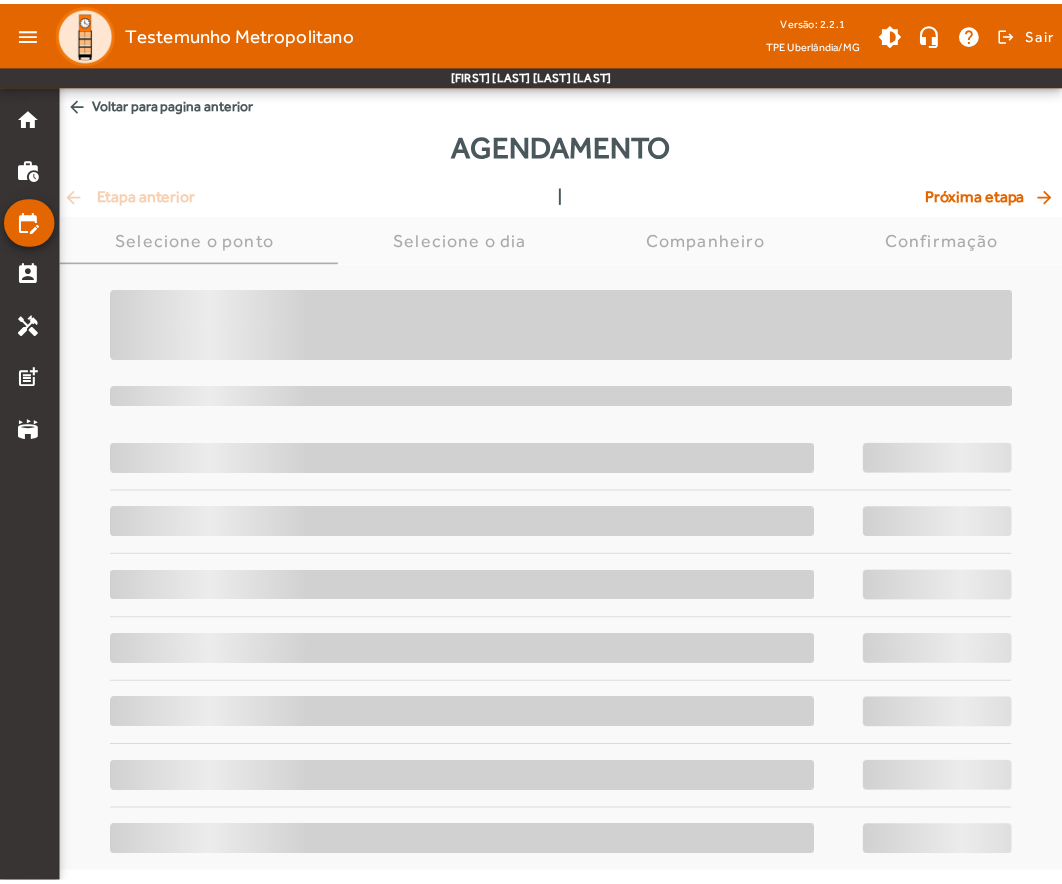 scroll, scrollTop: 0, scrollLeft: 0, axis: both 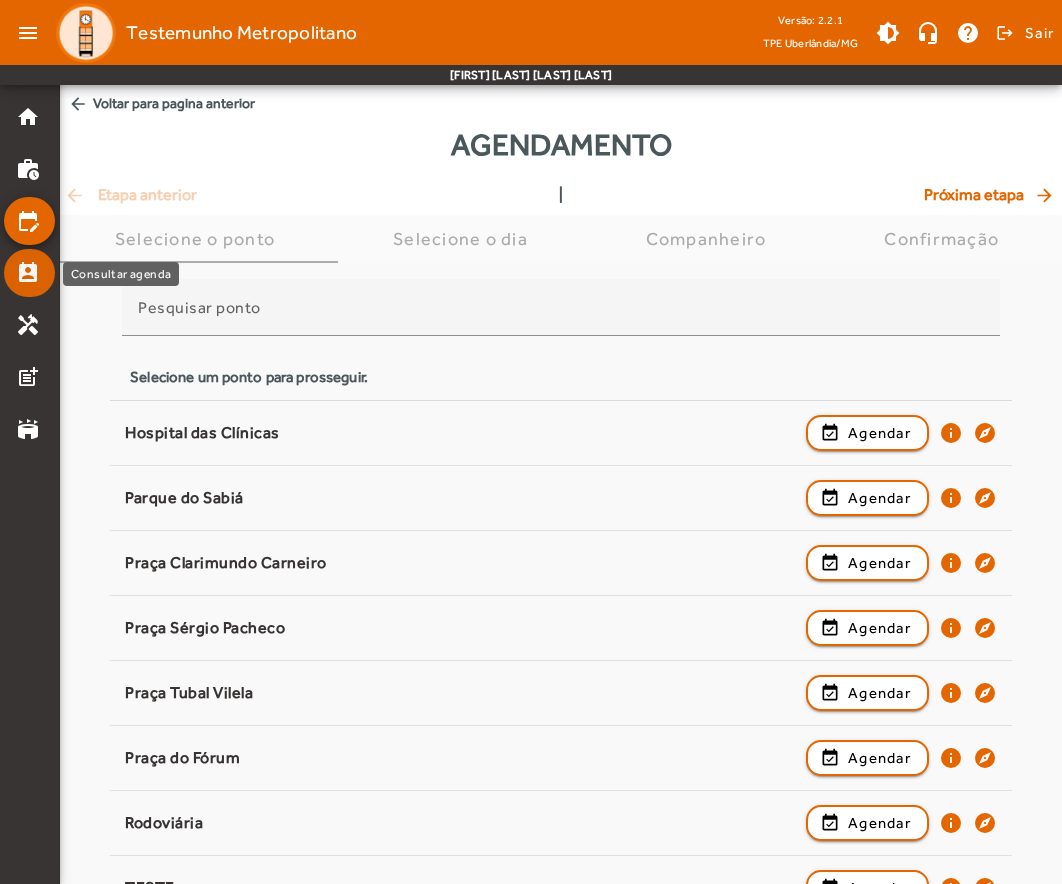 click on "perm_contact_calendar" 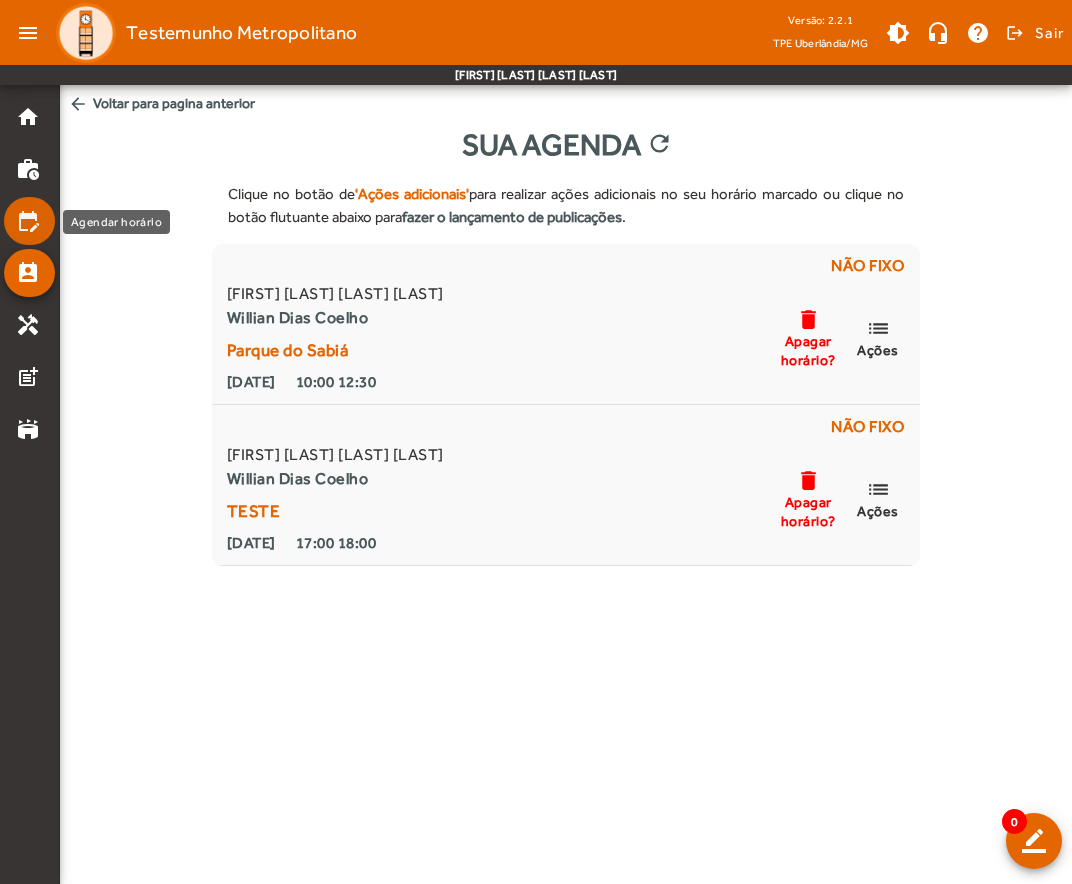 click on "edit_calendar" 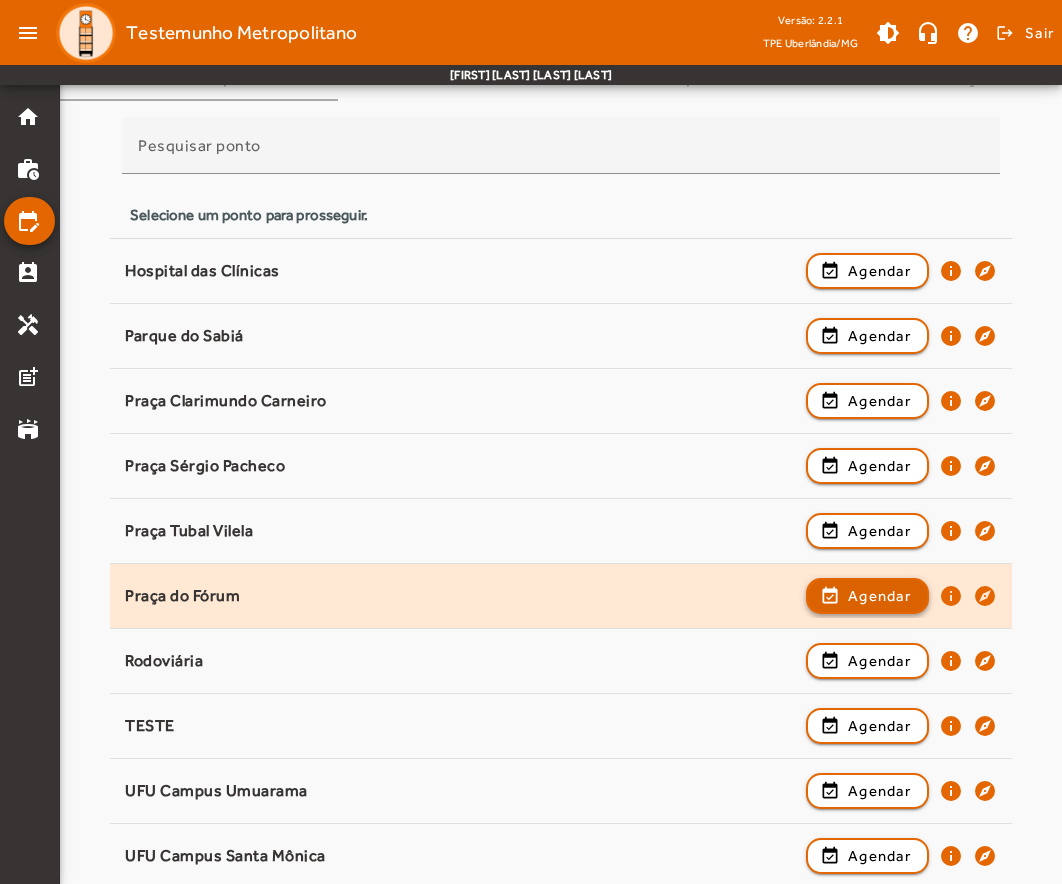 scroll, scrollTop: 166, scrollLeft: 0, axis: vertical 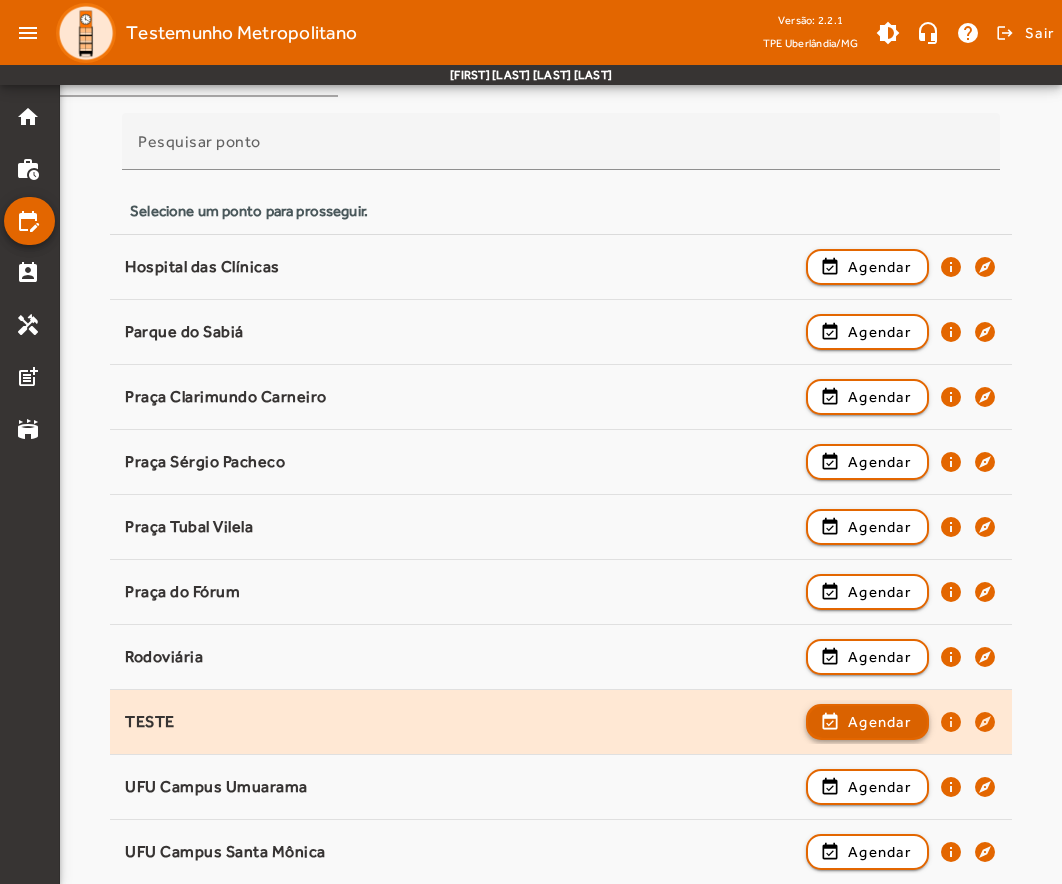 click on "Agendar" at bounding box center [879, 787] 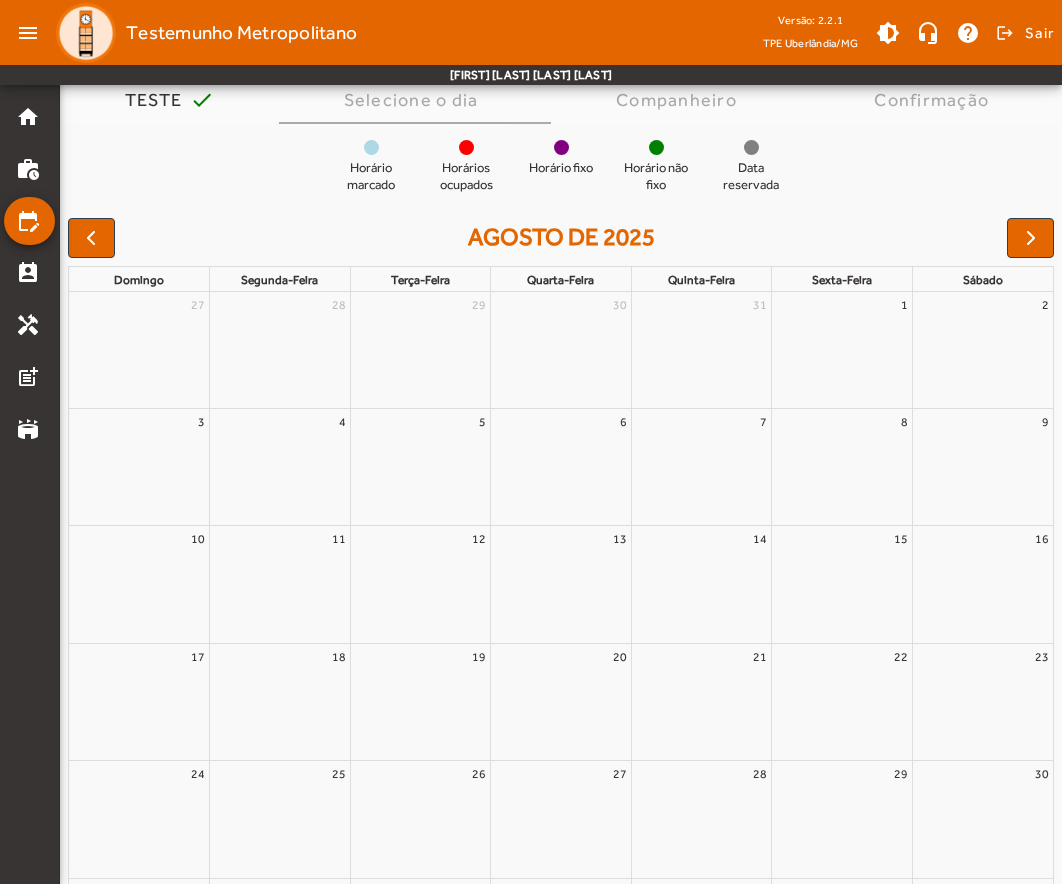 scroll, scrollTop: 0, scrollLeft: 0, axis: both 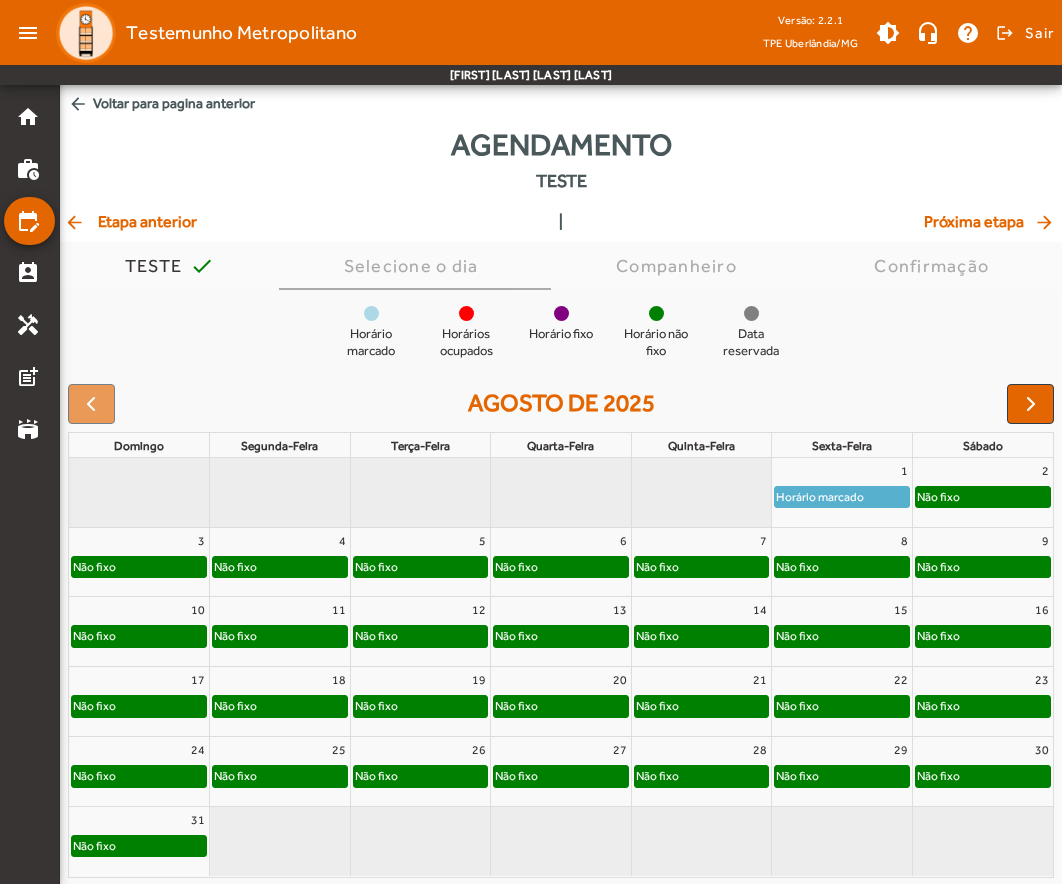 click on "Horário marcado" at bounding box center [820, 497] 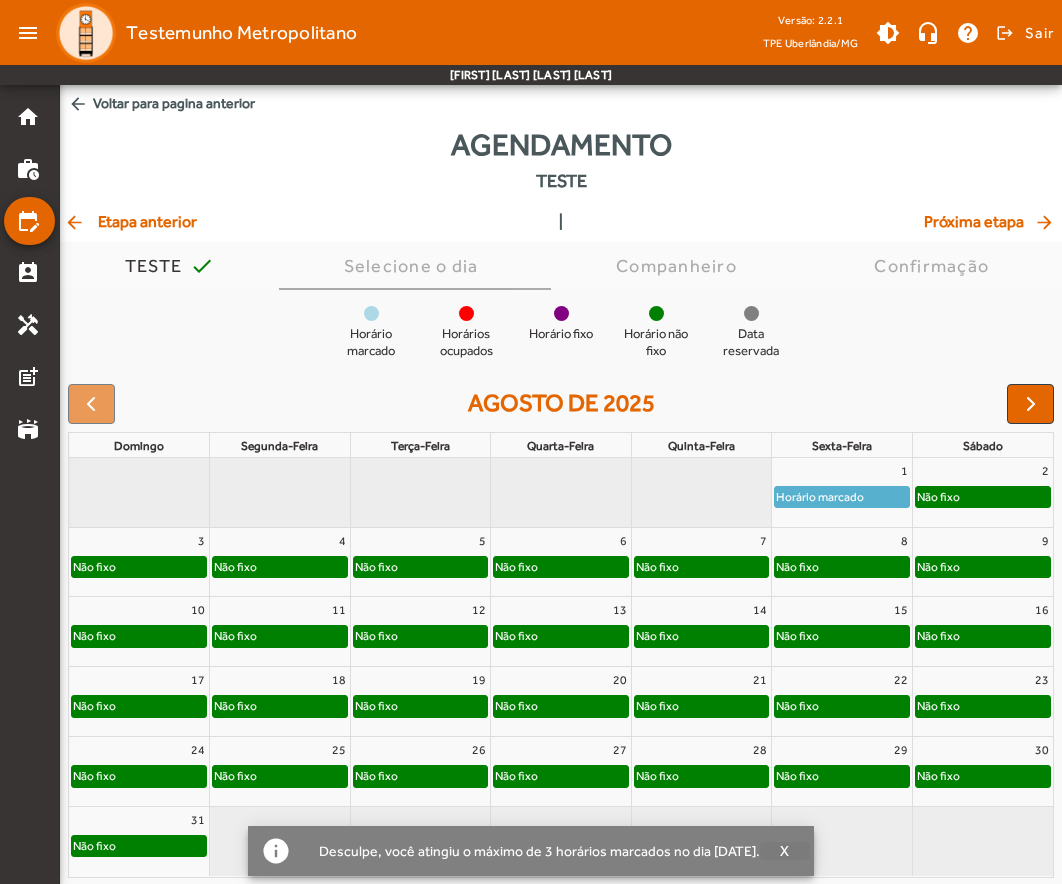 click on "X" at bounding box center [785, 851] 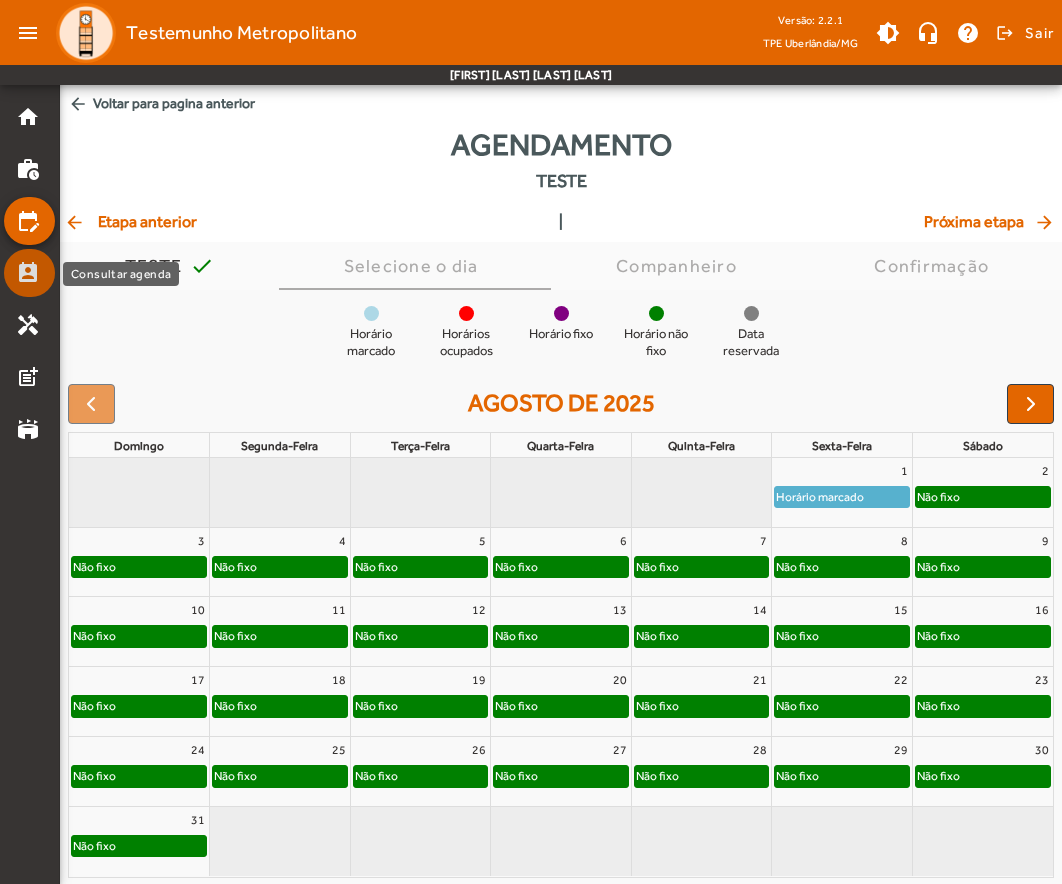 click on "perm_contact_calendar" 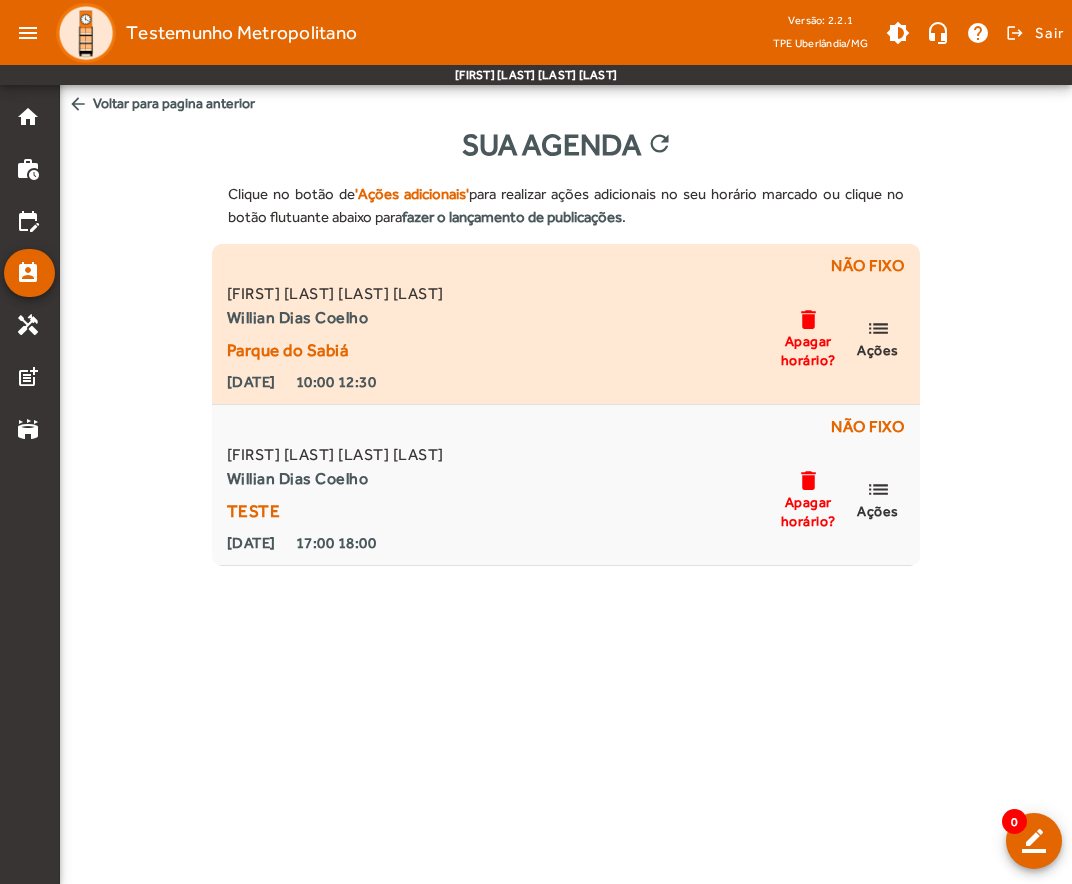click on "delete" 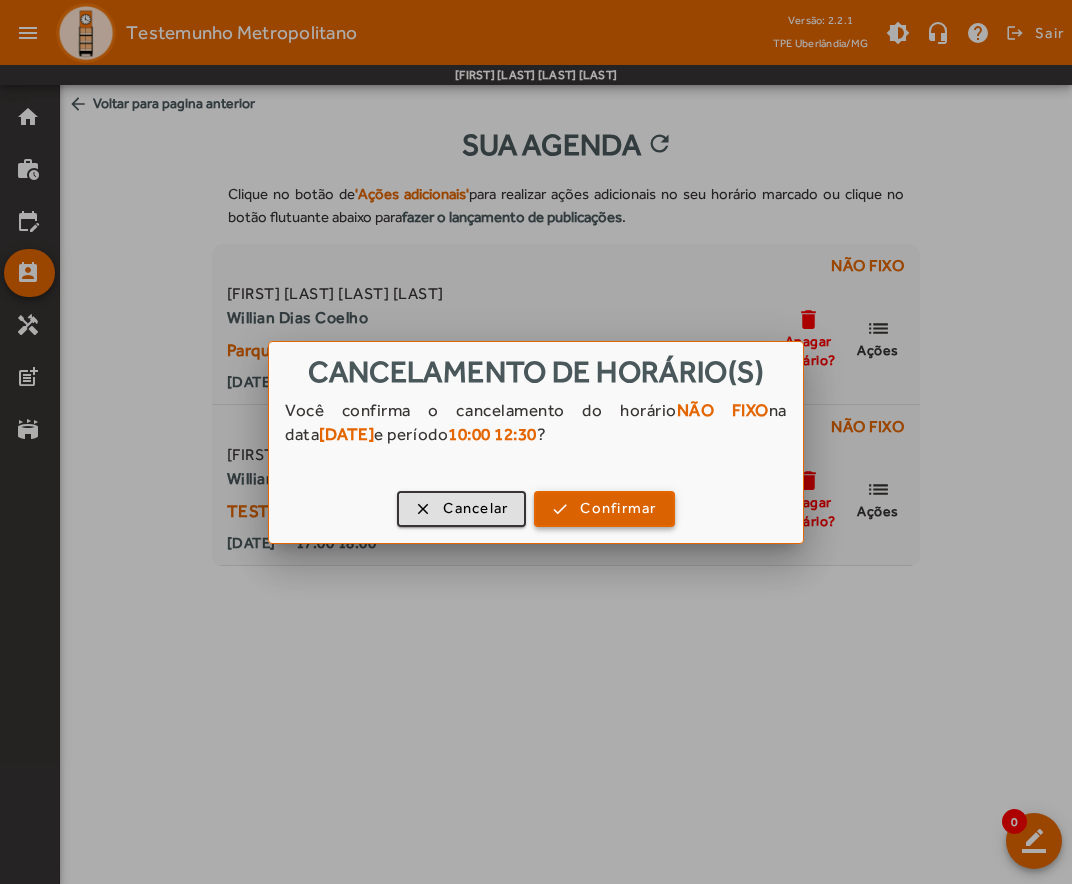 click on "Confirmar" at bounding box center (618, 508) 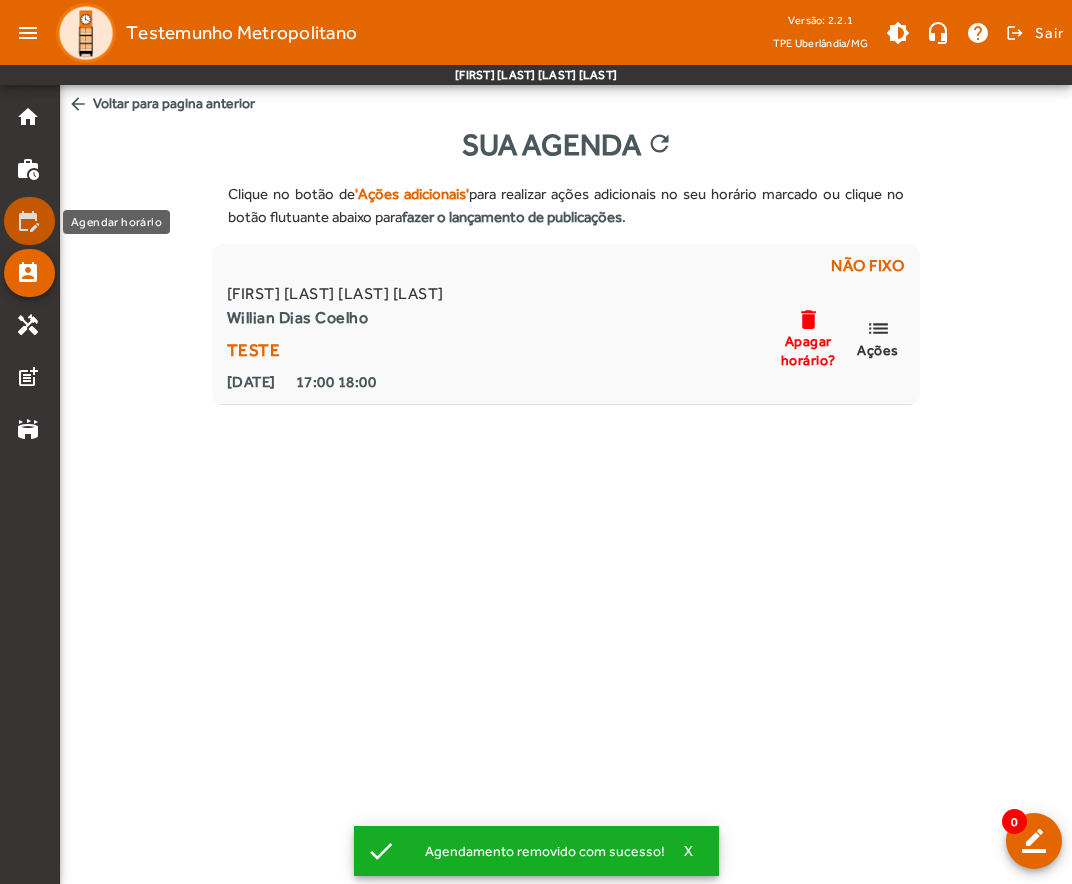 click on "edit_calendar" 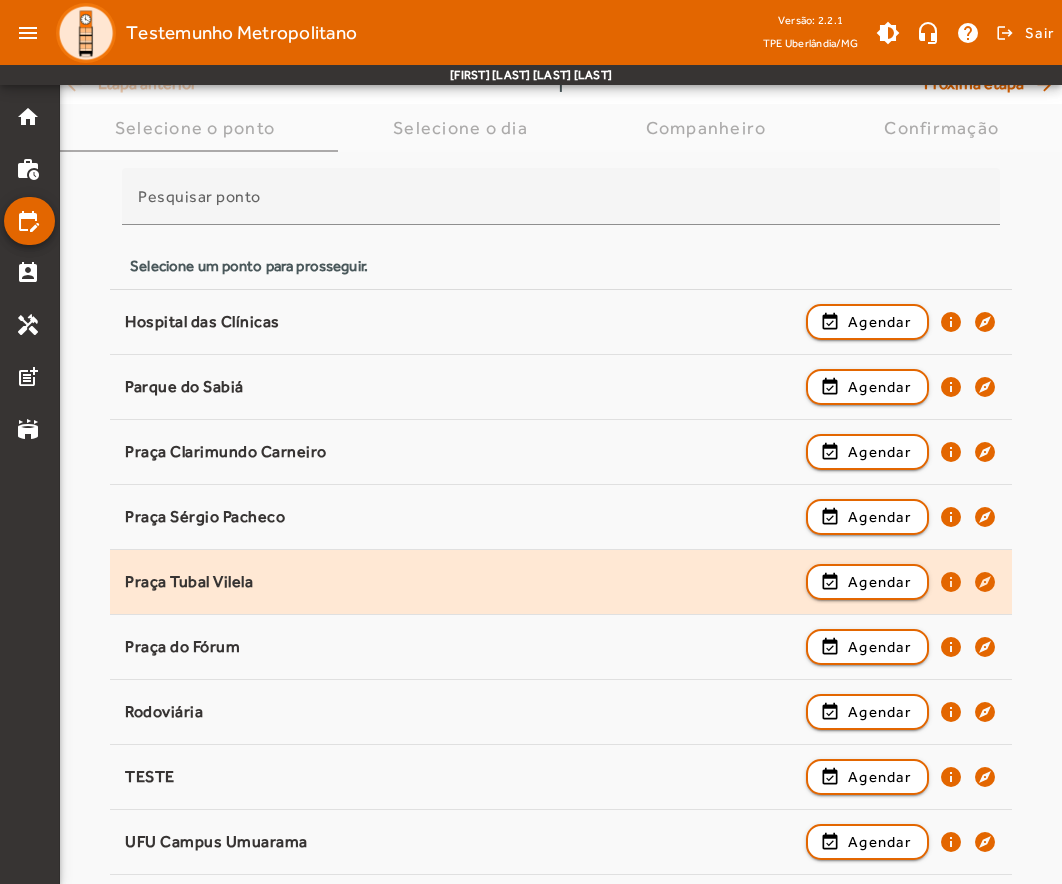 scroll, scrollTop: 166, scrollLeft: 0, axis: vertical 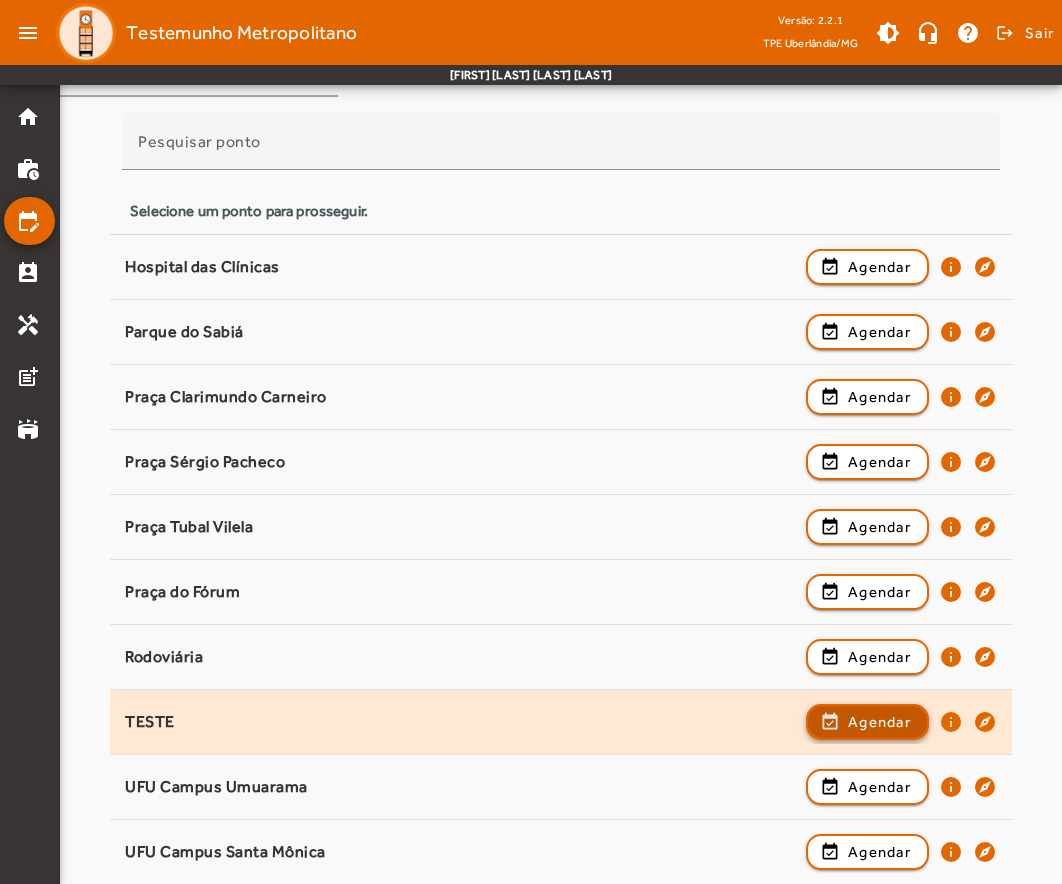 click on "Agendar" 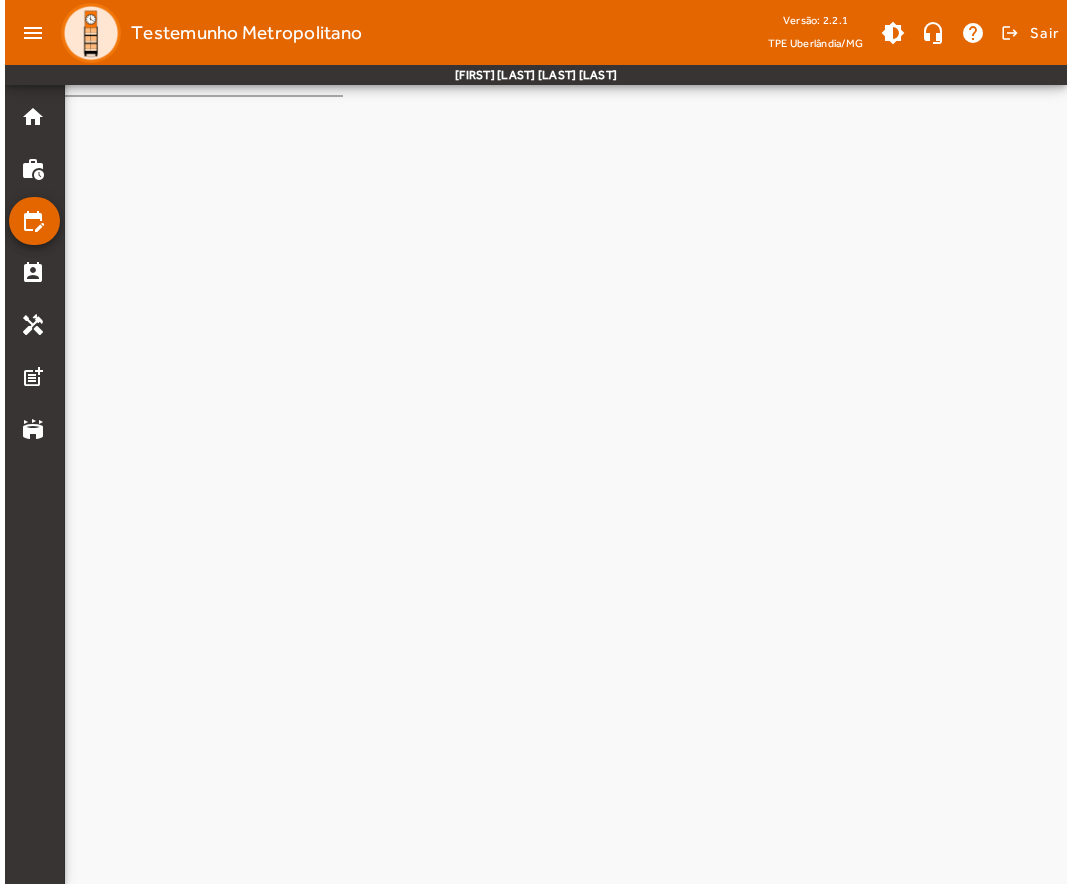 scroll, scrollTop: 0, scrollLeft: 0, axis: both 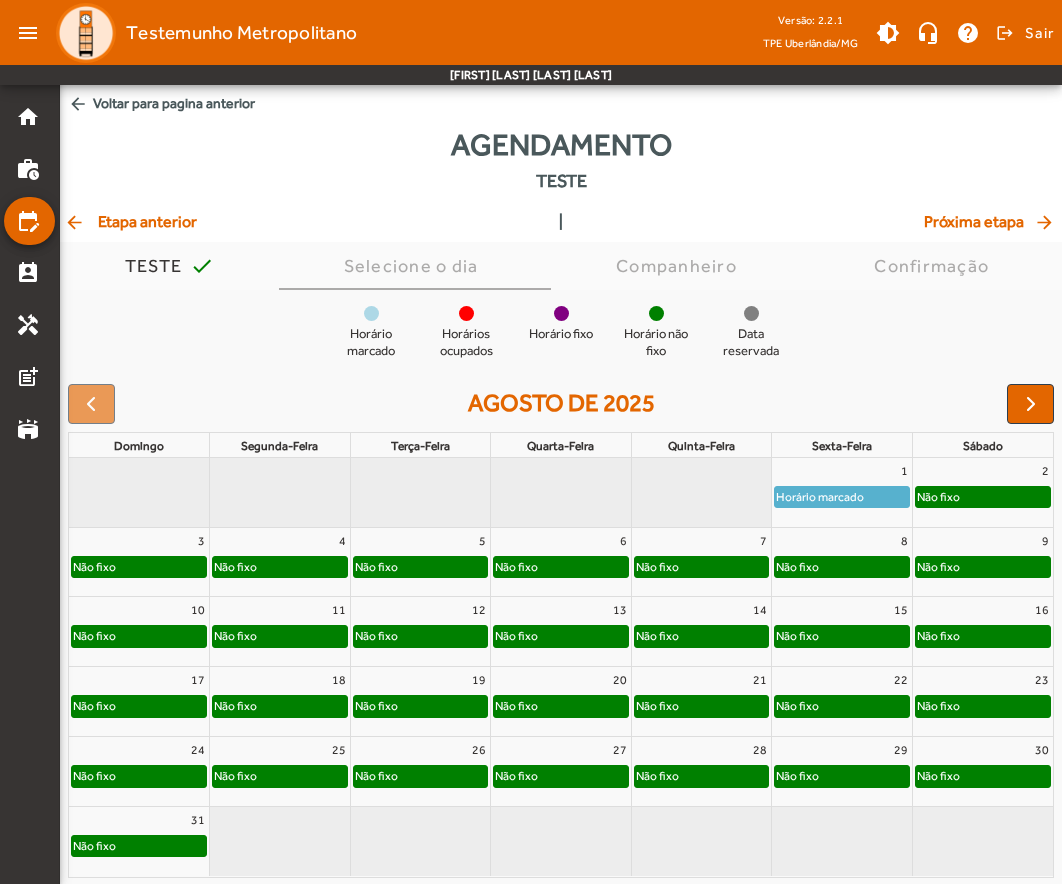 click on "Horário marcado" at bounding box center (820, 497) 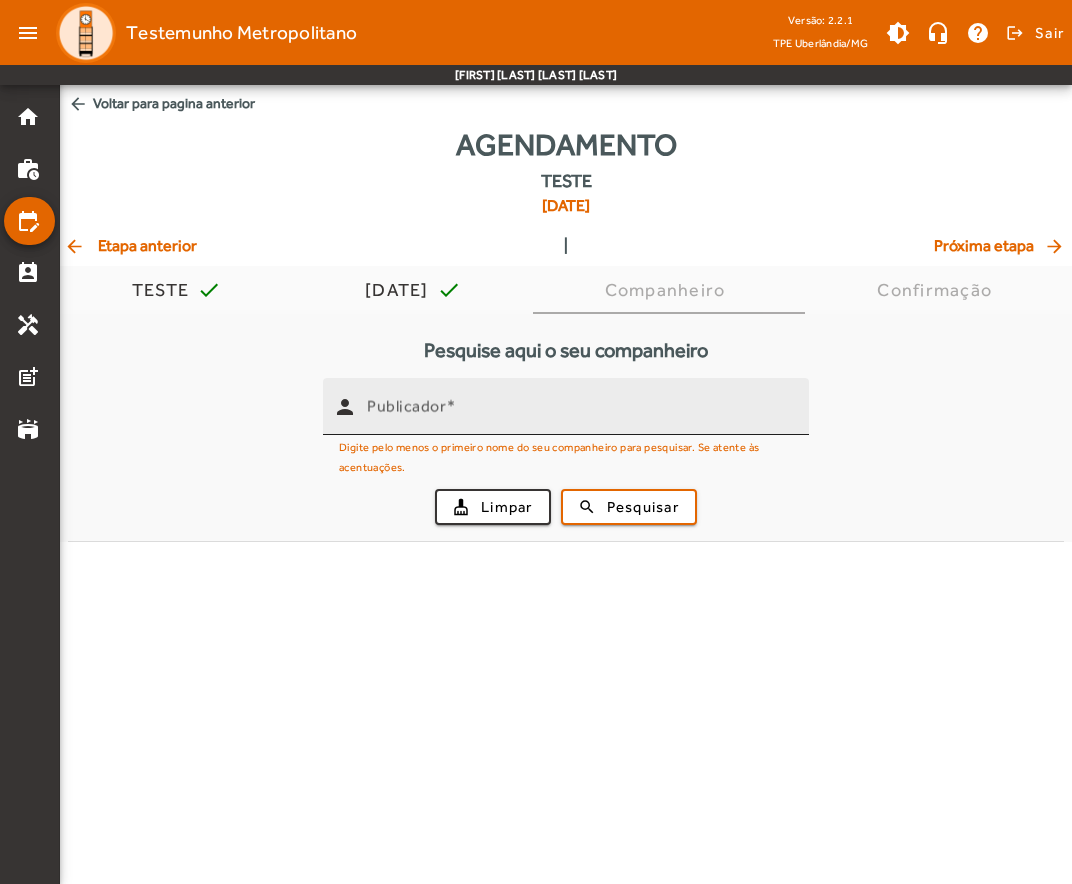 click on "Publicador" at bounding box center [406, 406] 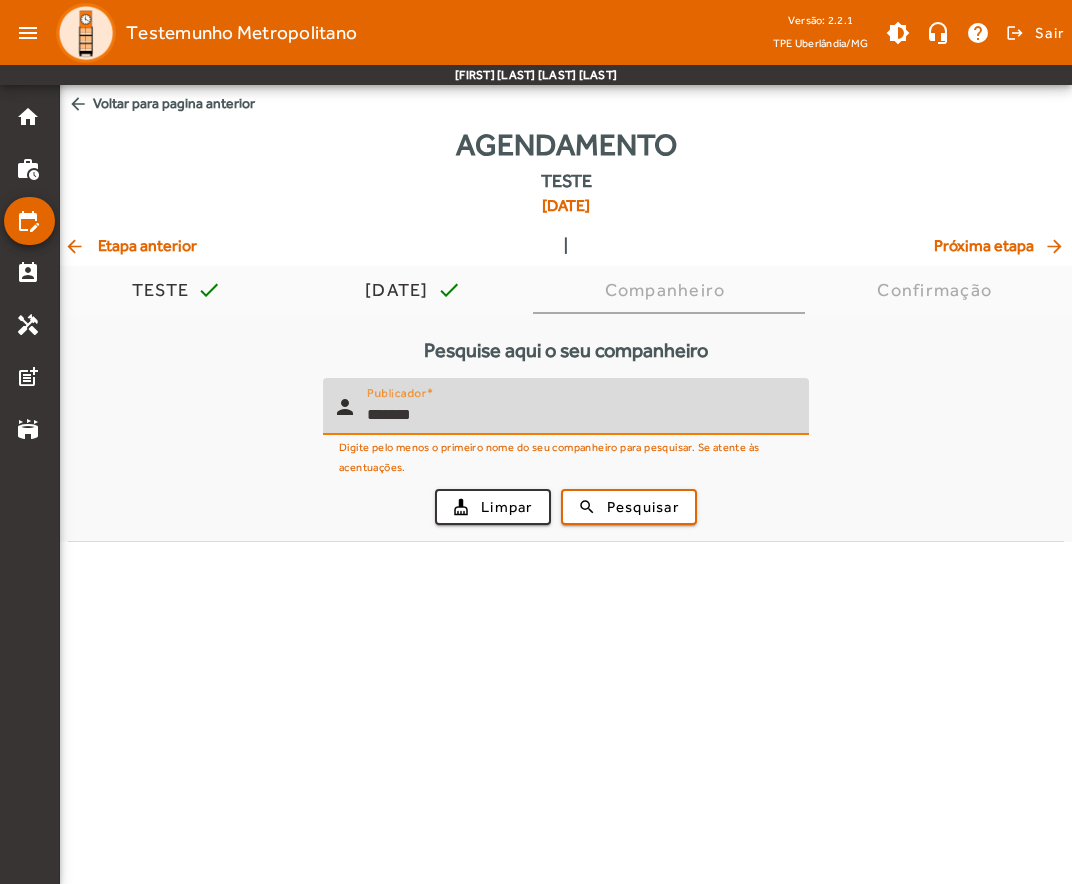 type on "*******" 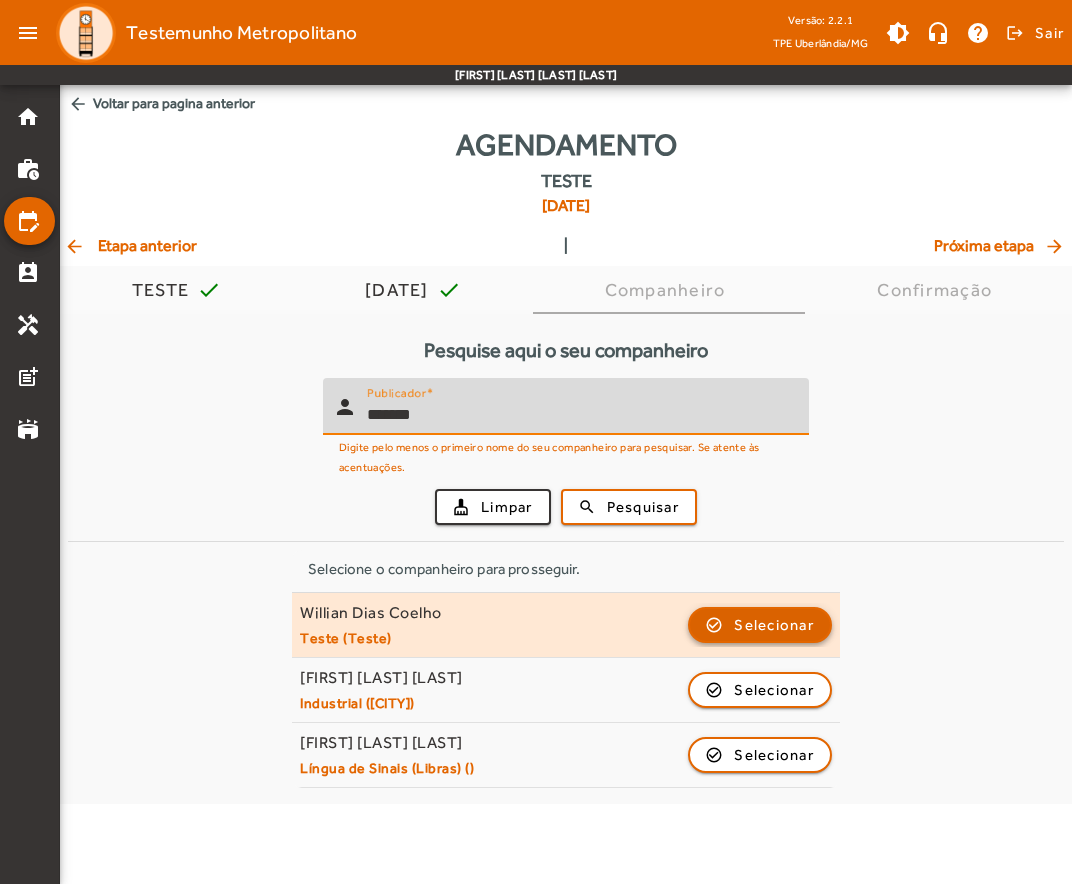 click at bounding box center [760, 690] 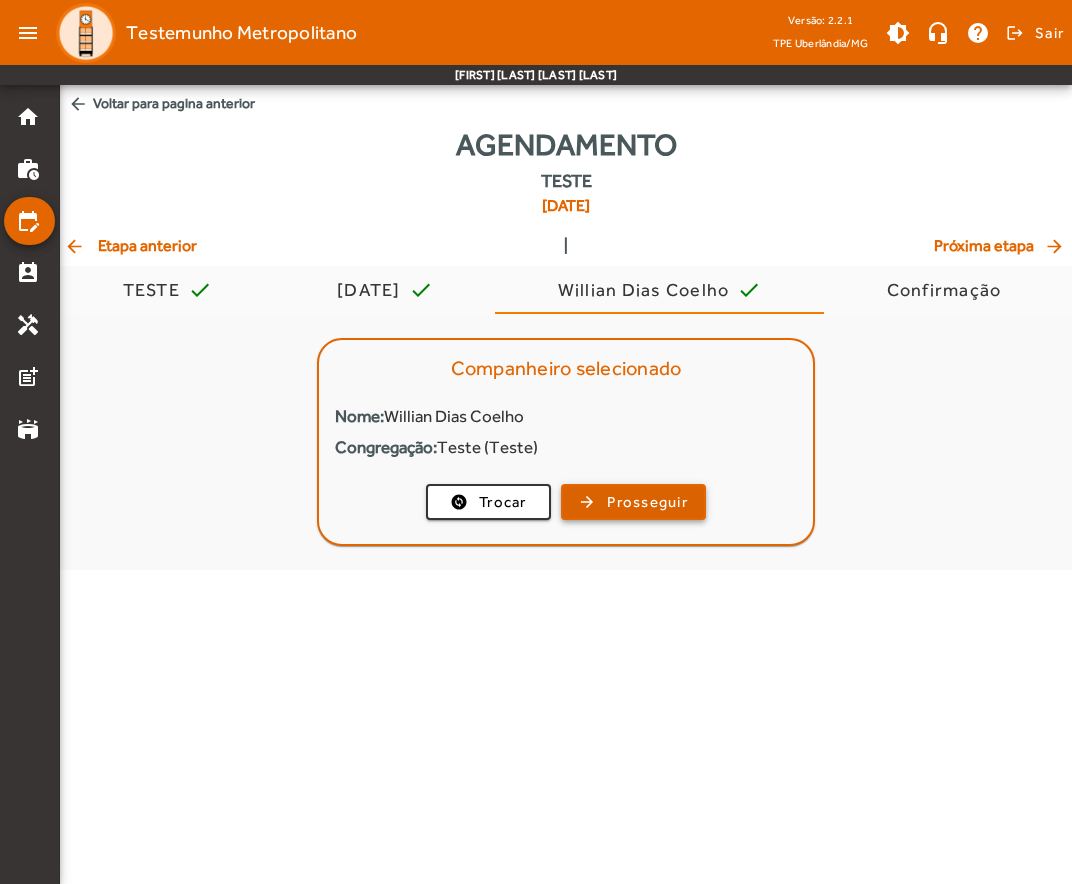click on "Prosseguir" 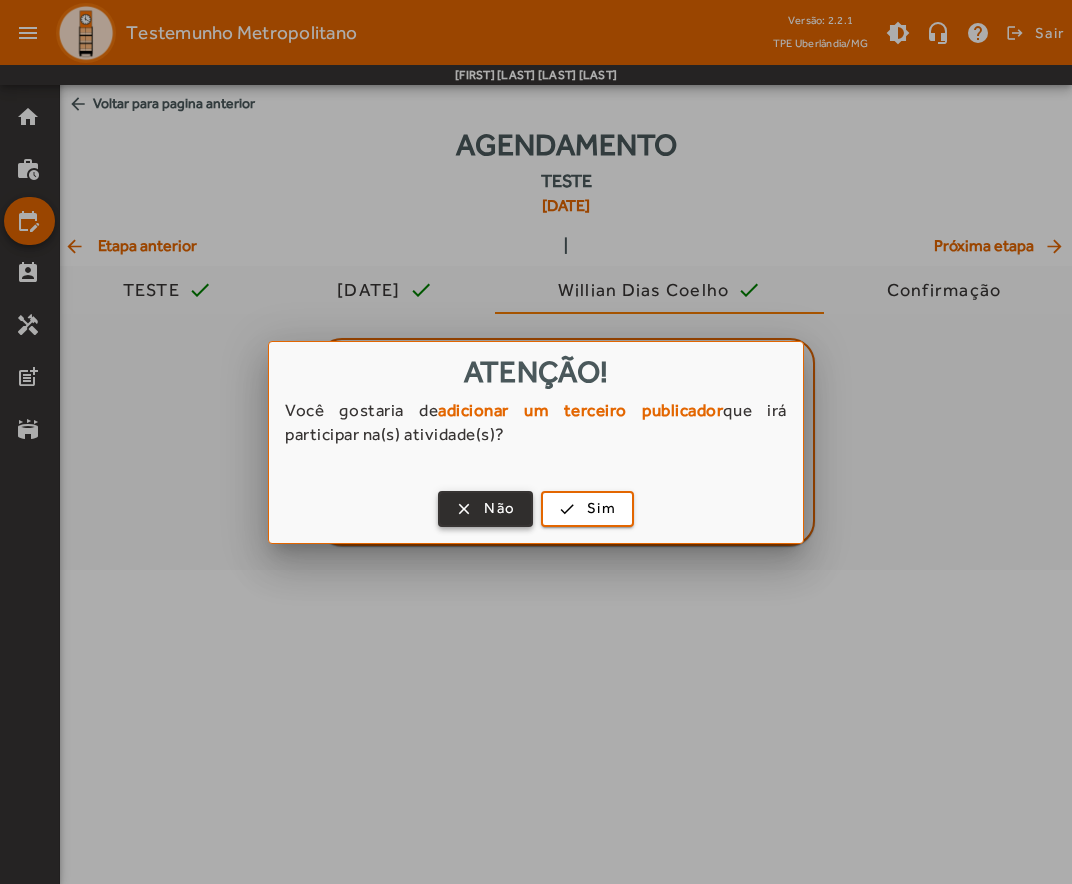 click on "Não" at bounding box center (499, 508) 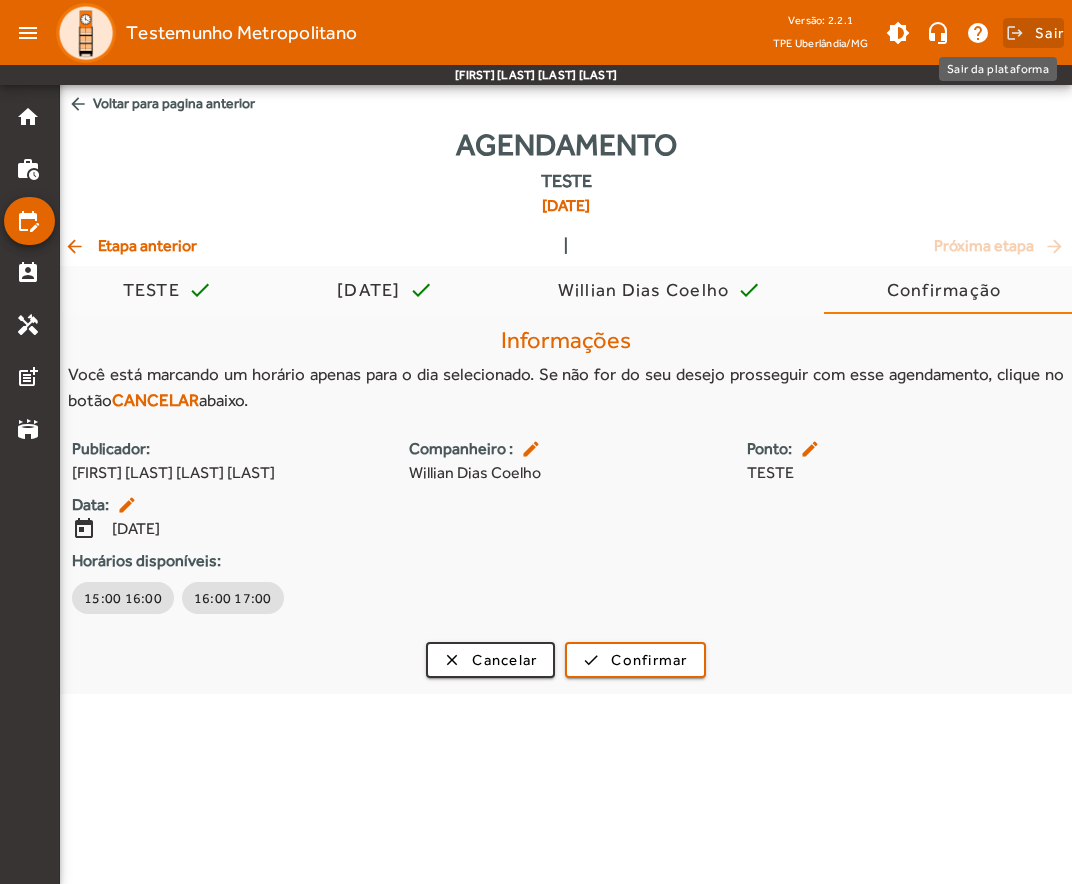 click on "Sair" 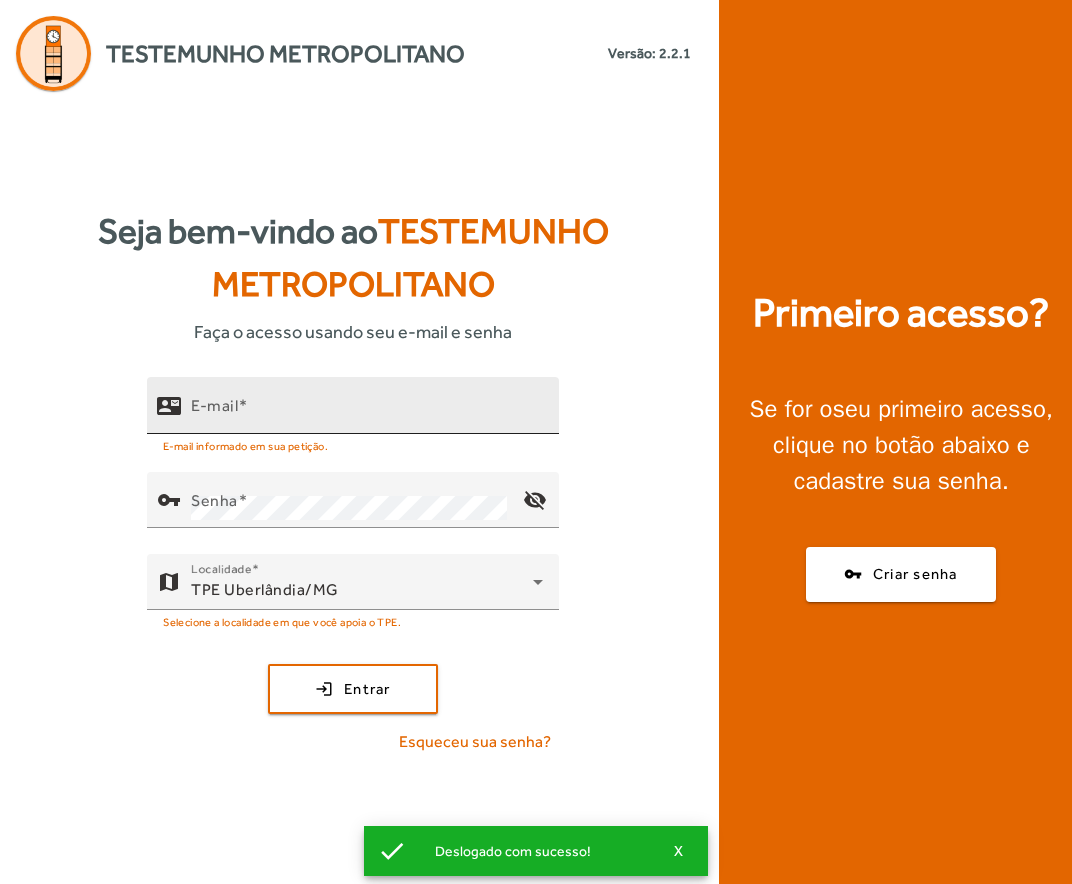 click on "E-mail" 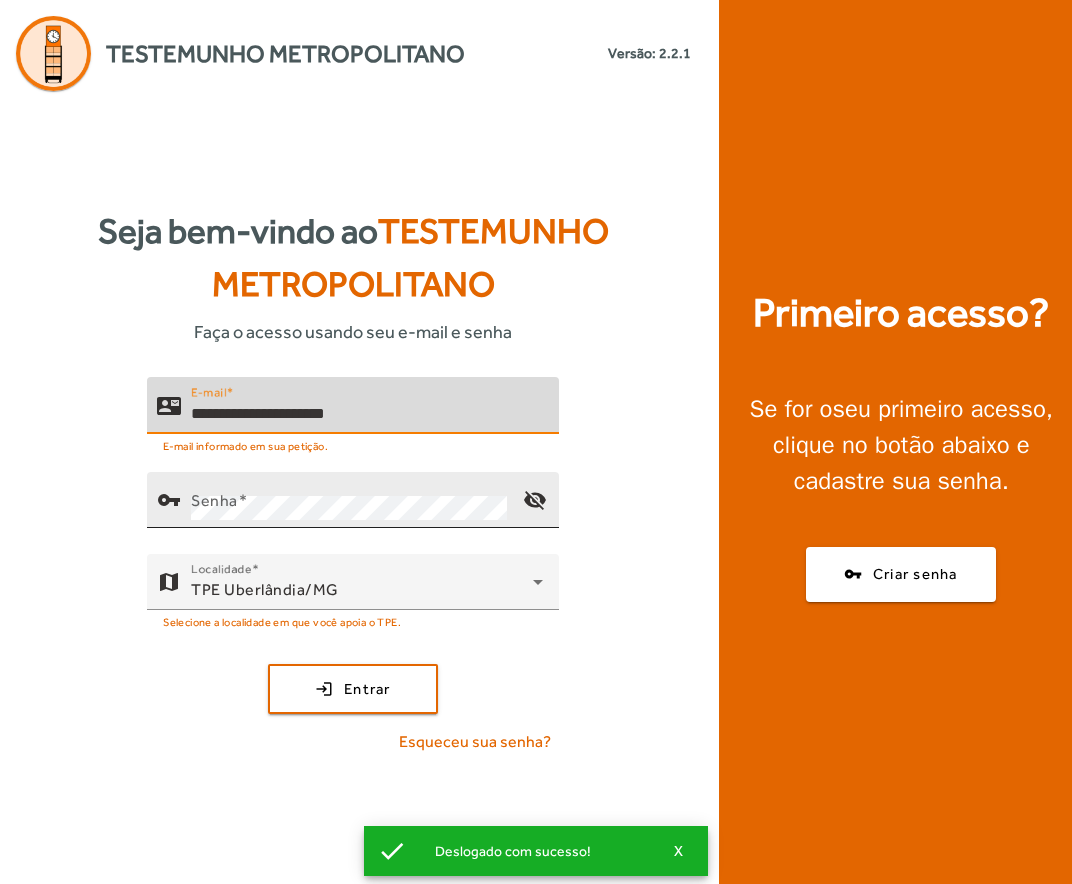 type on "**********" 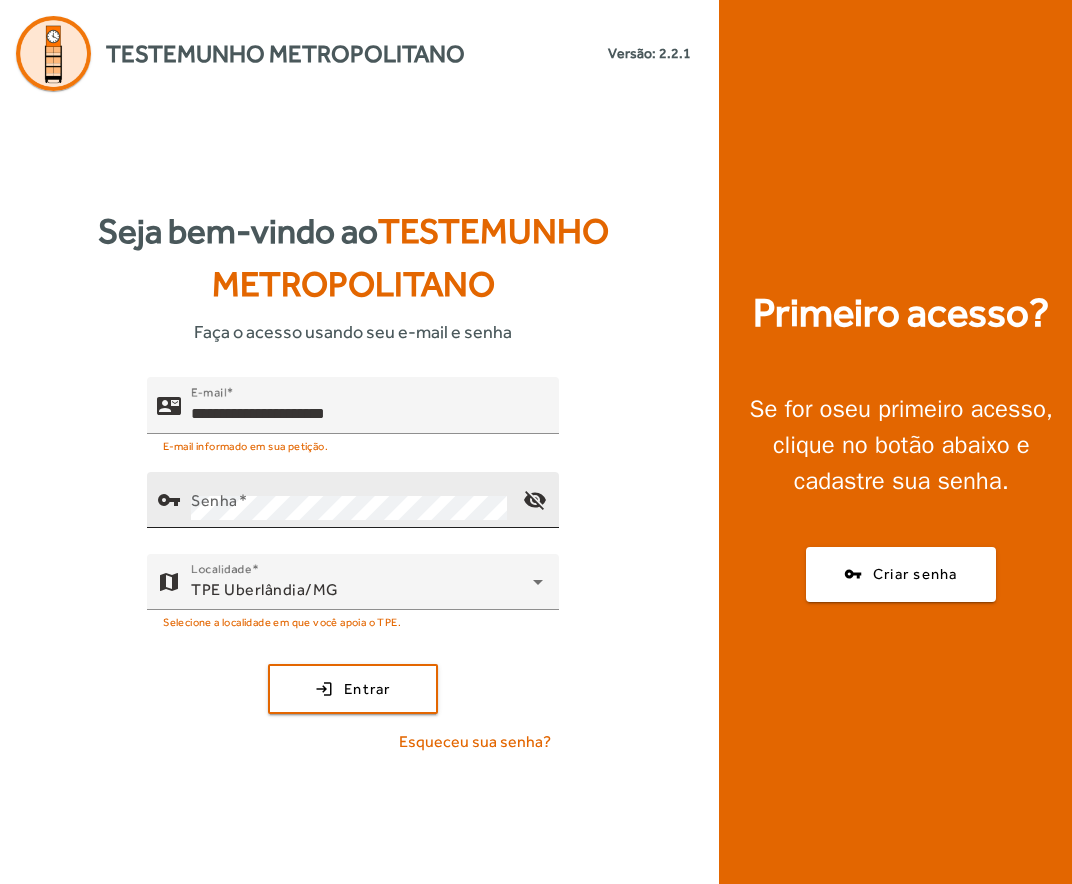 click on "Senha" 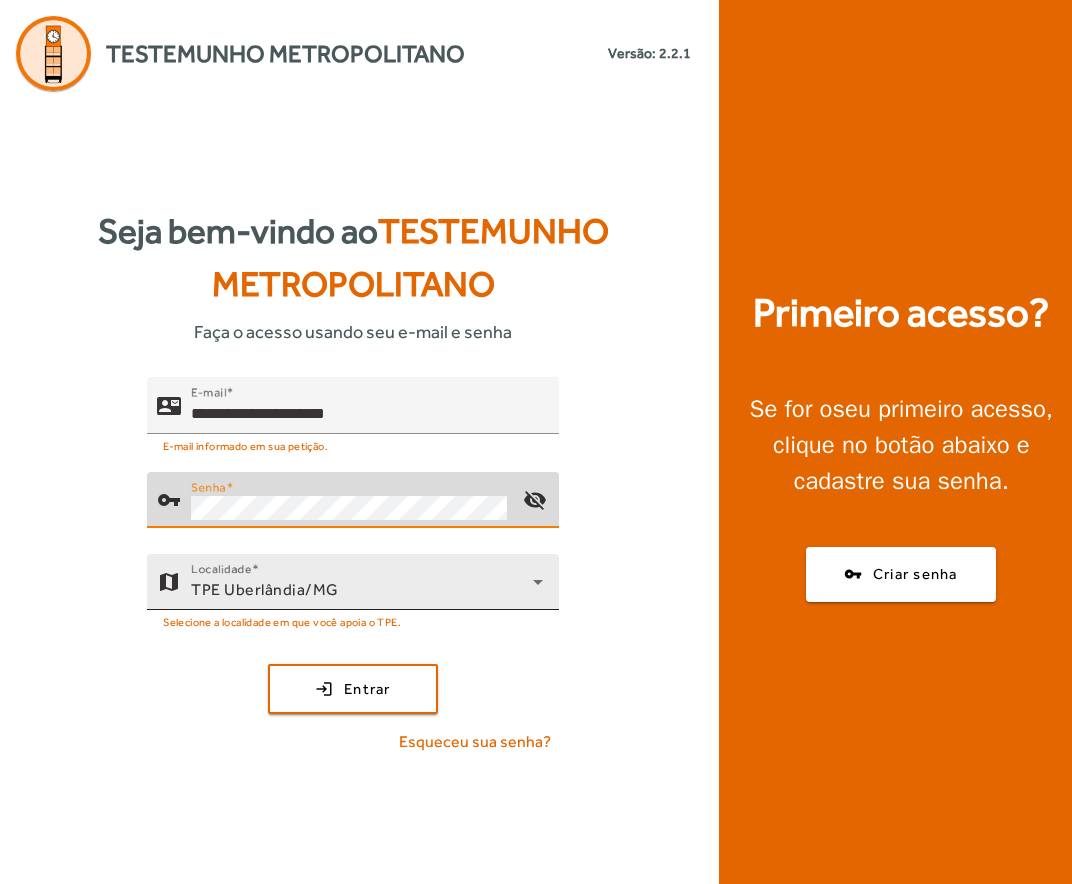 click on "Localidade  TPE Uberlândia/MG" 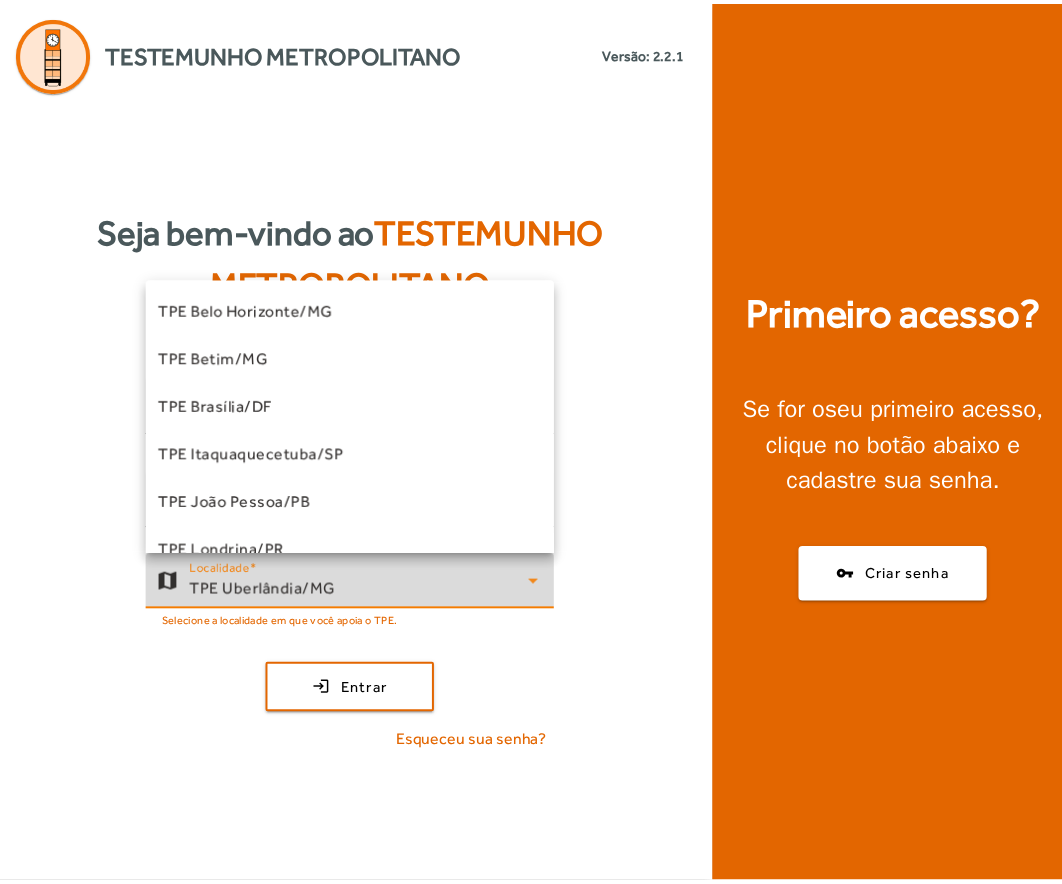 scroll, scrollTop: 549, scrollLeft: 0, axis: vertical 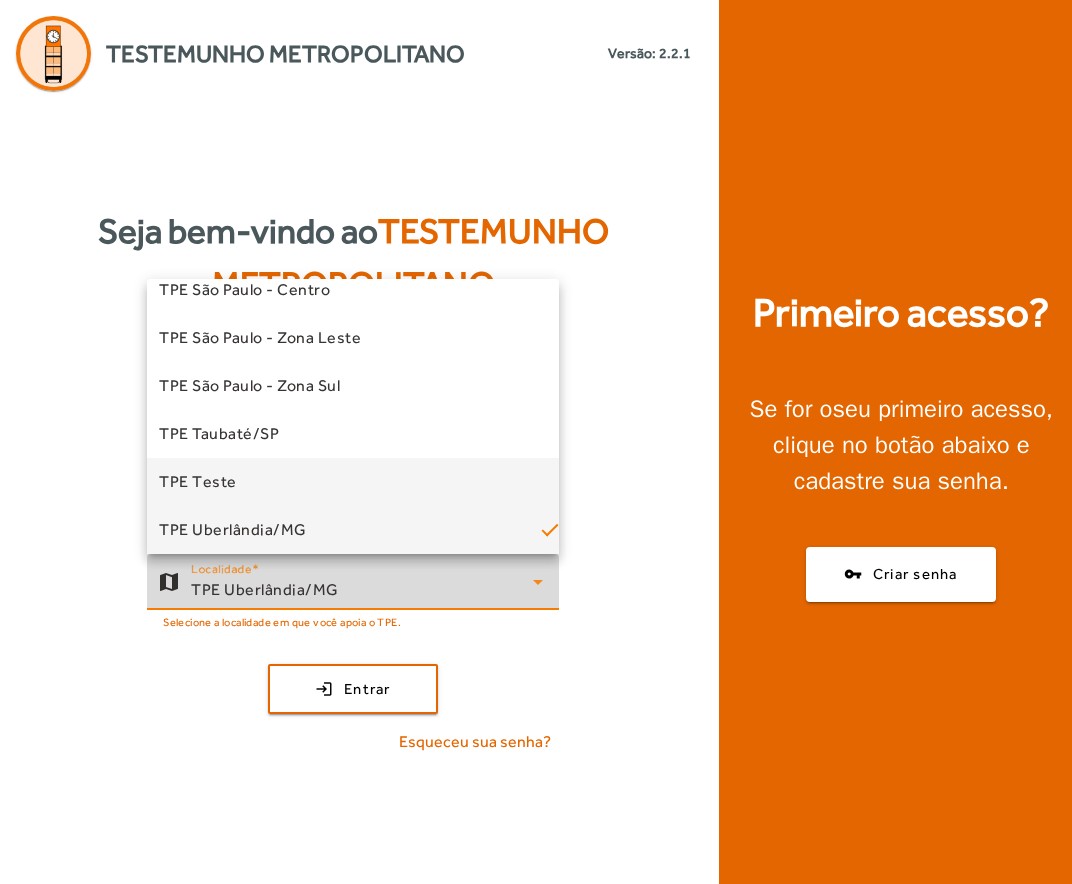 click on "TPE Teste" at bounding box center [353, 482] 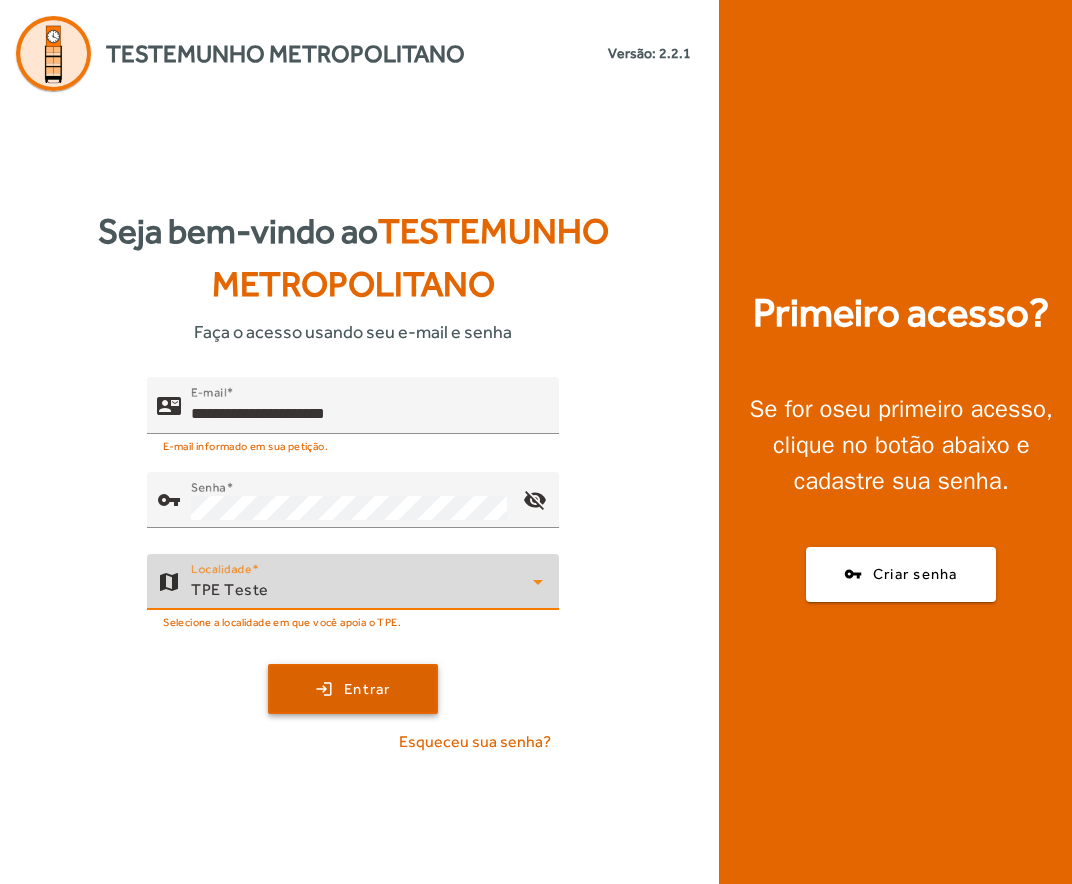 click on "Entrar" 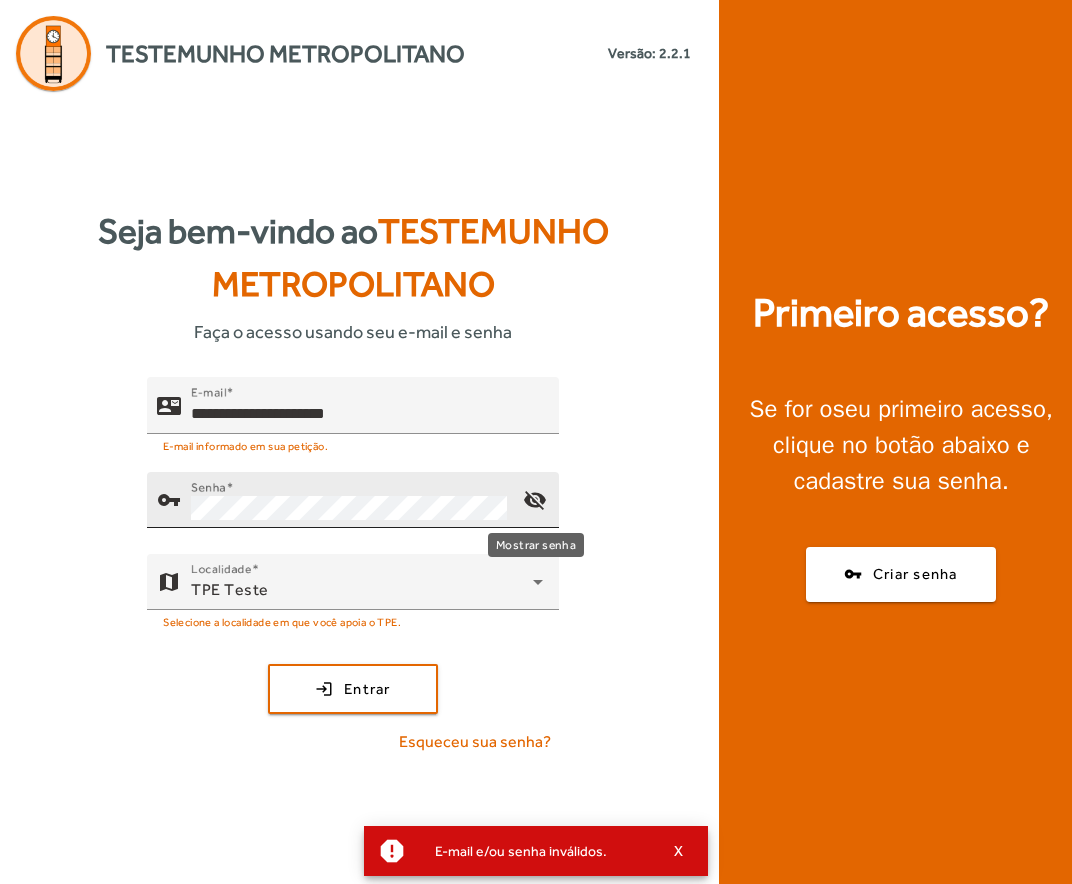 click on "visibility_off" 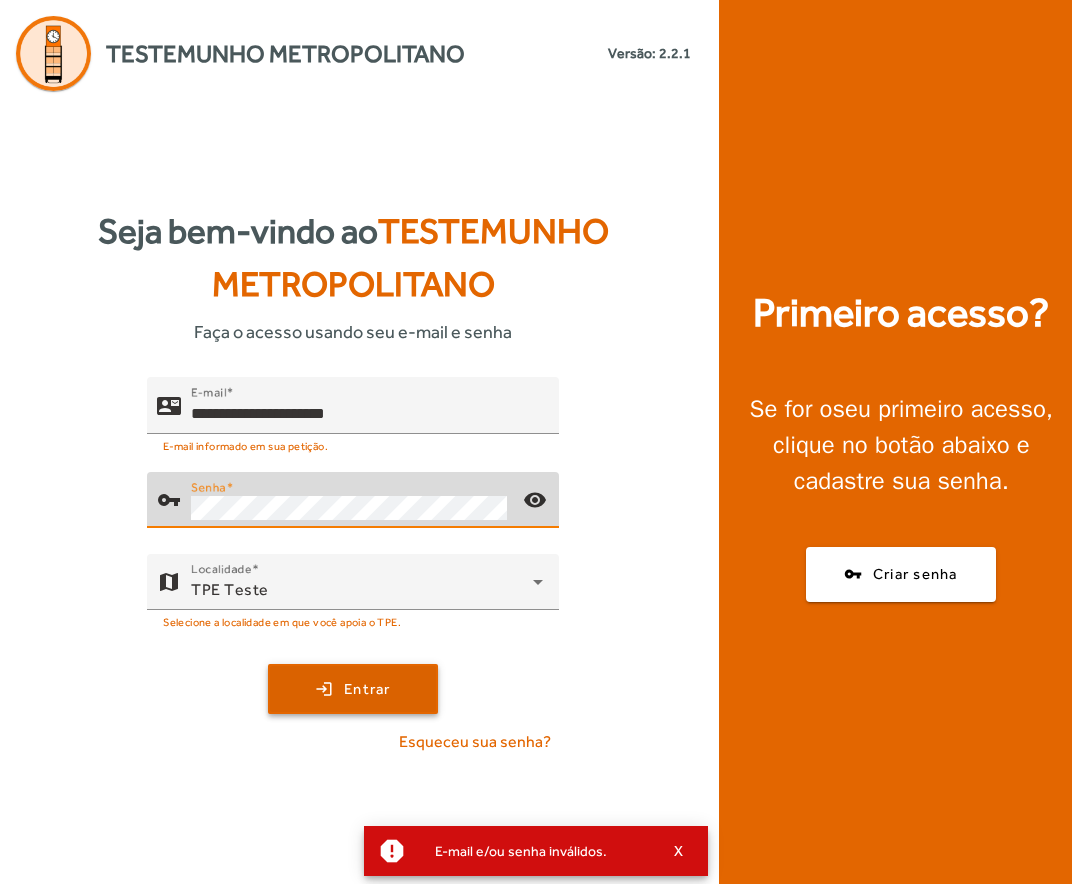 click 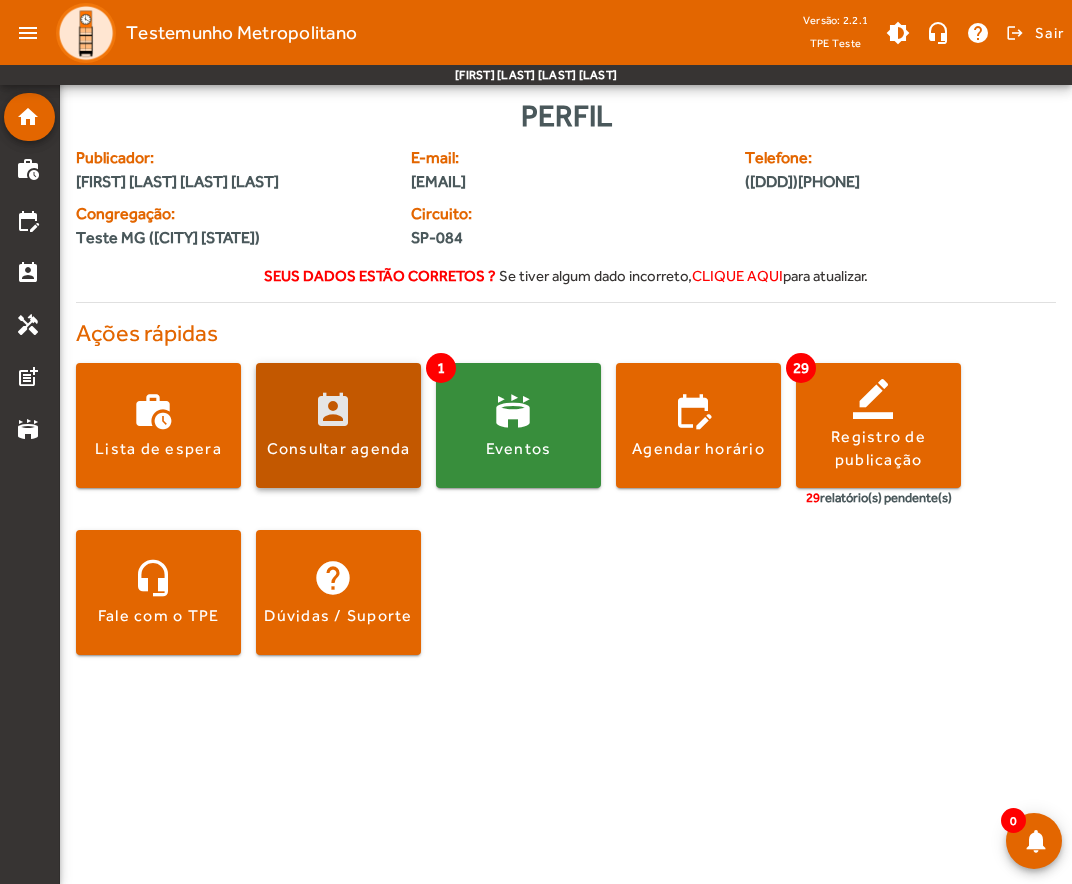 click 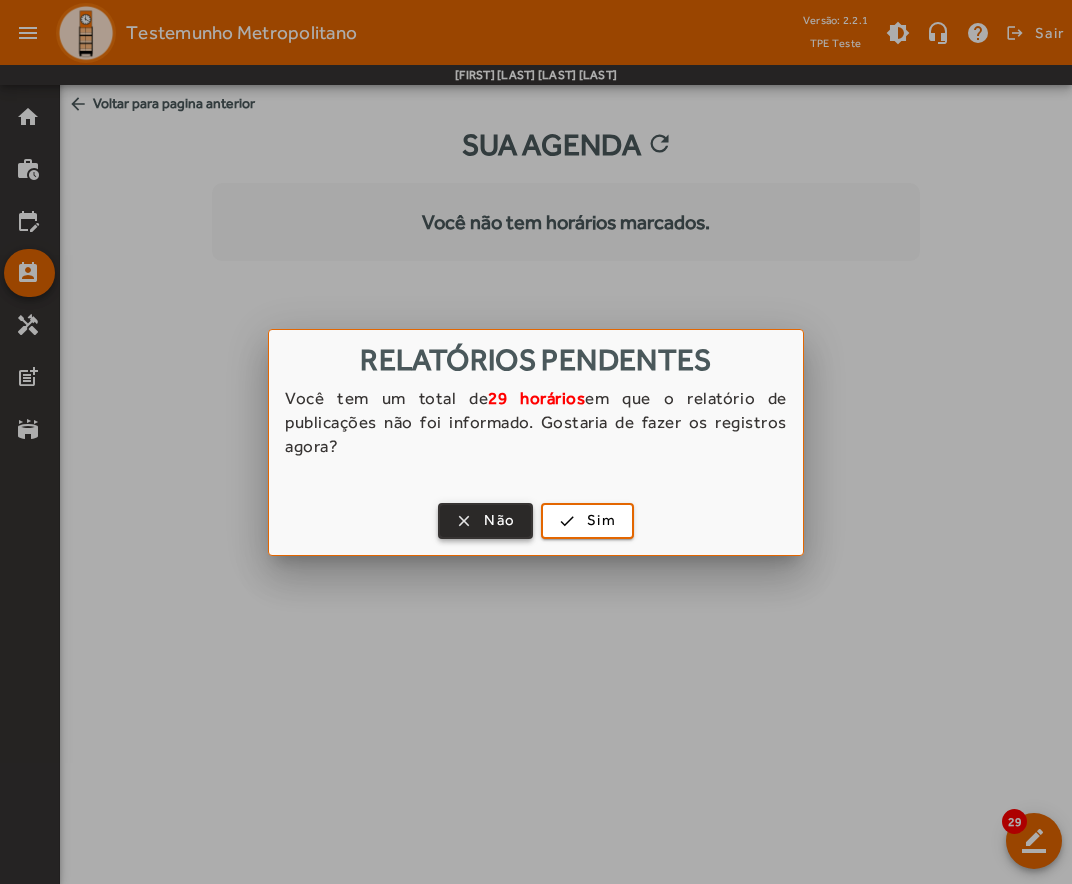 click on "Não" at bounding box center [499, 520] 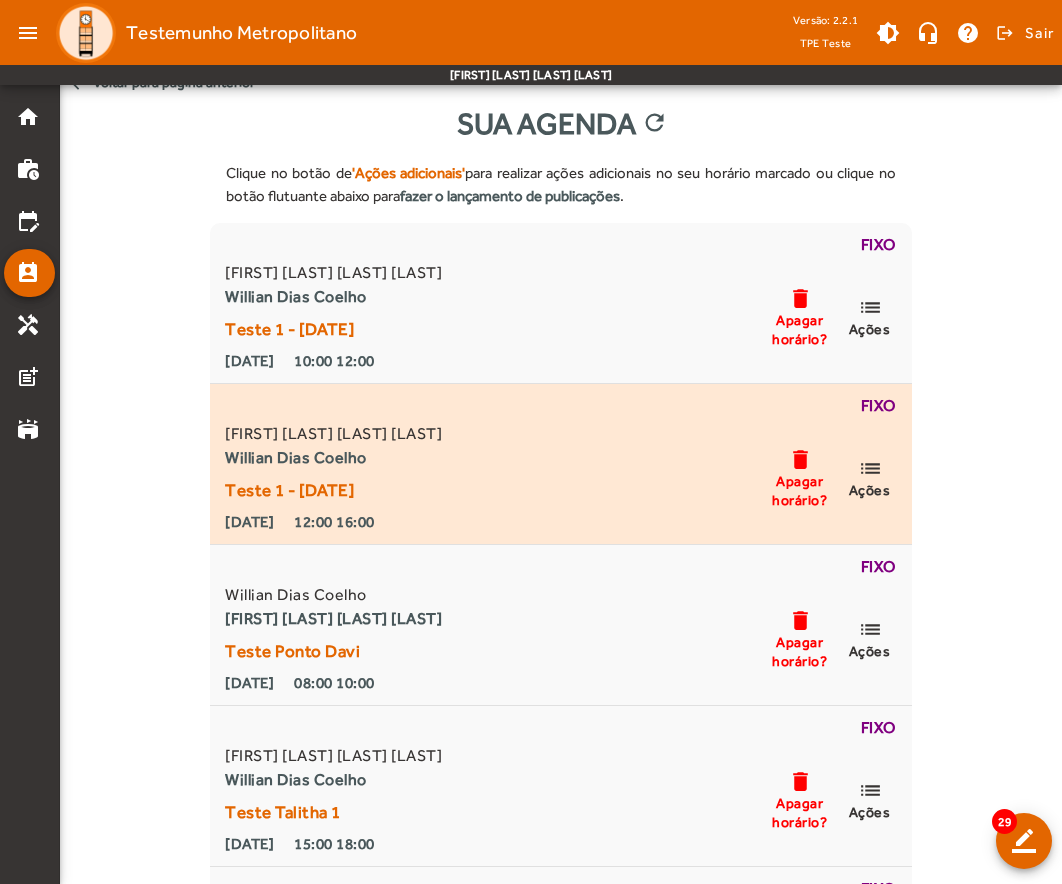 scroll, scrollTop: 0, scrollLeft: 0, axis: both 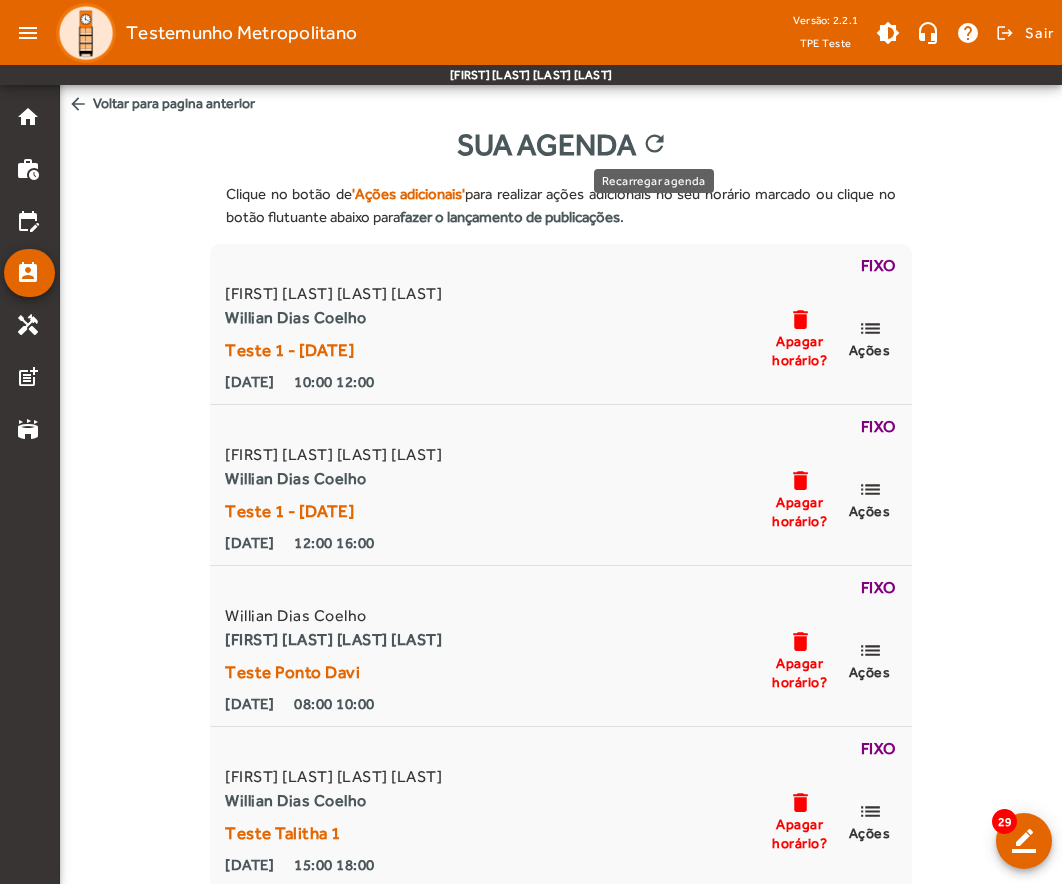 click on "refresh" 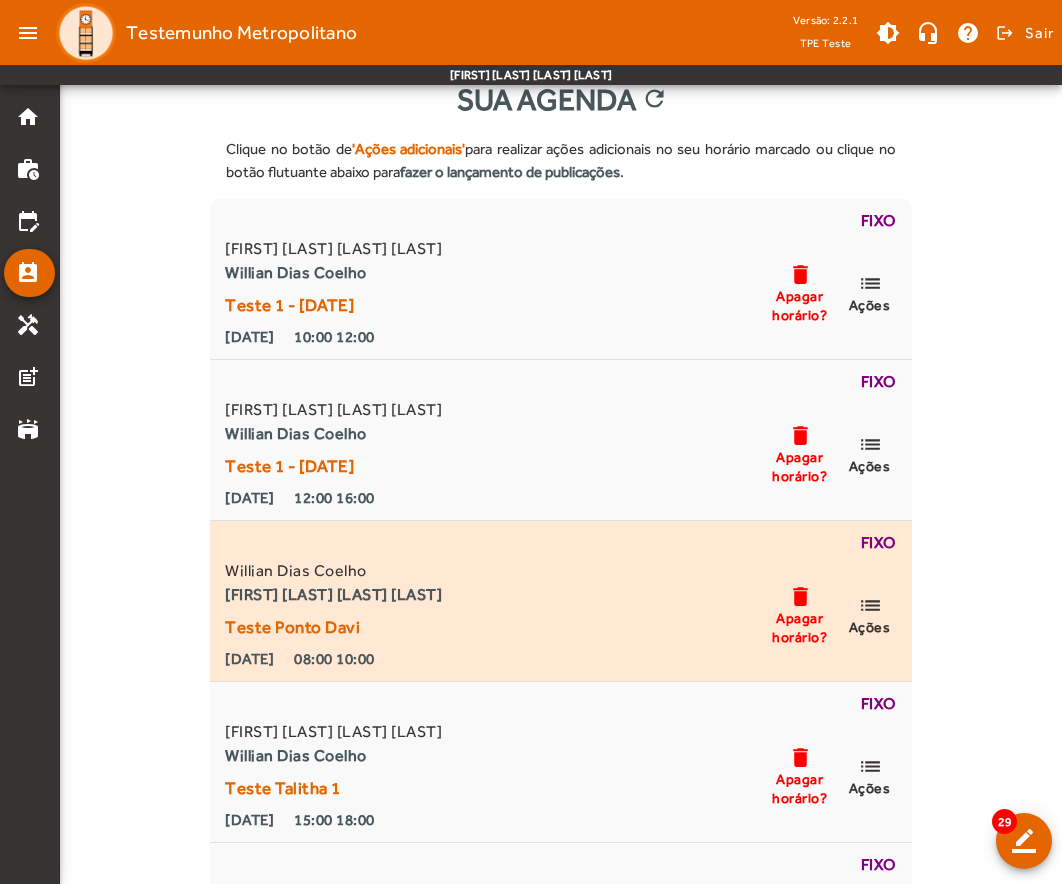 scroll, scrollTop: 0, scrollLeft: 0, axis: both 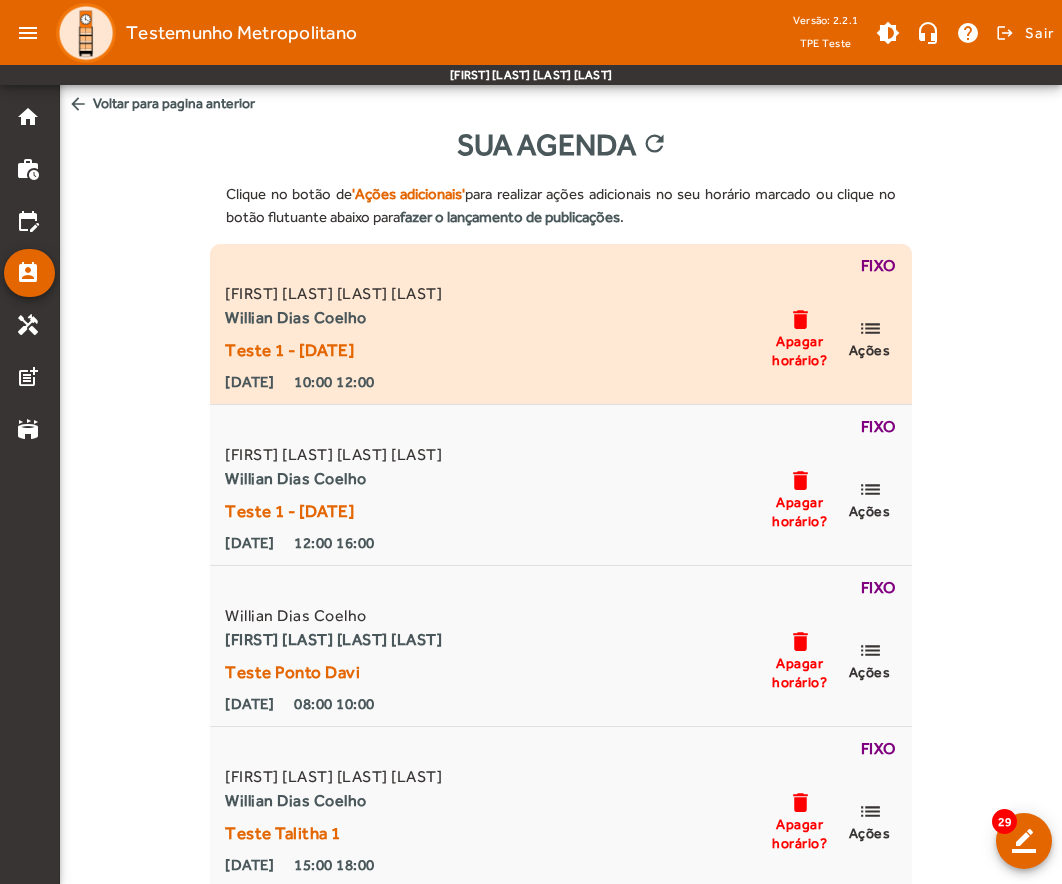 click on "list" 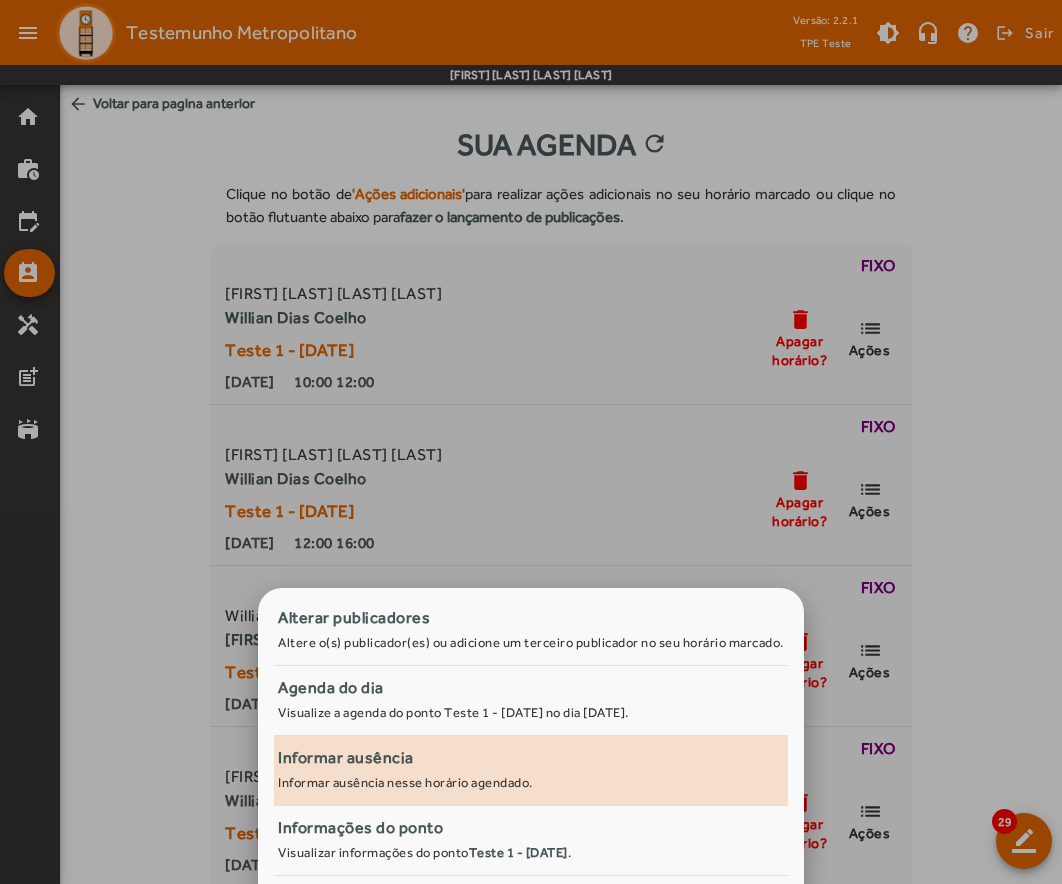 click on "Informar ausência Informar ausência nesse horário agendado." at bounding box center (531, 768) 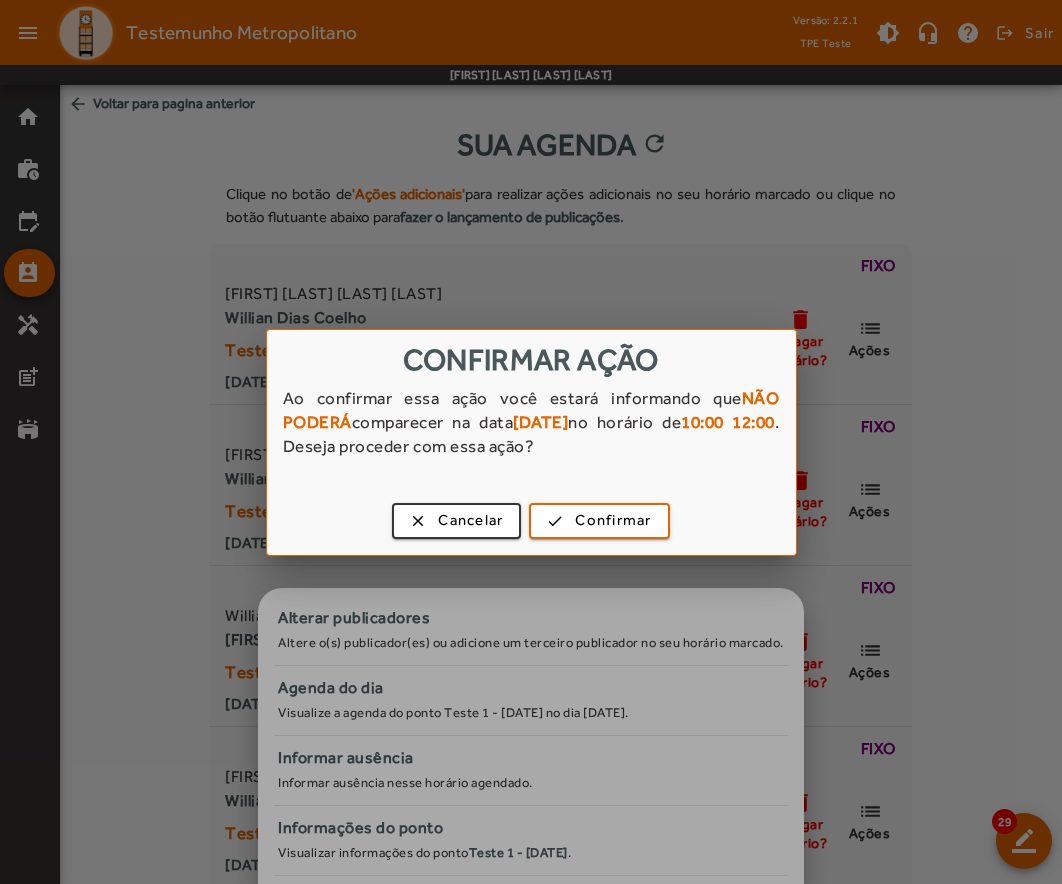 click at bounding box center [531, 442] 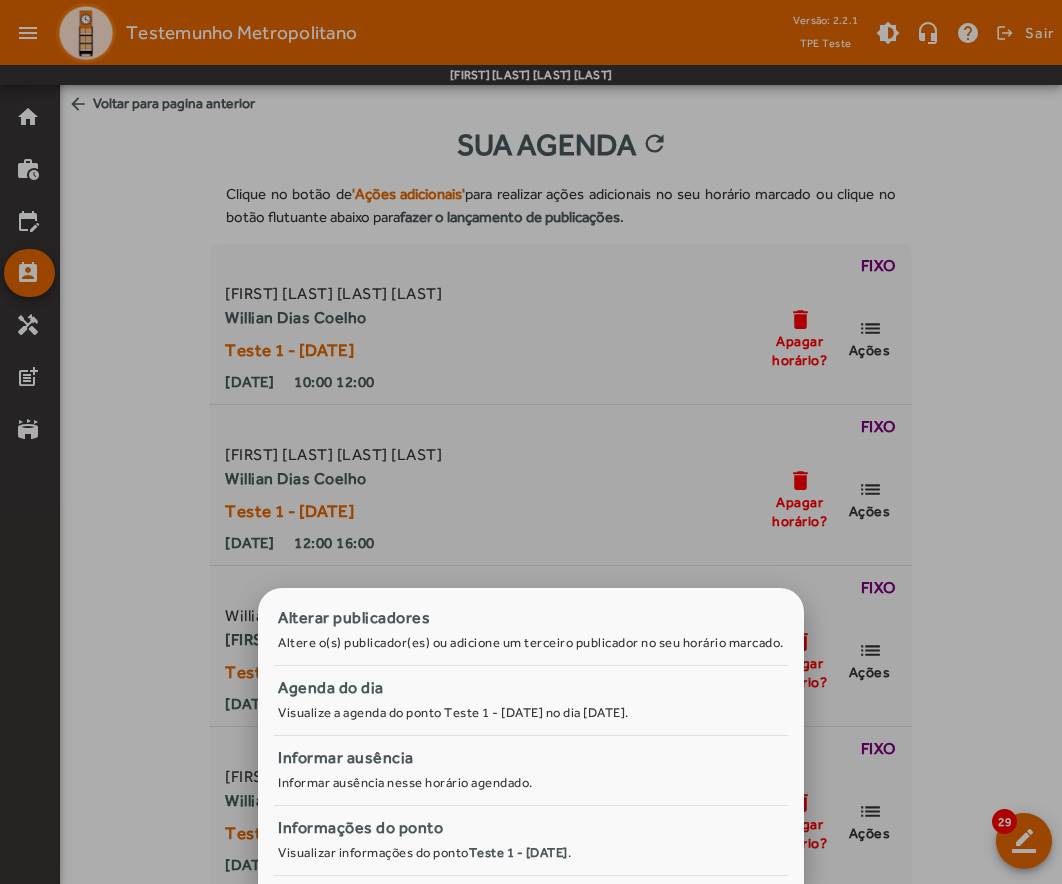 click at bounding box center [531, 442] 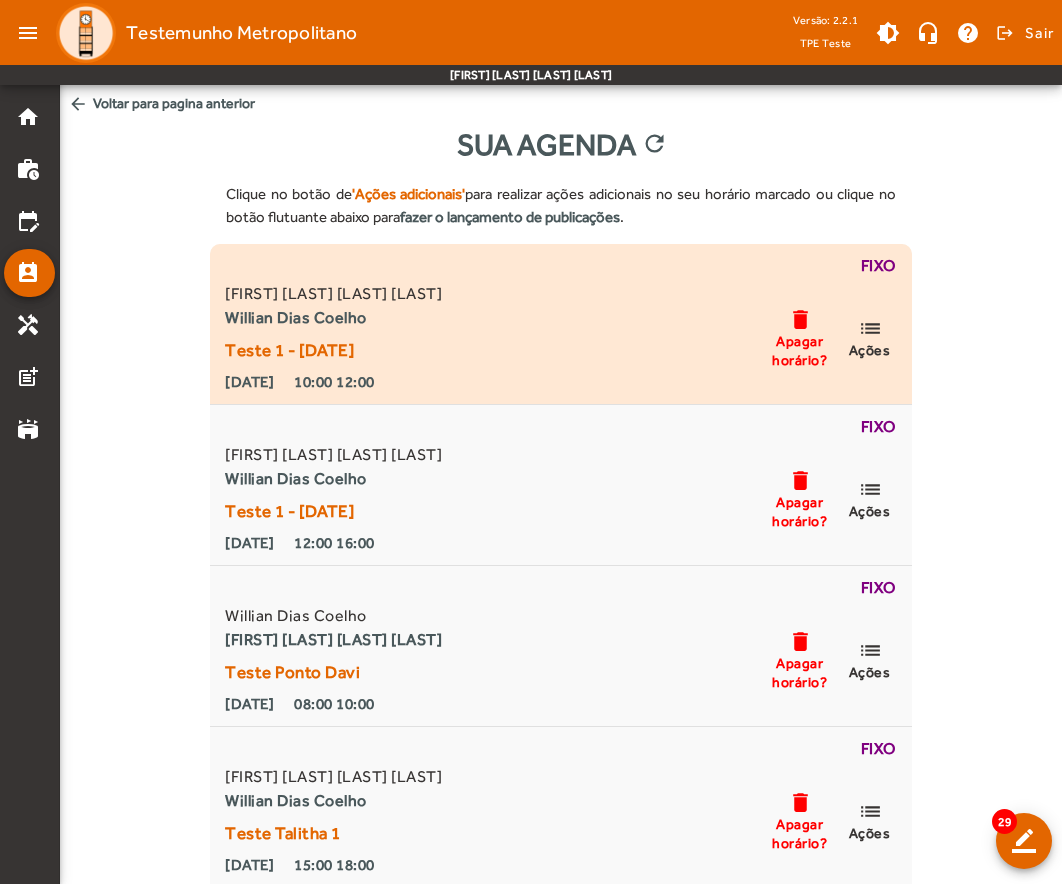 click on "list" 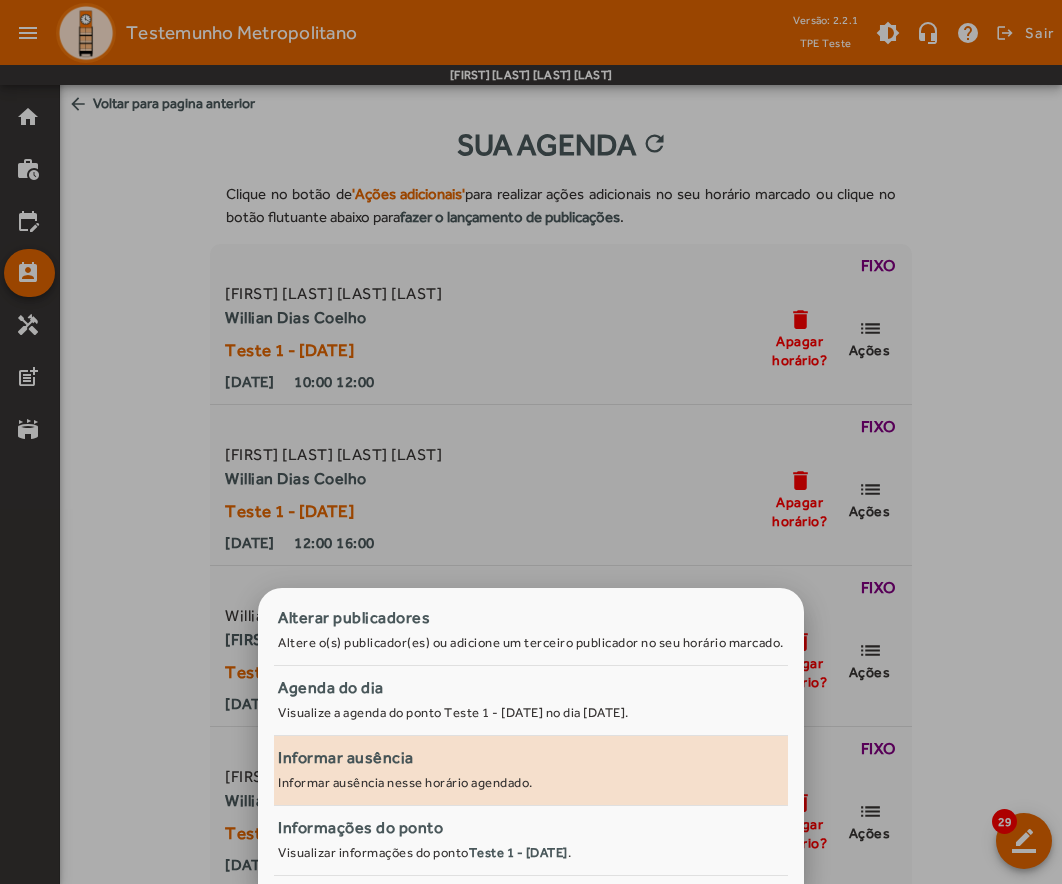 click on "Informar ausência nesse horário agendado." at bounding box center (405, 782) 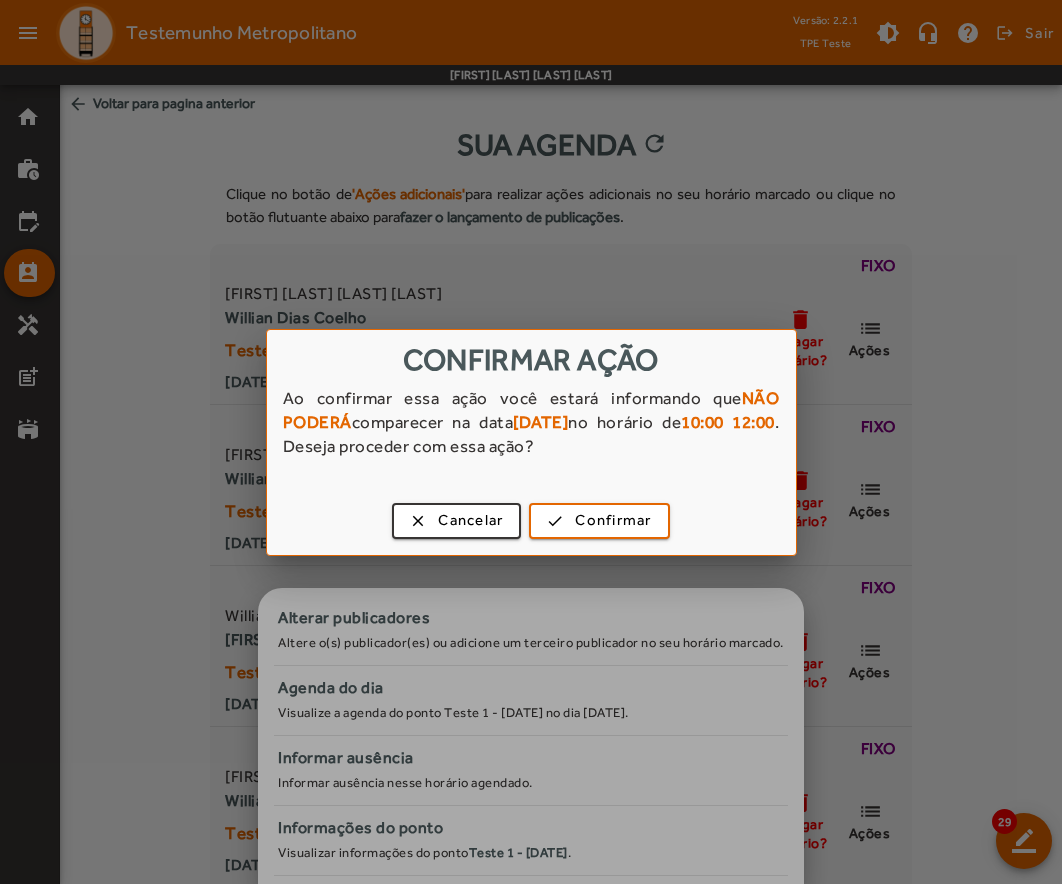 click at bounding box center [531, 442] 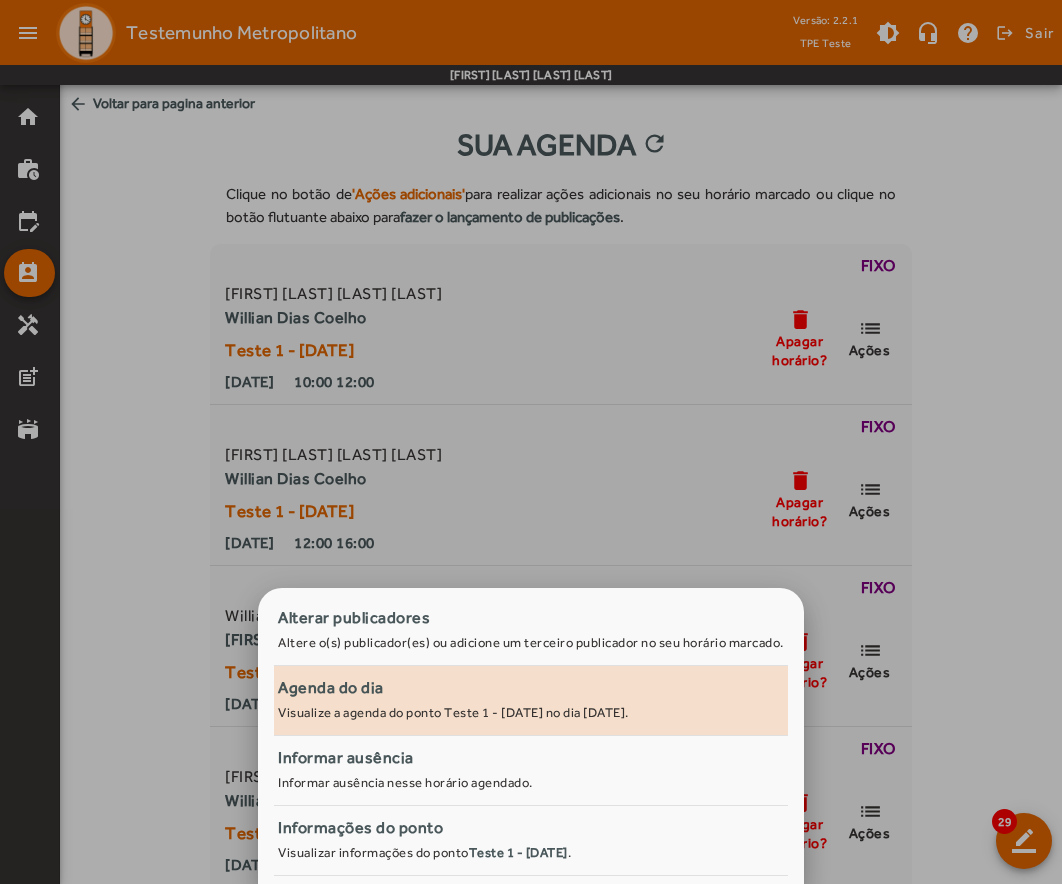 click on "Visualize a agenda do ponto Teste 1 - 28/03/2025 no dia 01/08/2025." at bounding box center [453, 712] 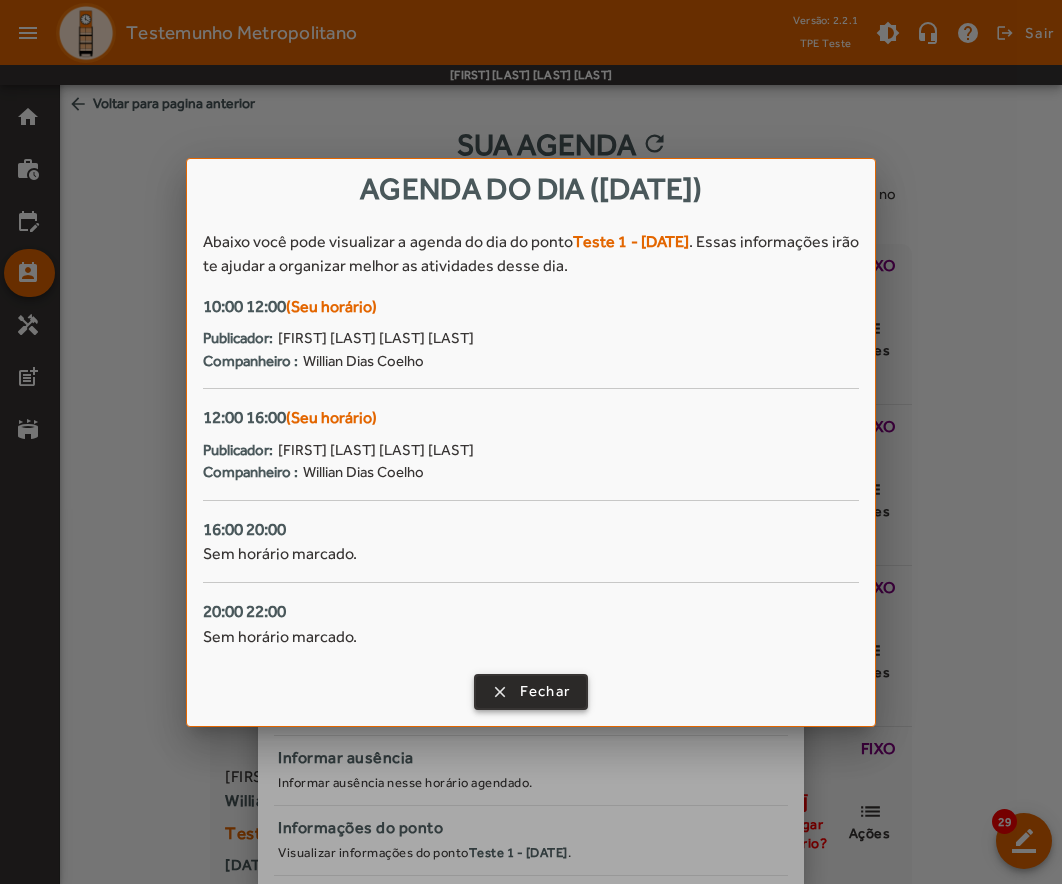 click on "Fechar" at bounding box center [545, 691] 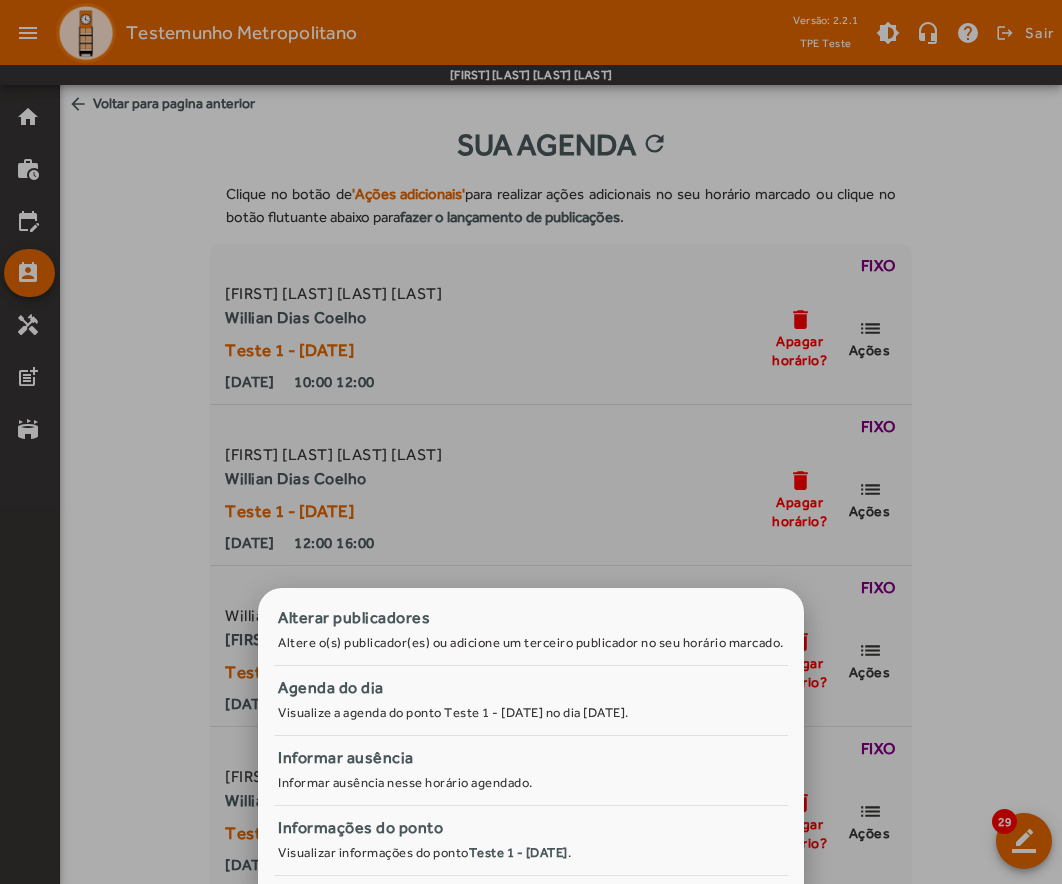 click at bounding box center (531, 442) 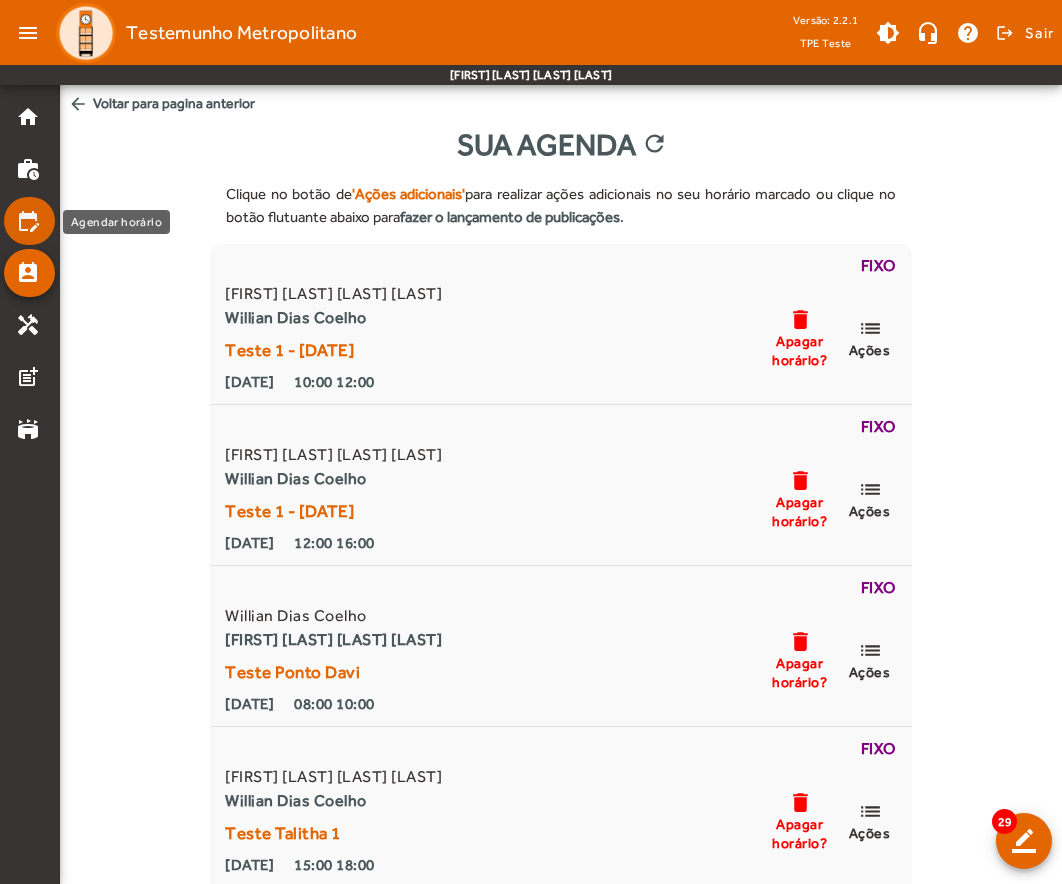 click on "edit_calendar" 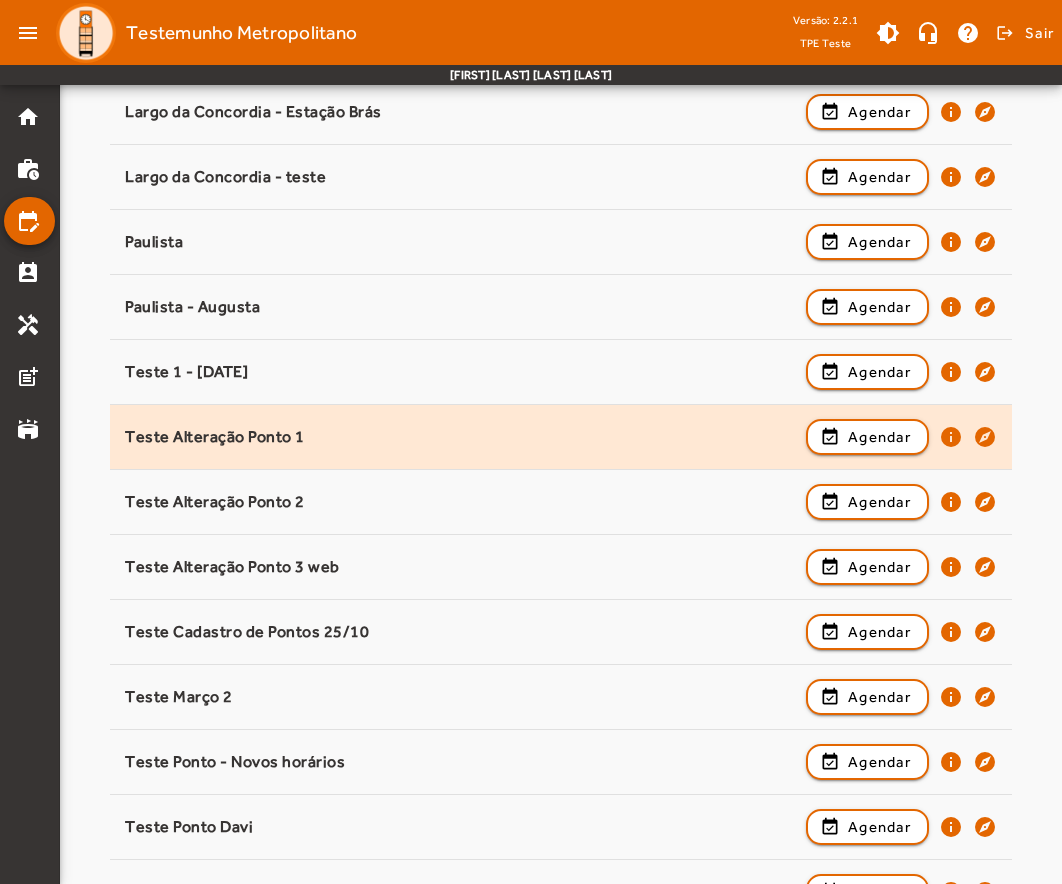 scroll, scrollTop: 600, scrollLeft: 0, axis: vertical 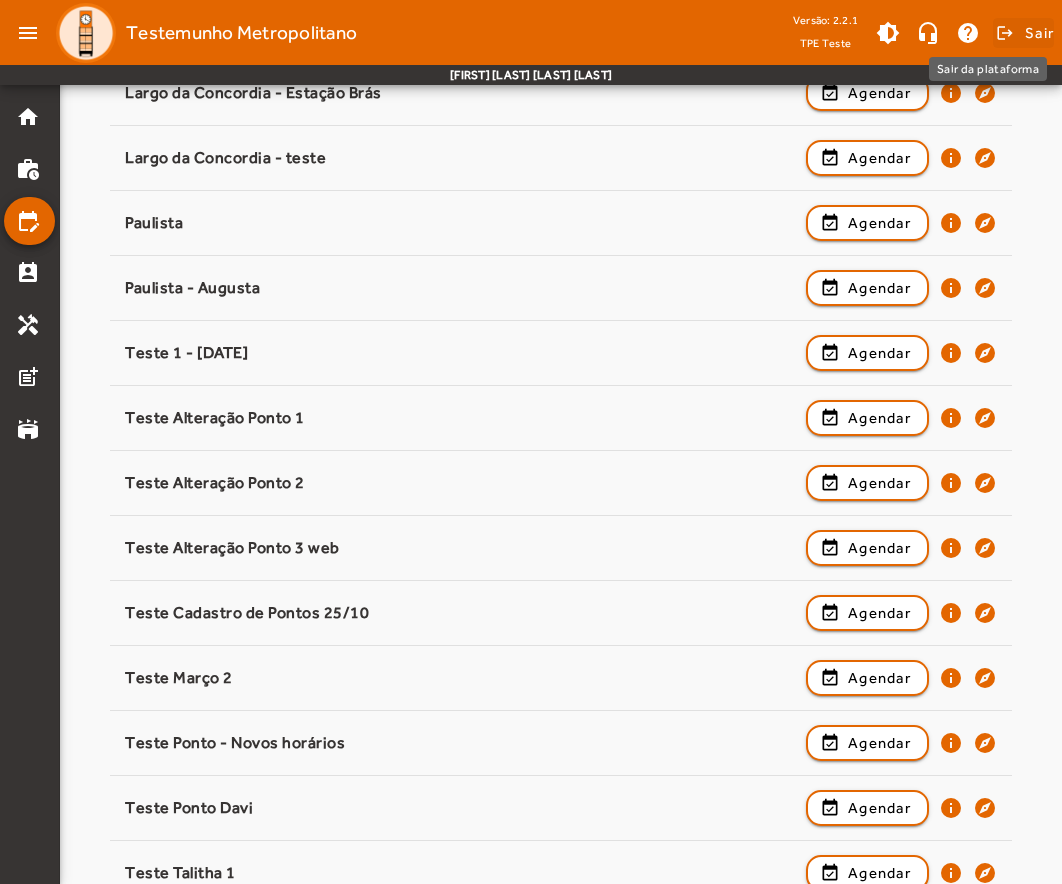 click on "Sair" 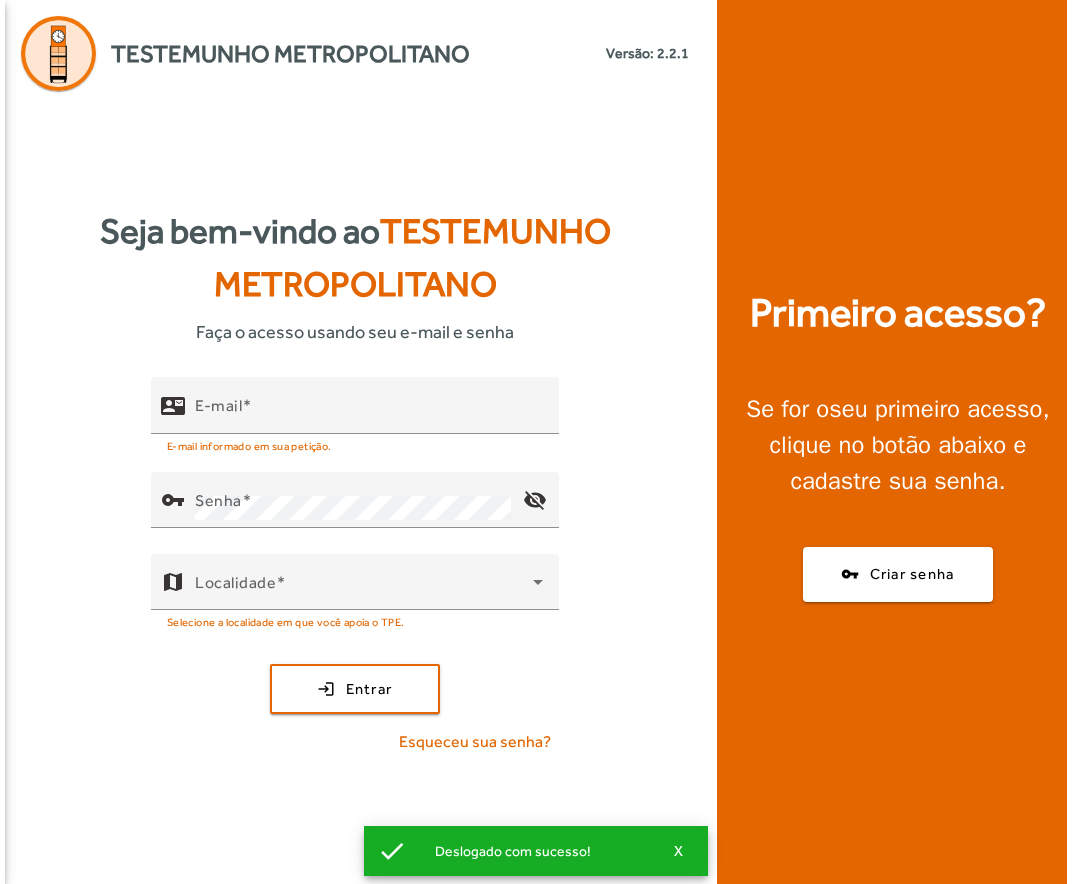 scroll, scrollTop: 0, scrollLeft: 0, axis: both 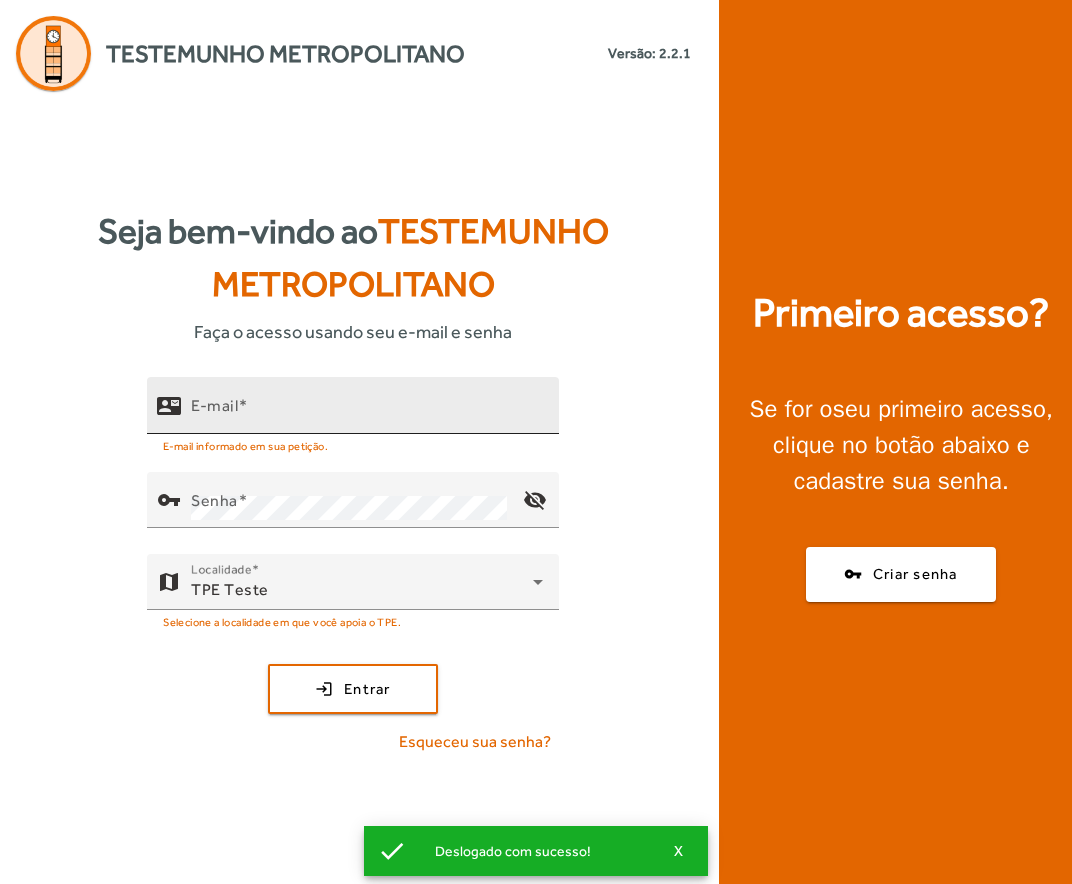 click on "E-mail" 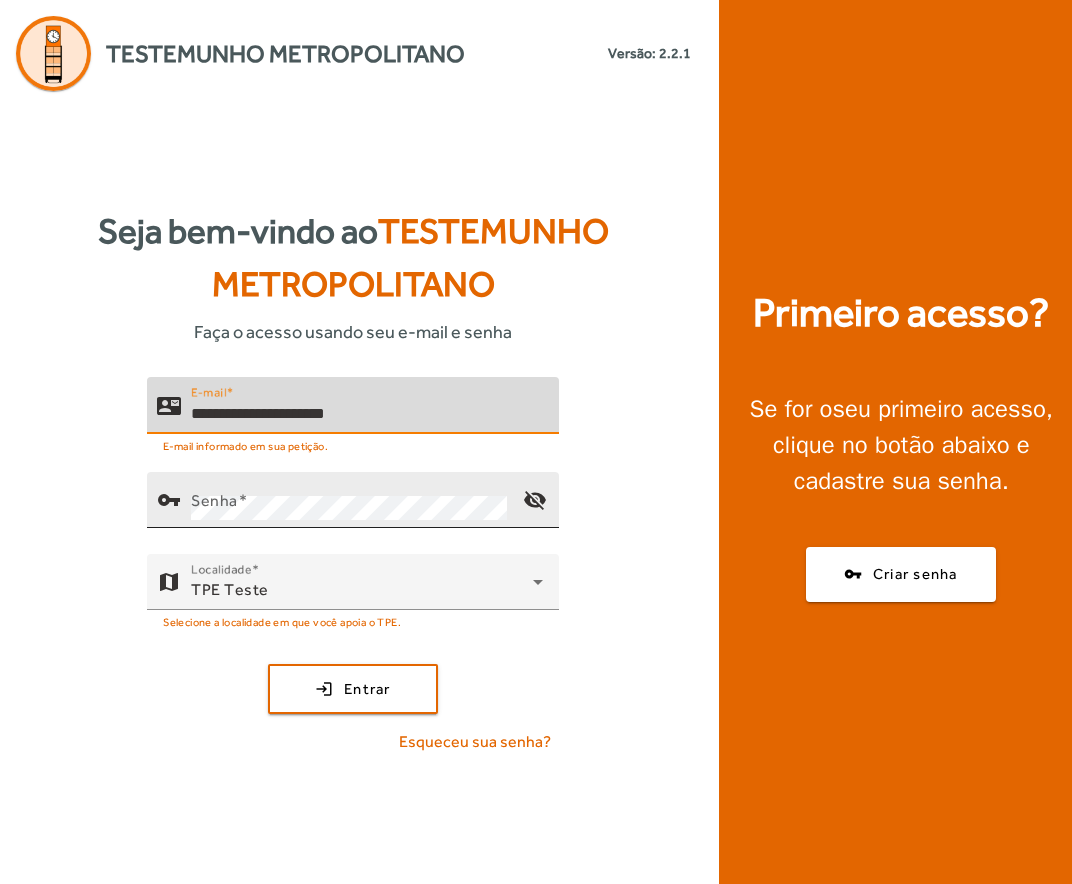 type on "**********" 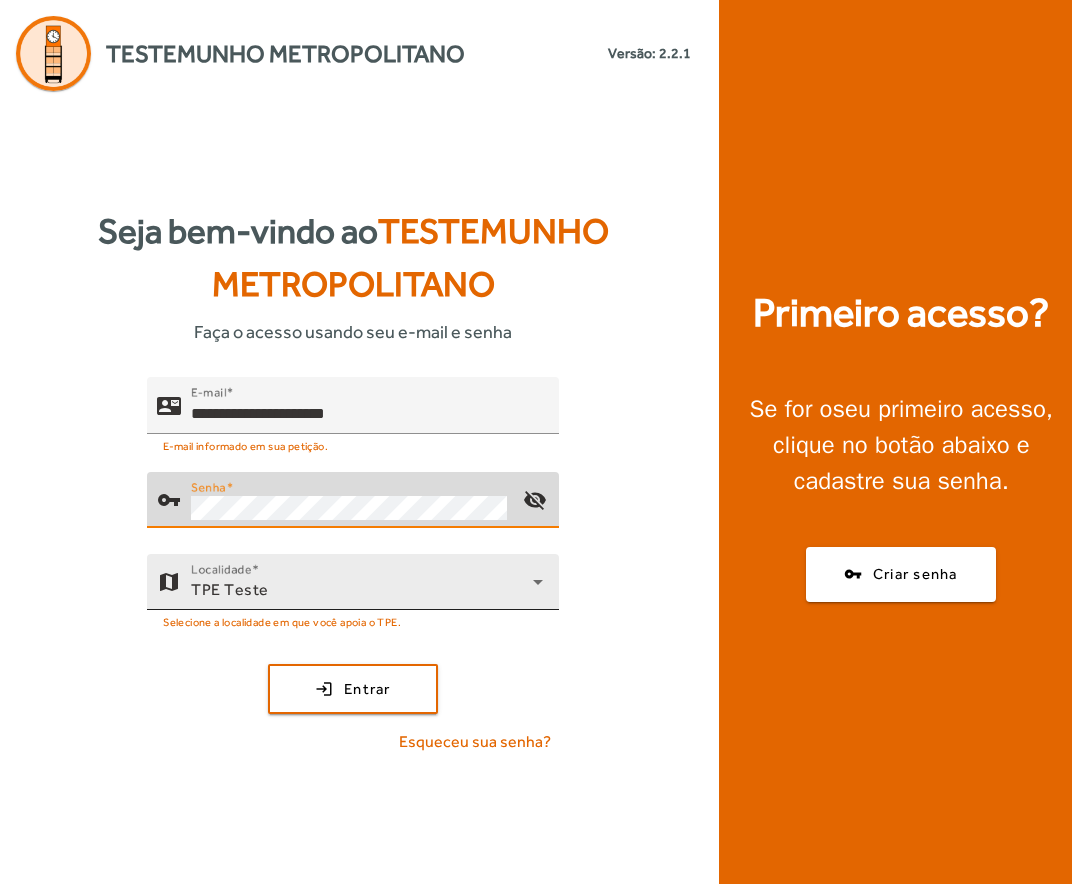 click on "TPE Teste" at bounding box center [362, 590] 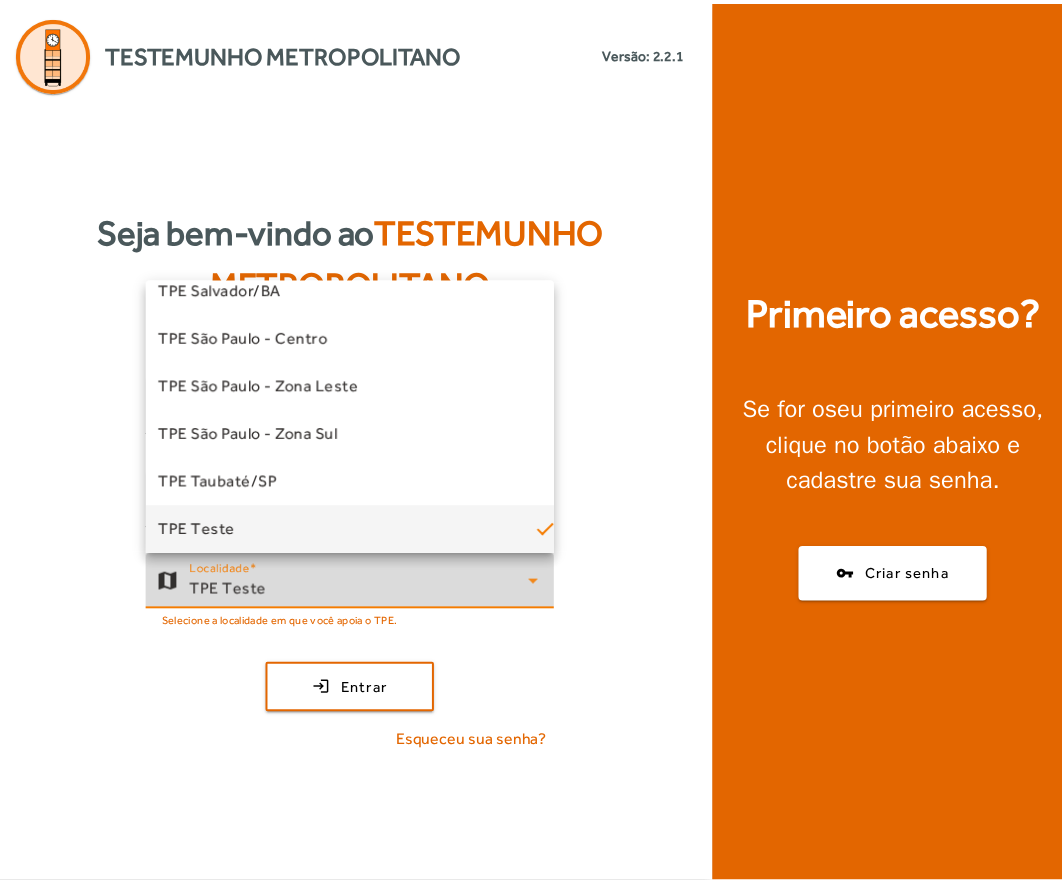 scroll, scrollTop: 557, scrollLeft: 0, axis: vertical 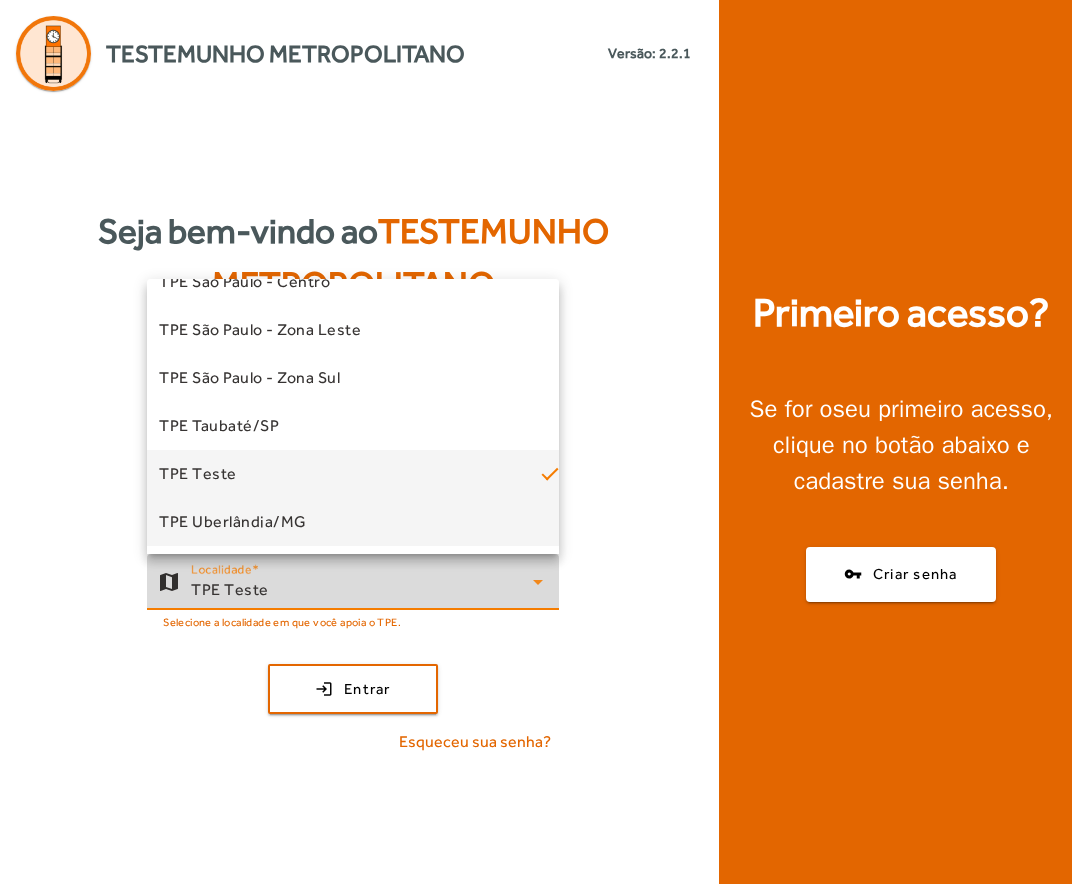 click on "TPE Uberlândia/MG" at bounding box center (233, 522) 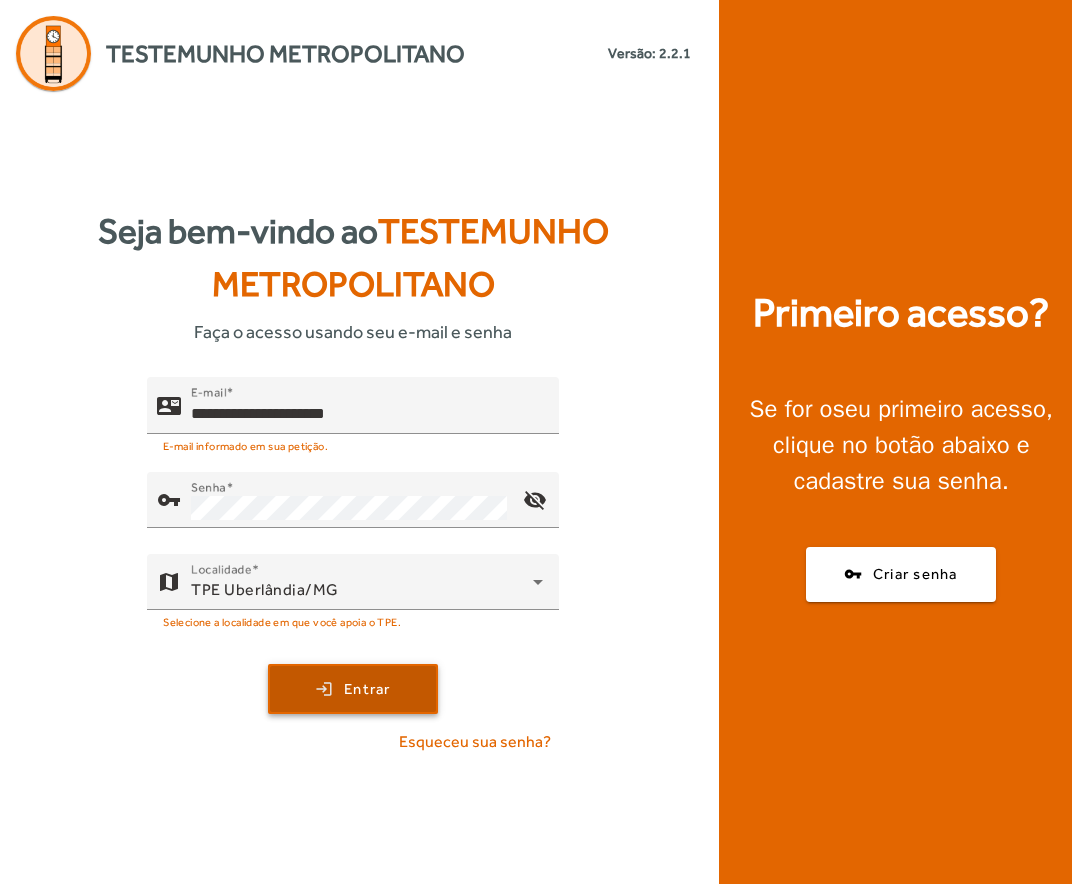 click on "Entrar" 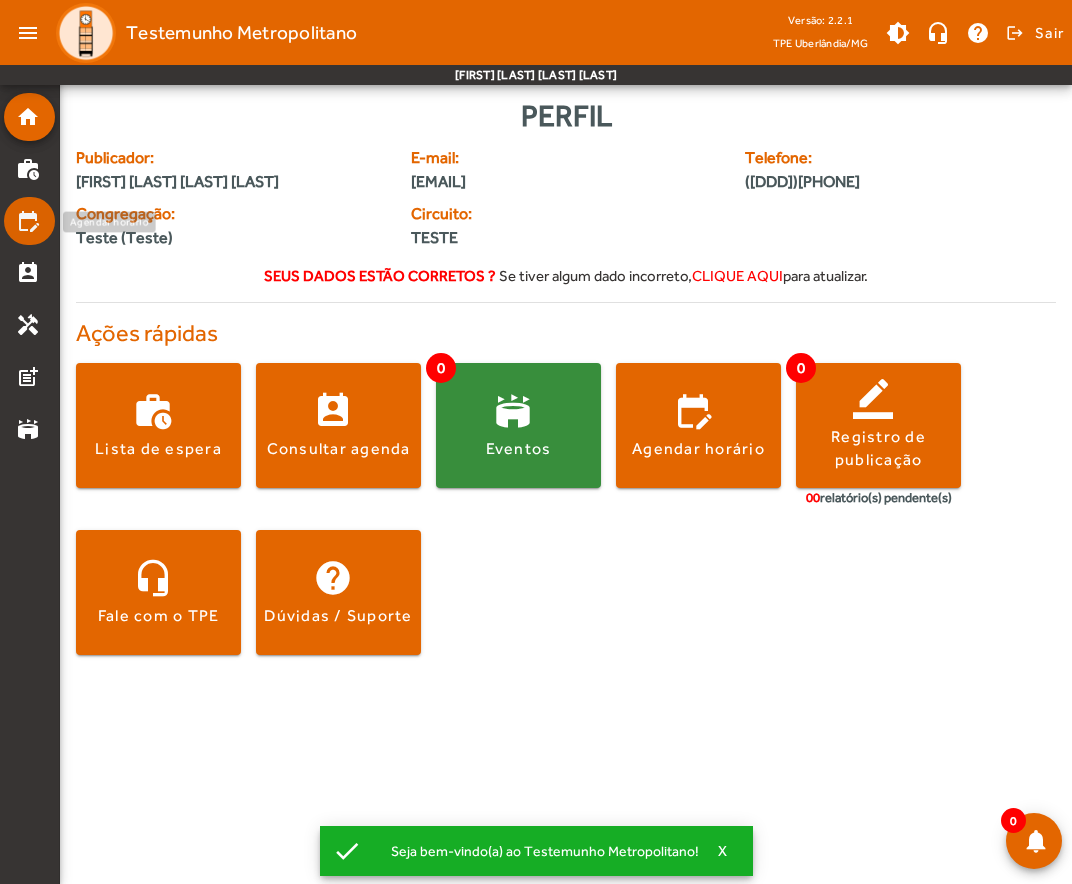 click on "edit_calendar" 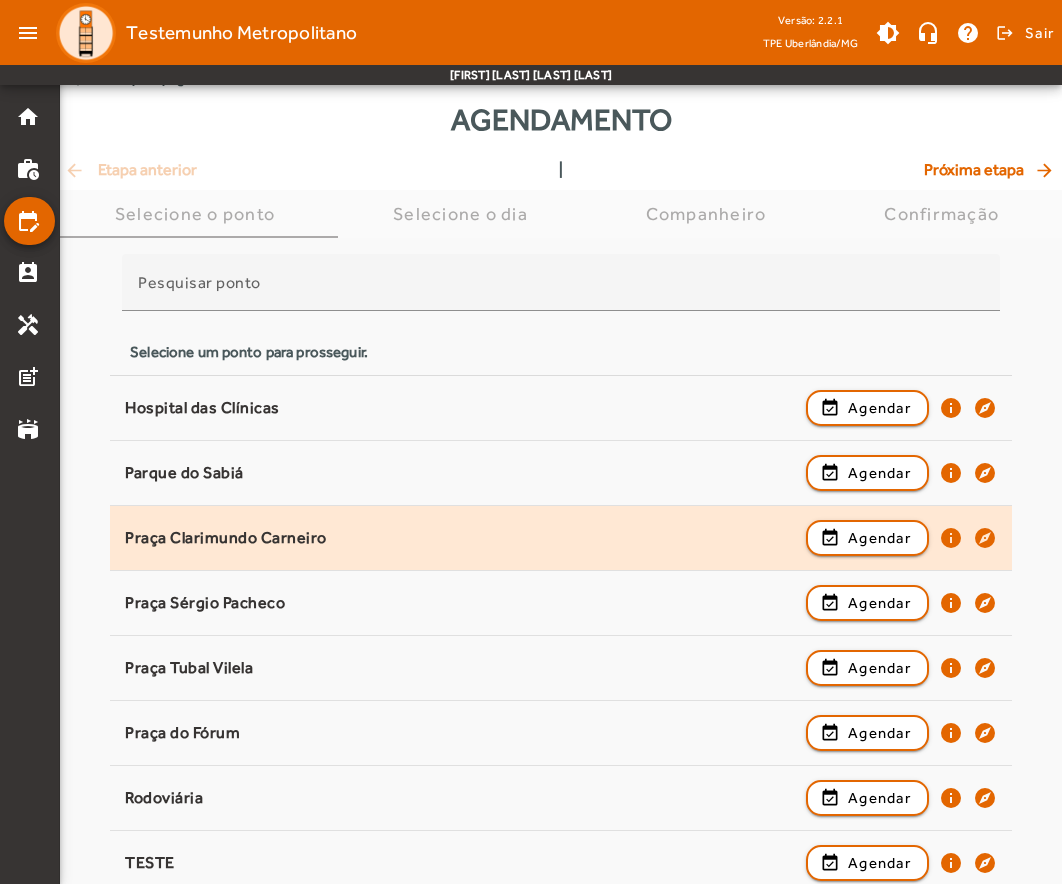 scroll, scrollTop: 166, scrollLeft: 0, axis: vertical 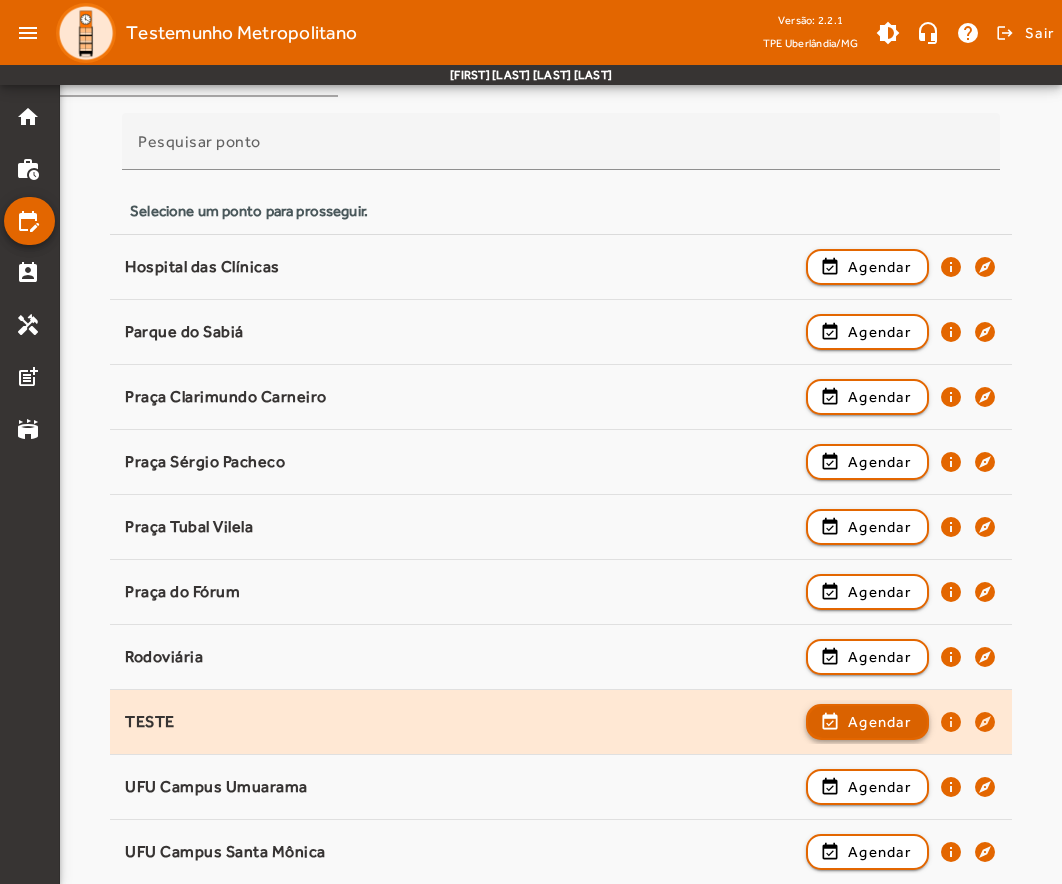 click at bounding box center (867, 787) 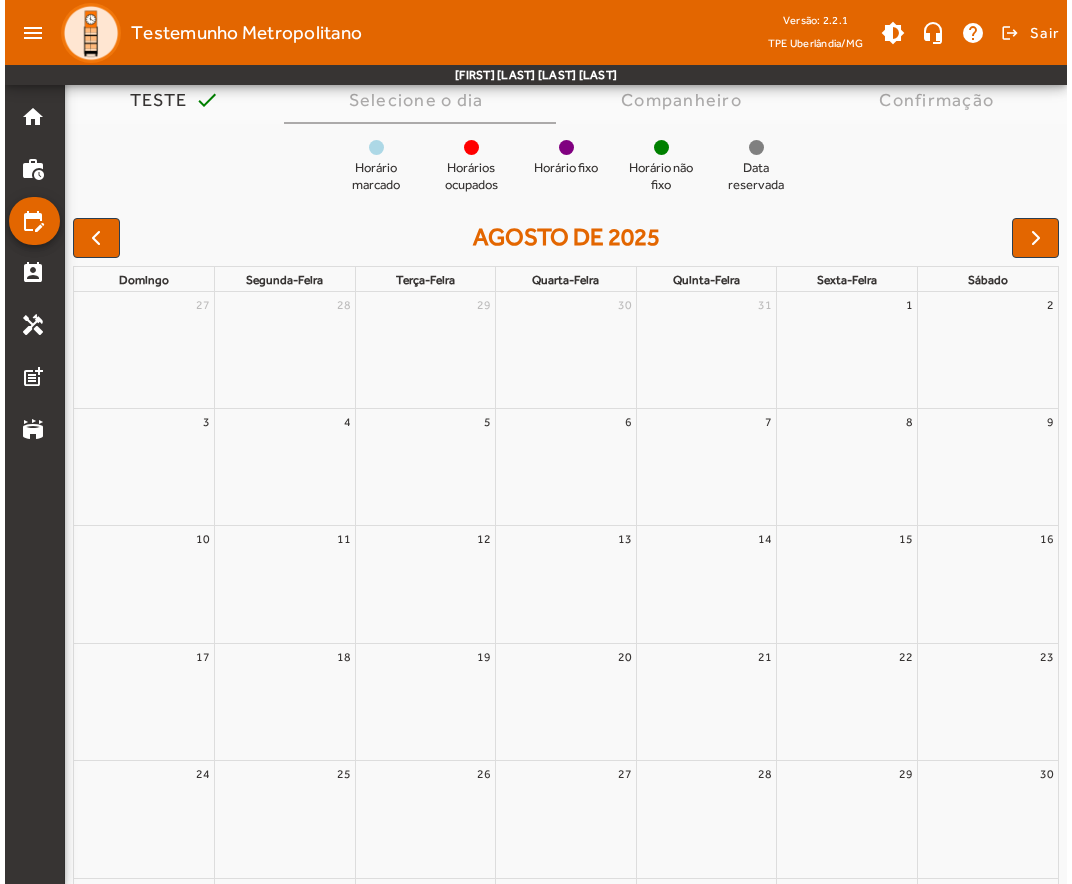 scroll, scrollTop: 0, scrollLeft: 0, axis: both 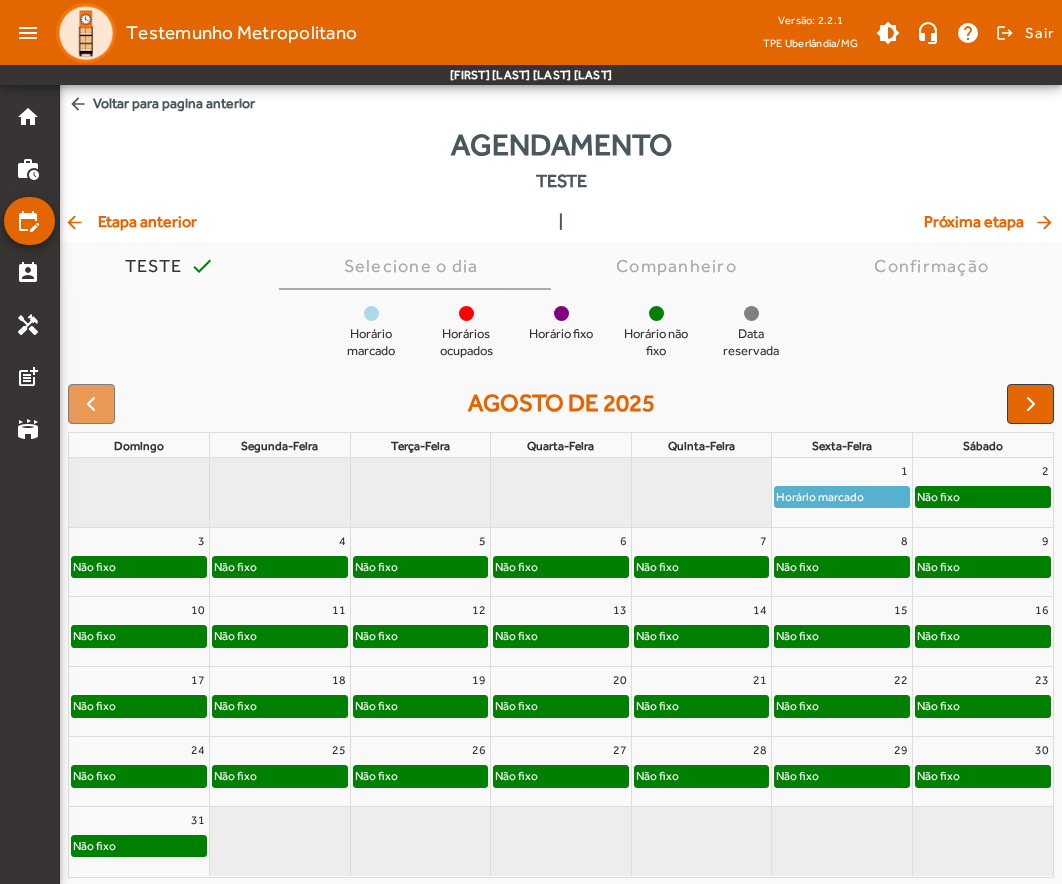 click at bounding box center [702, 501] 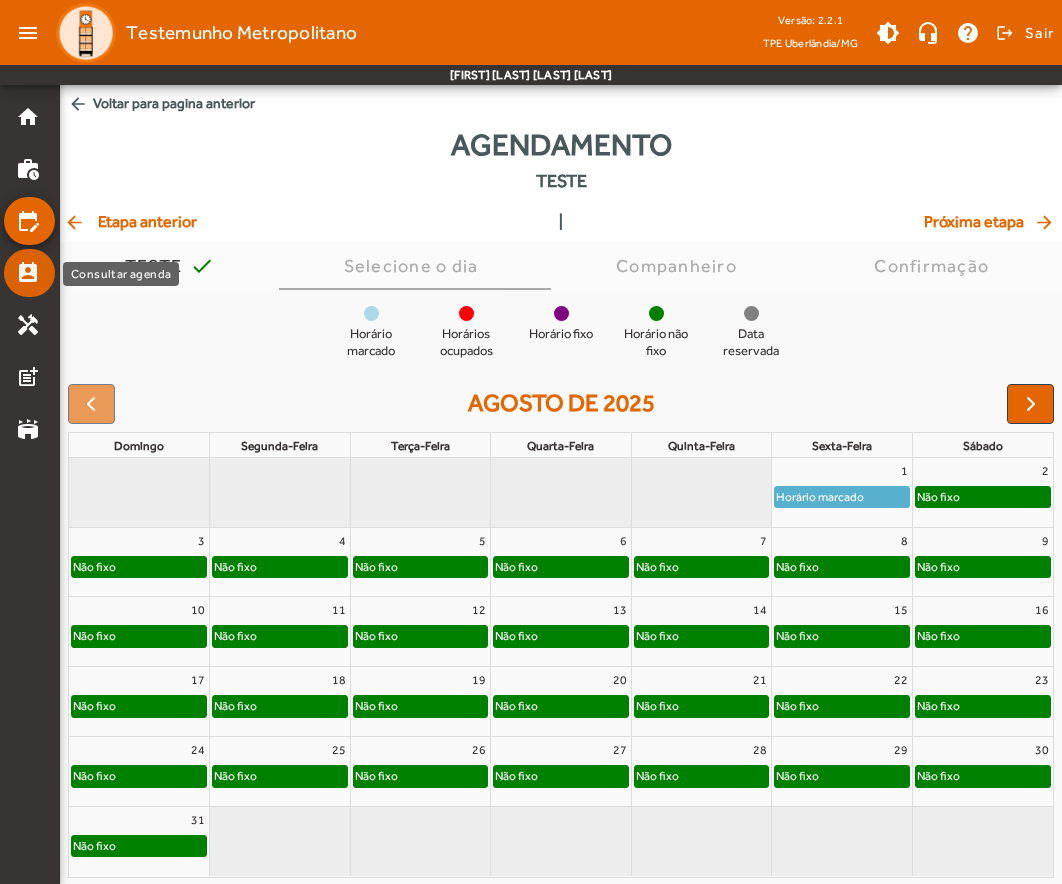click on "perm_contact_calendar" 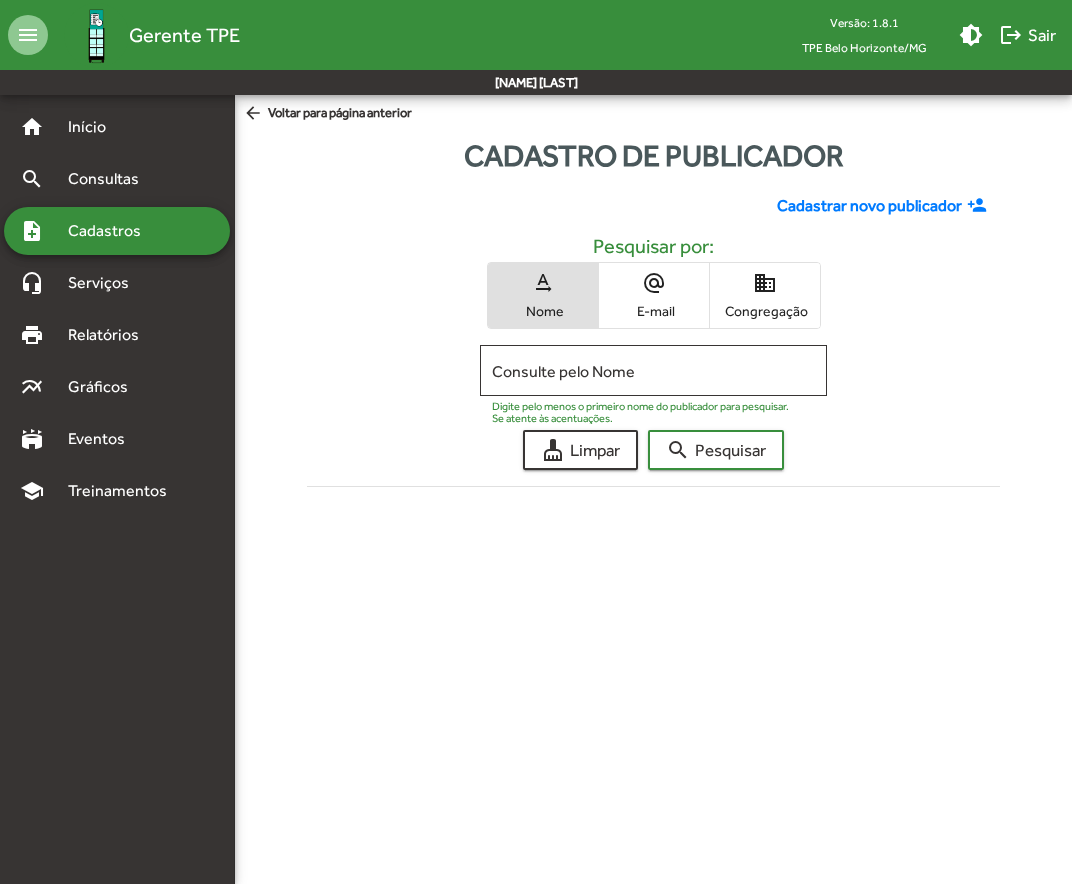 scroll, scrollTop: 0, scrollLeft: 0, axis: both 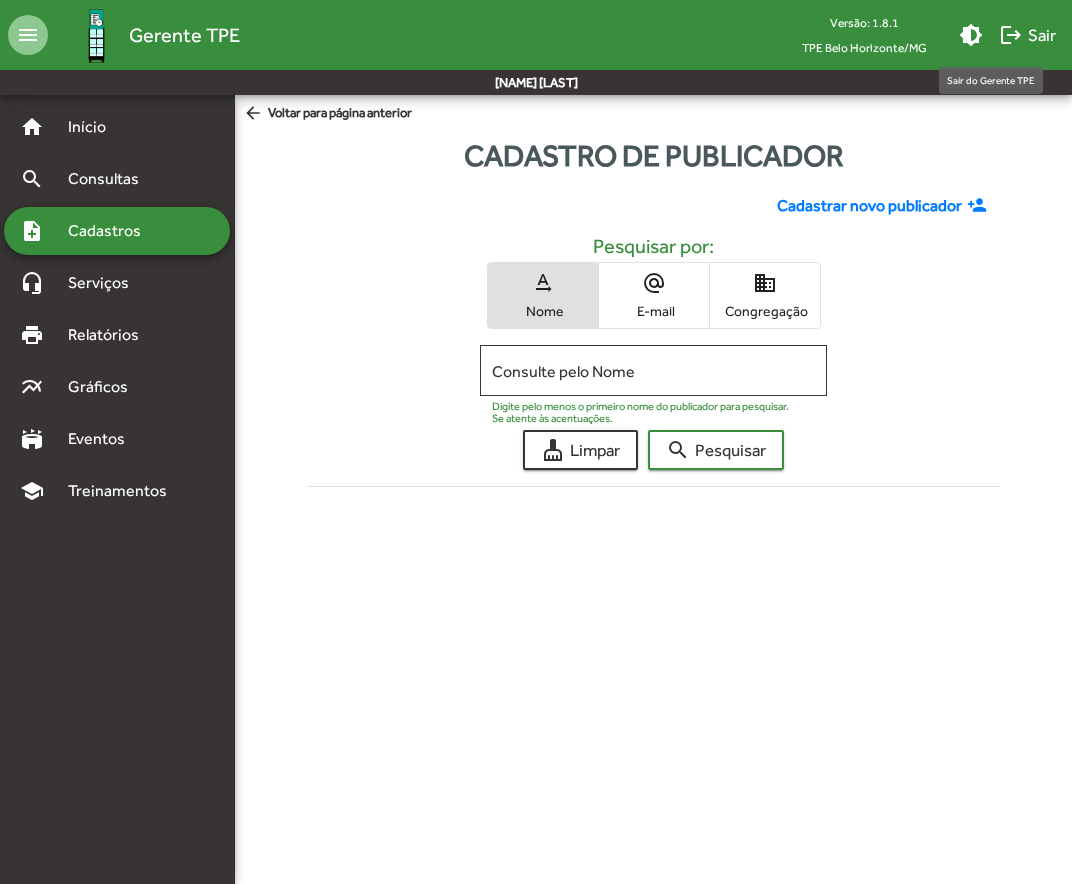 click on "logout  Sair" 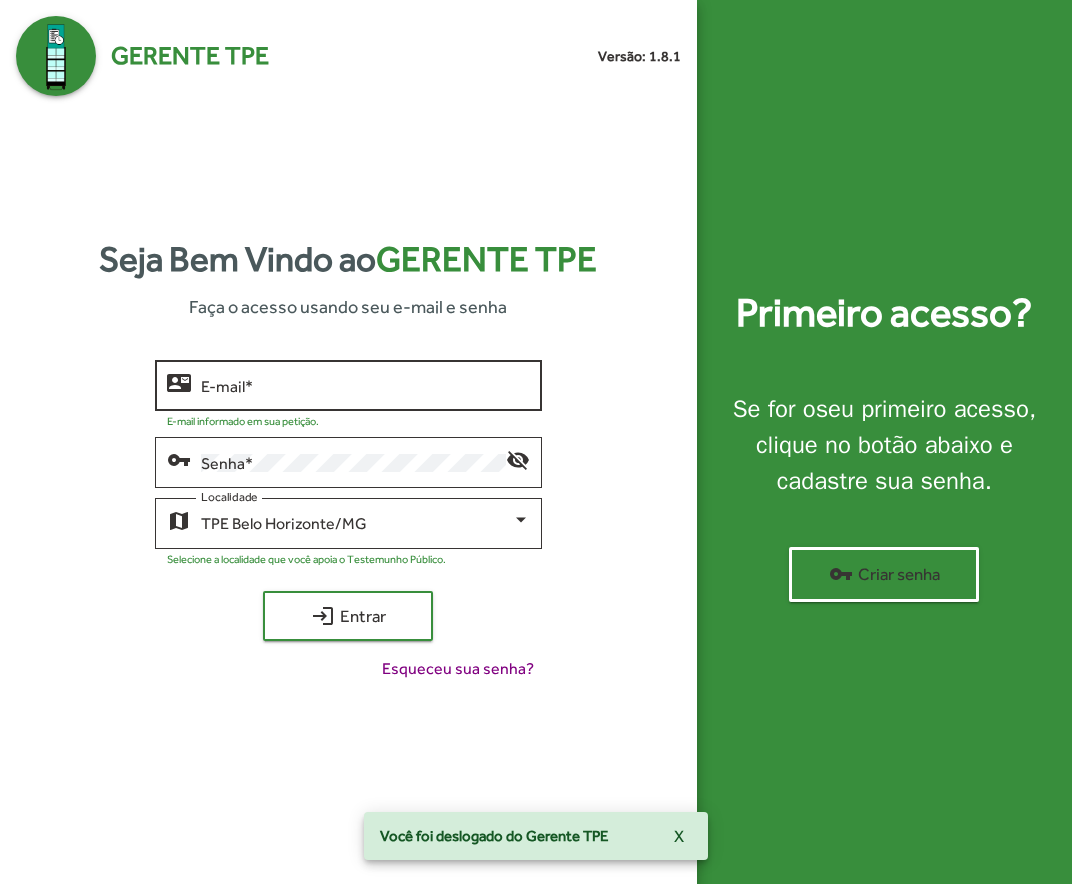 click on "E-mail   *" at bounding box center (366, 386) 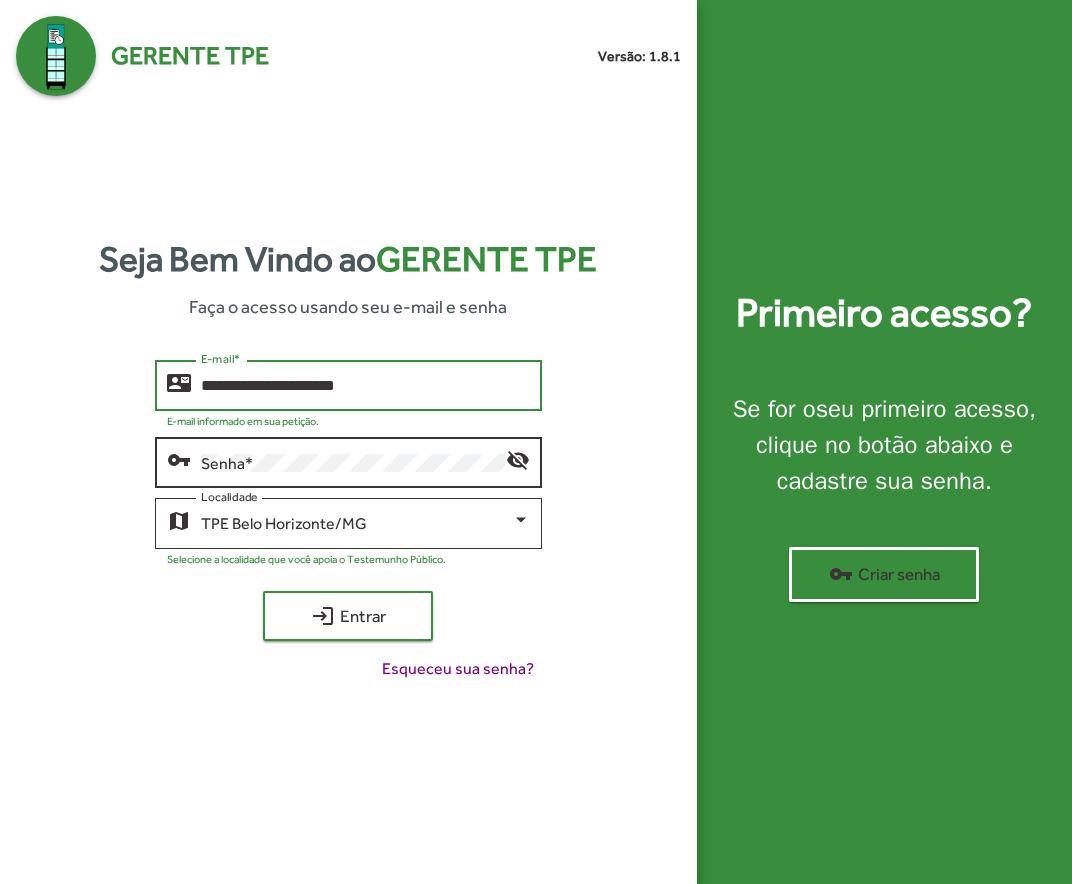 type on "**********" 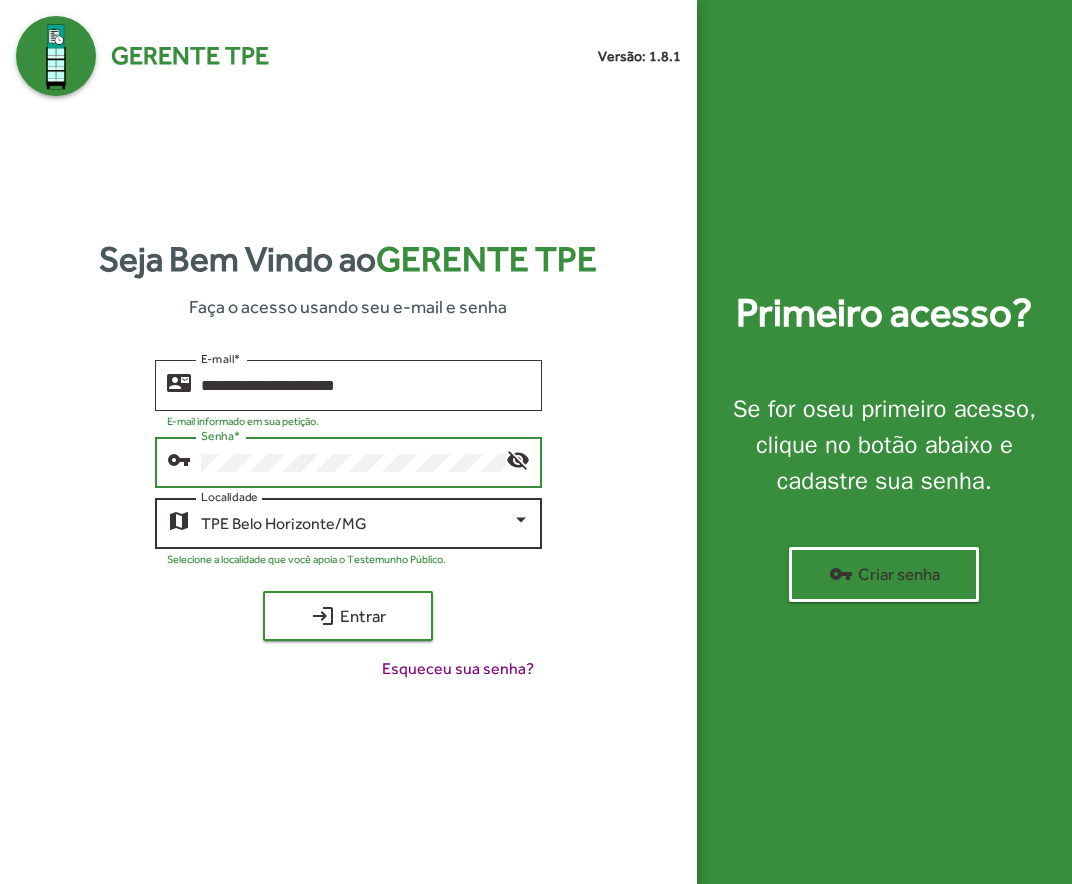 click on "TPE [CITY]/[STATE]  Localidade" 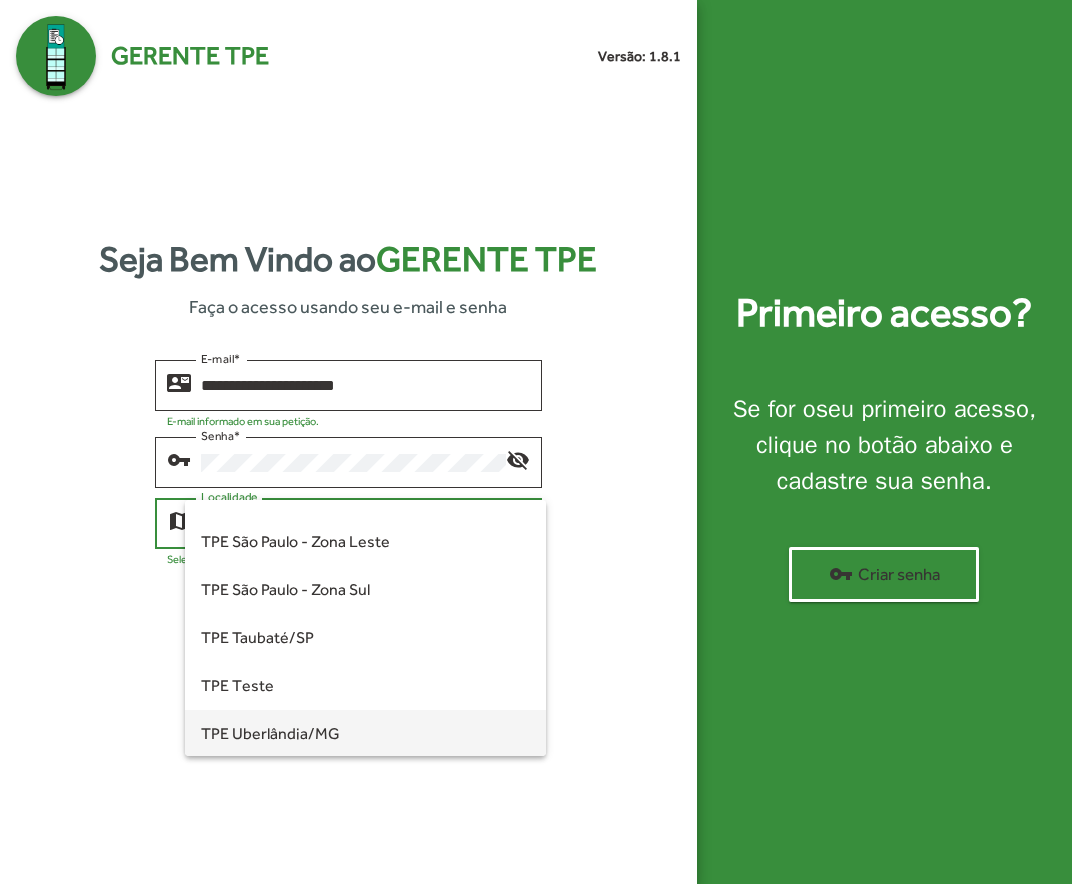 scroll, scrollTop: 560, scrollLeft: 0, axis: vertical 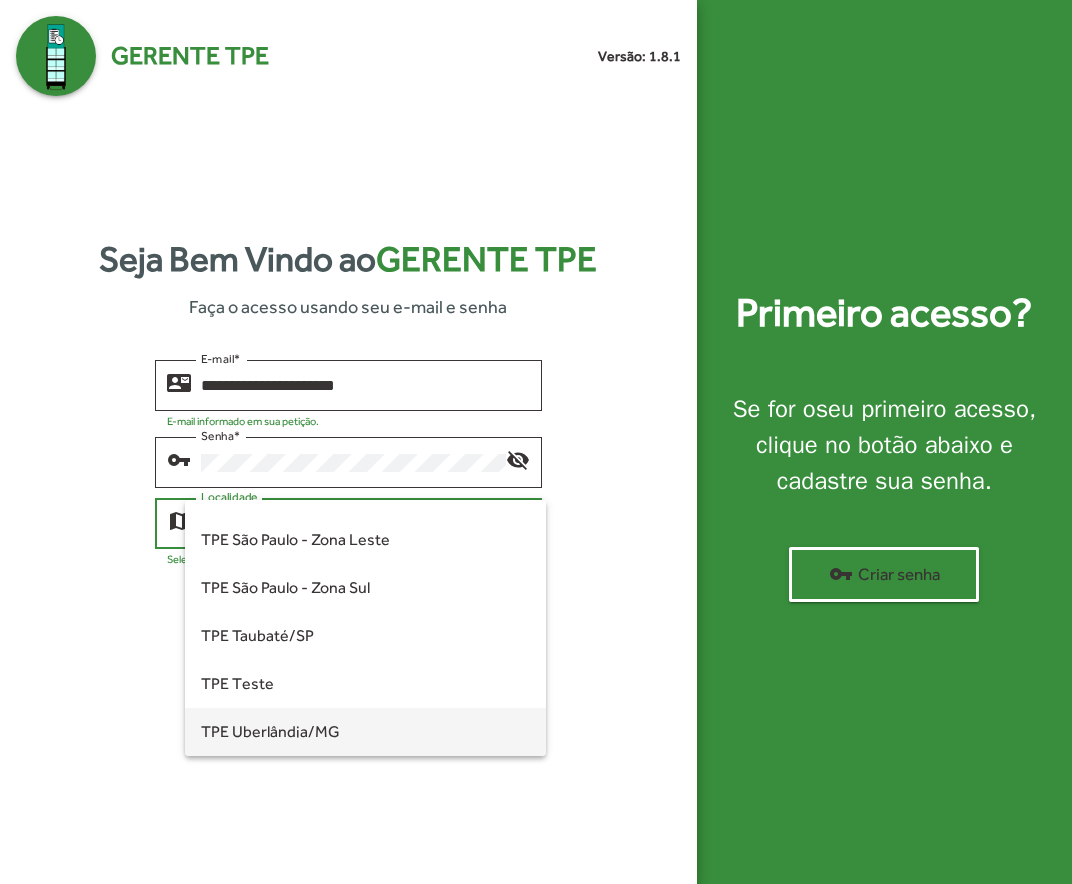 click on "TPE Uberlândia/MG" at bounding box center [366, 732] 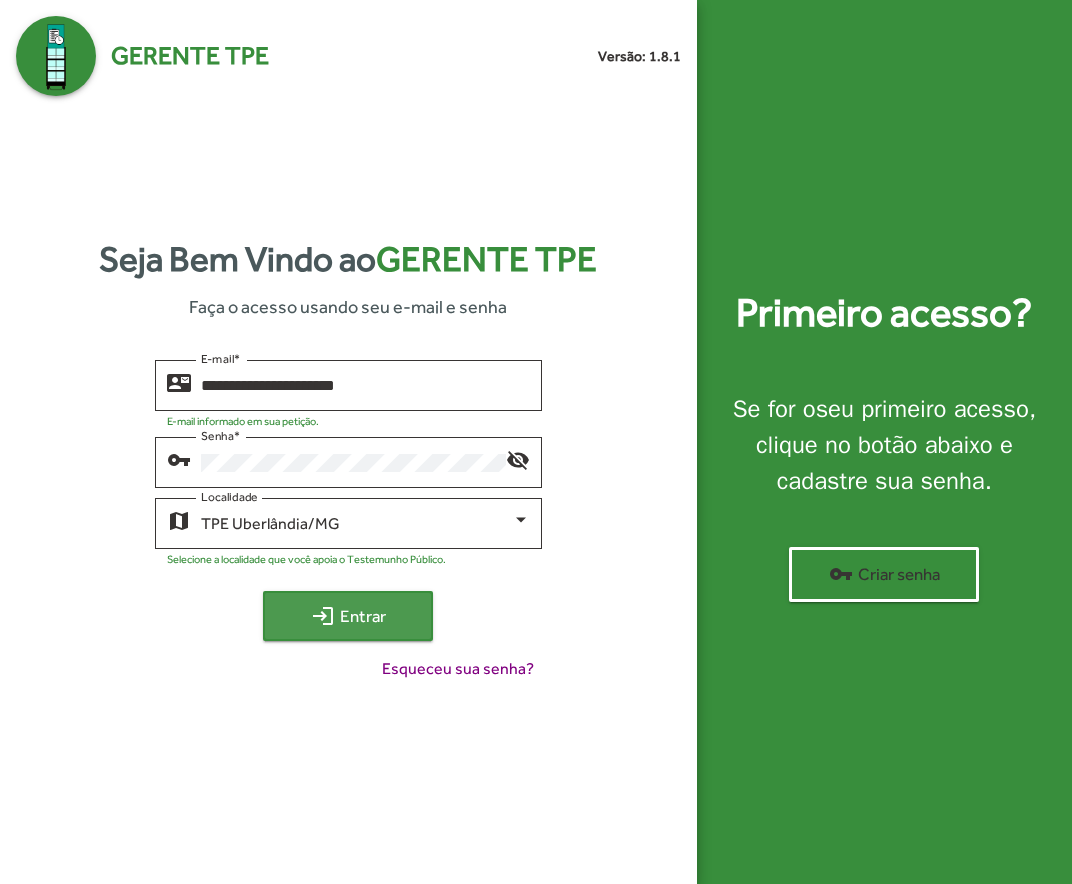 click on "login  Entrar" 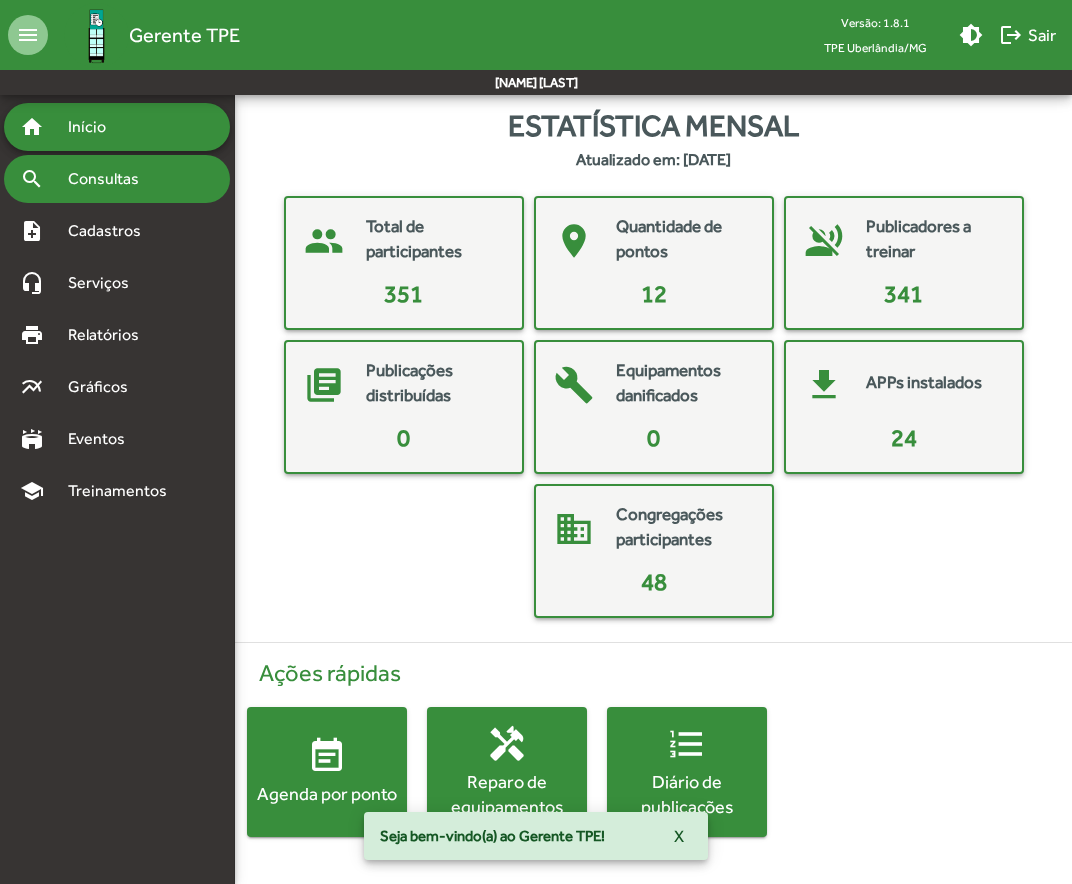 click on "Consultas" at bounding box center [110, 179] 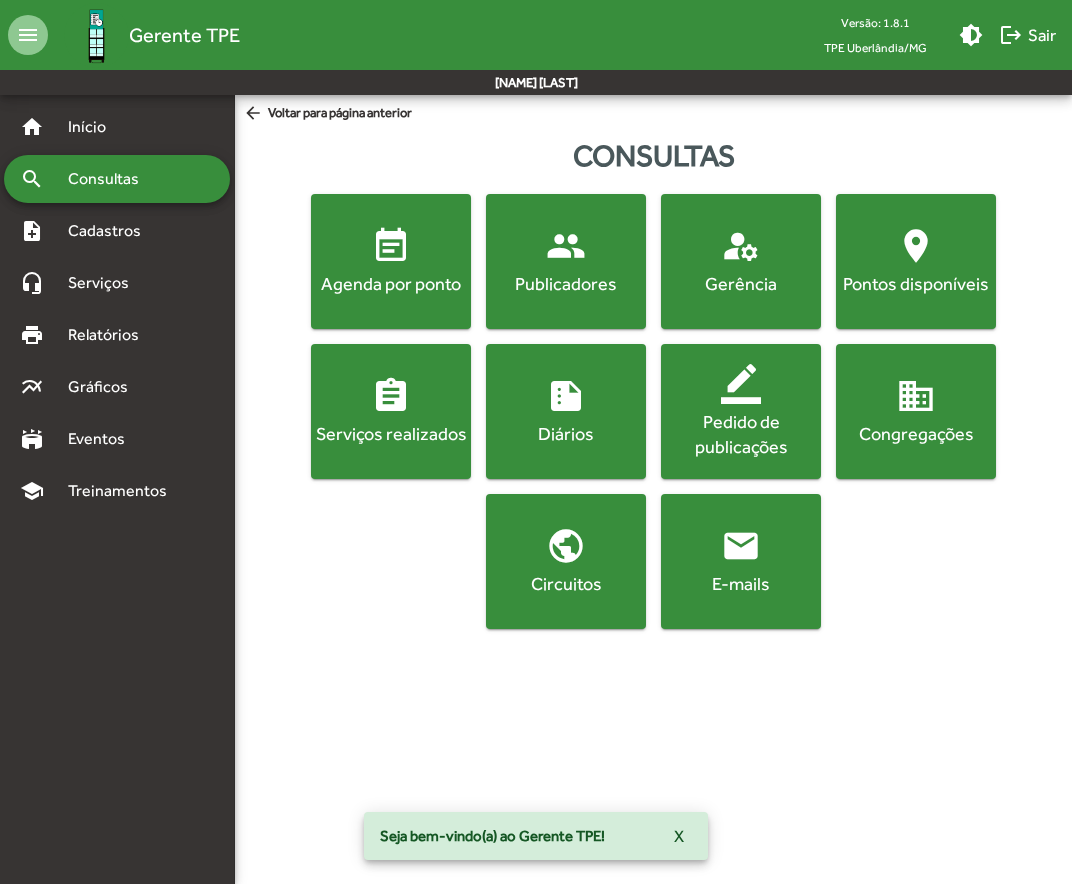 click on "Agenda por ponto" 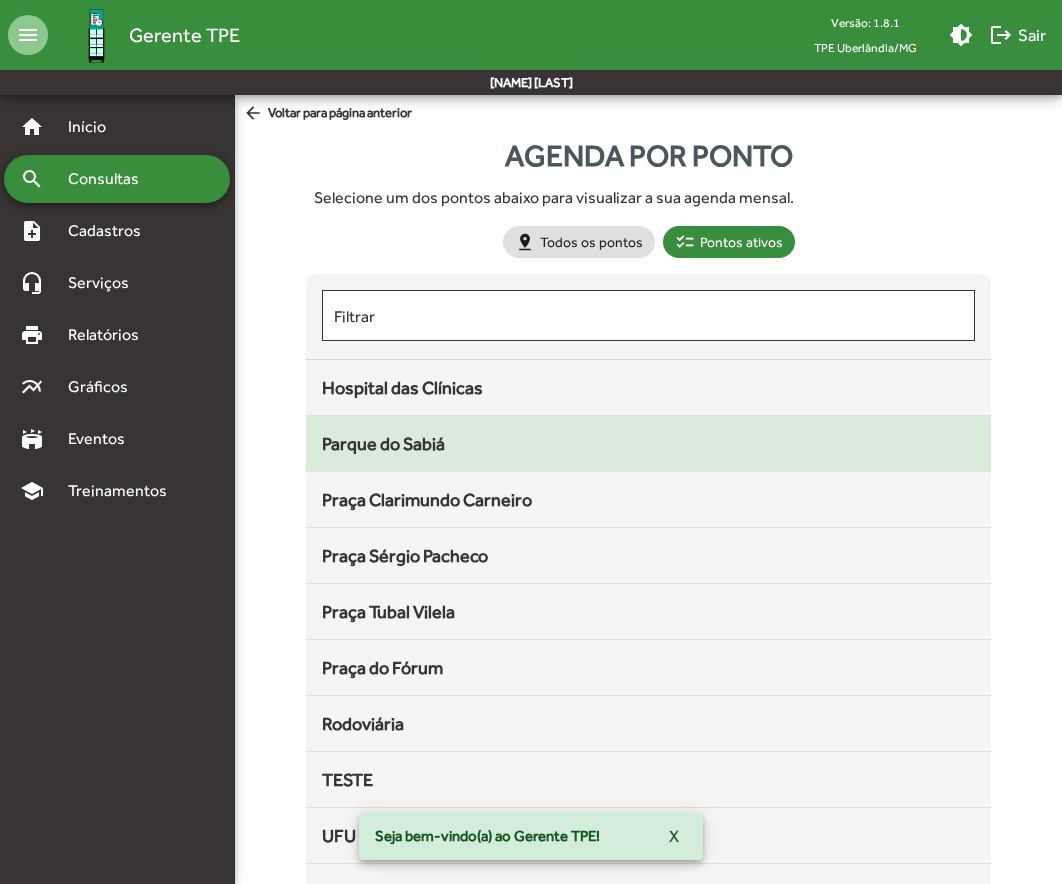 click on "Parque do Sabiá" 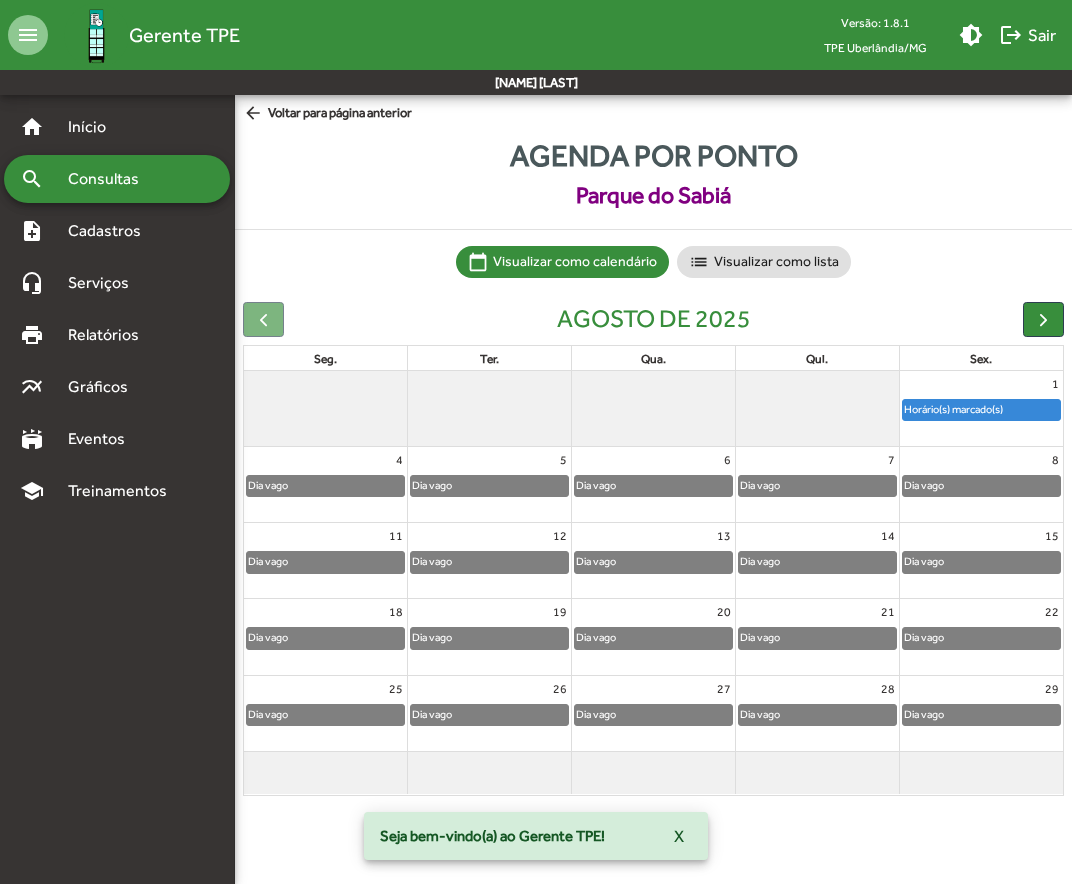 click on "Horário(s) marcado(s)" 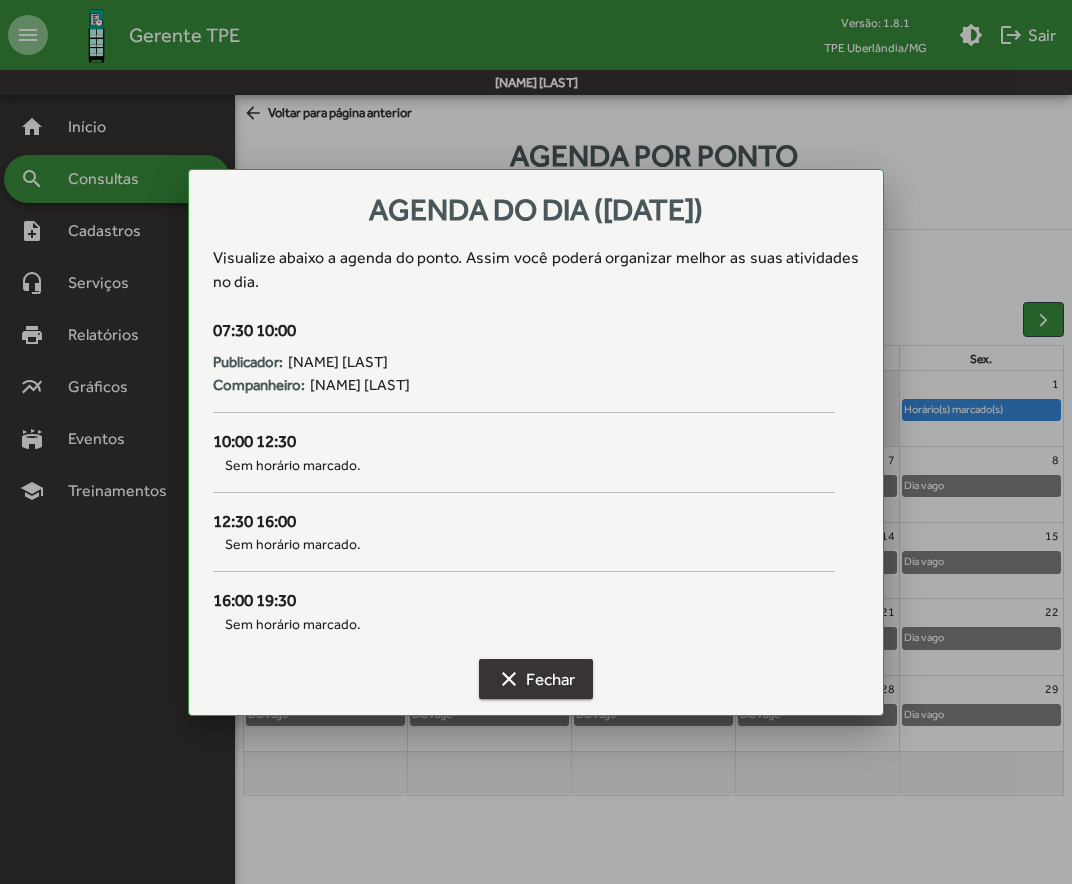 click on "clear  Fechar" at bounding box center (536, 679) 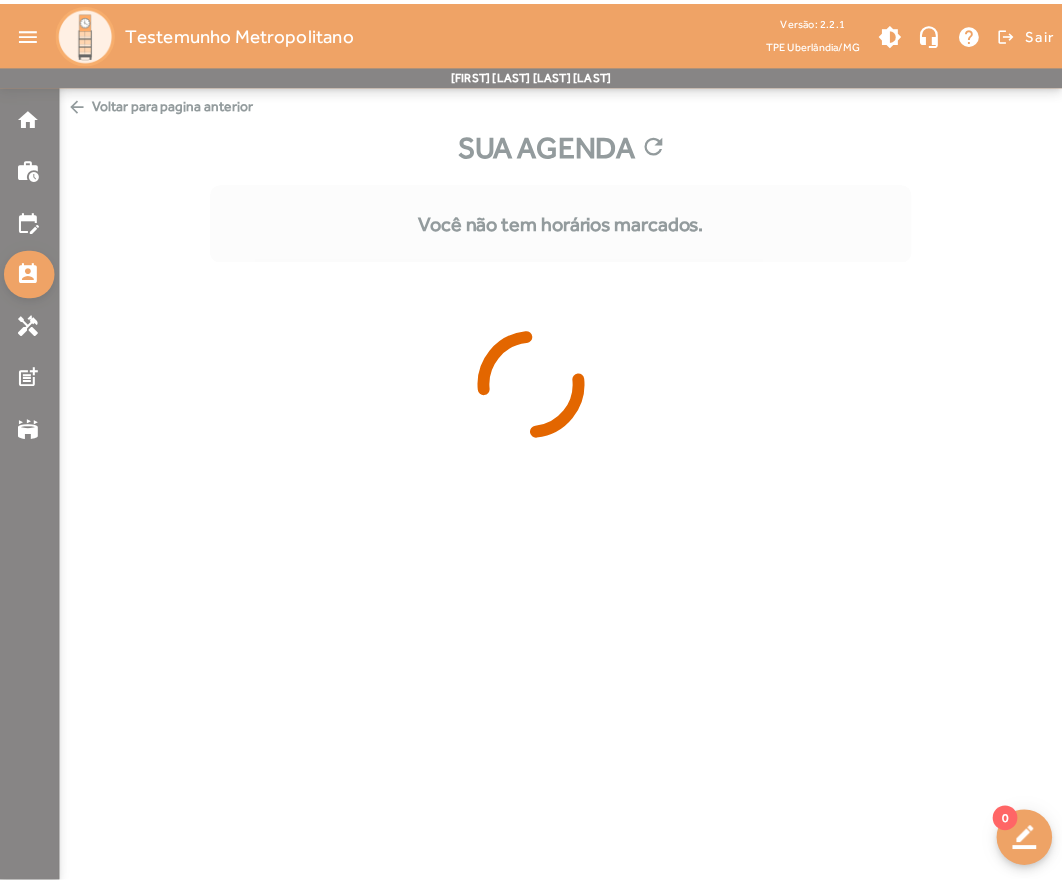 scroll, scrollTop: 0, scrollLeft: 0, axis: both 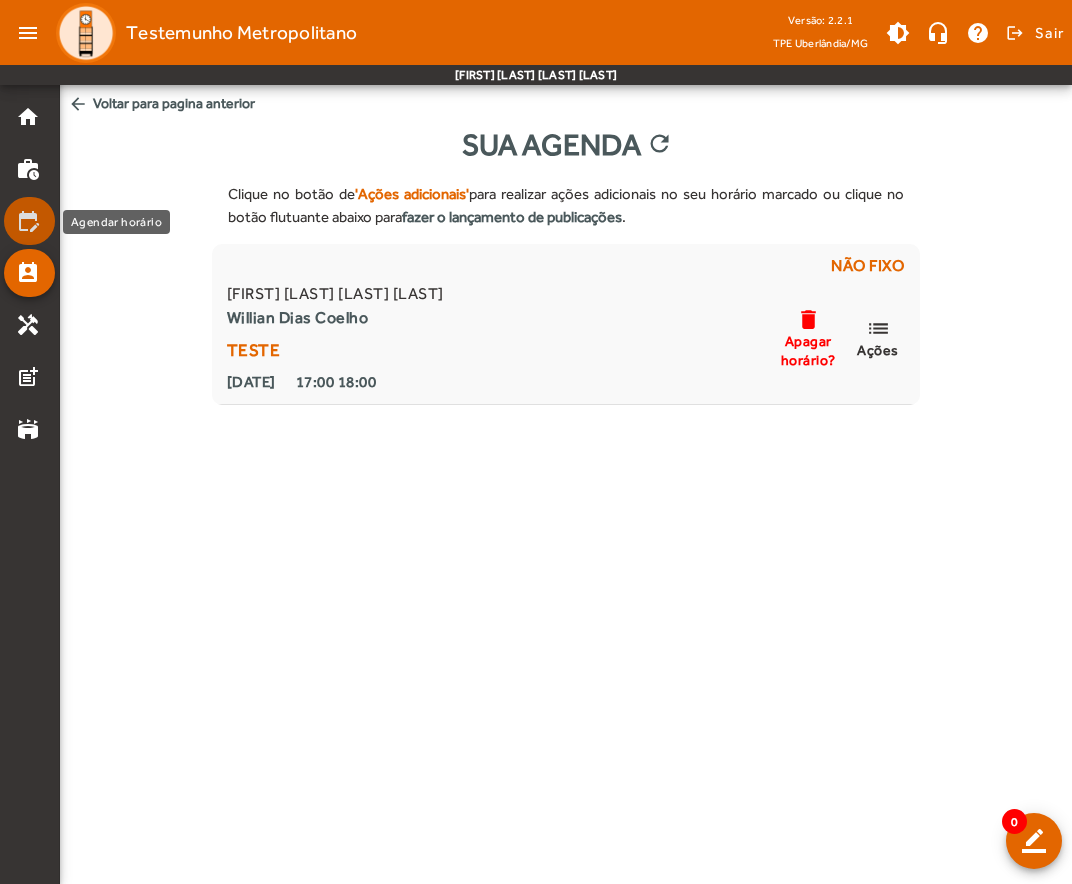 click on "edit_calendar" 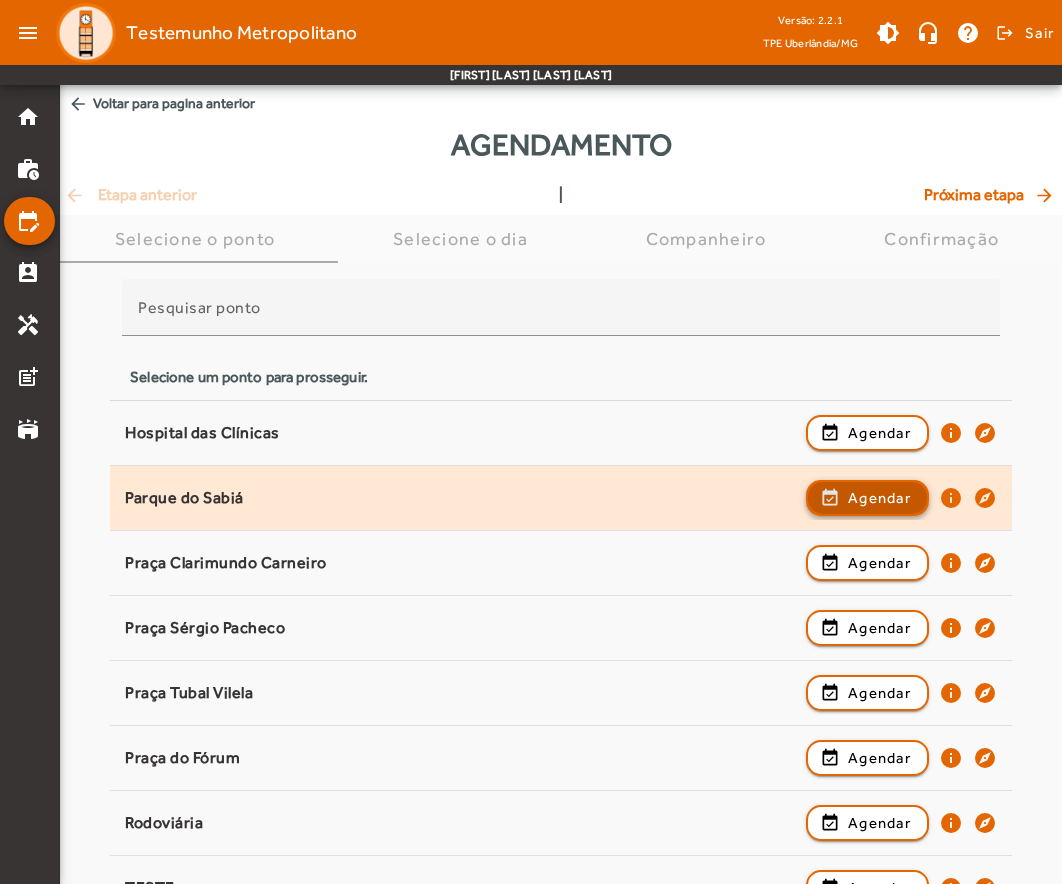 click 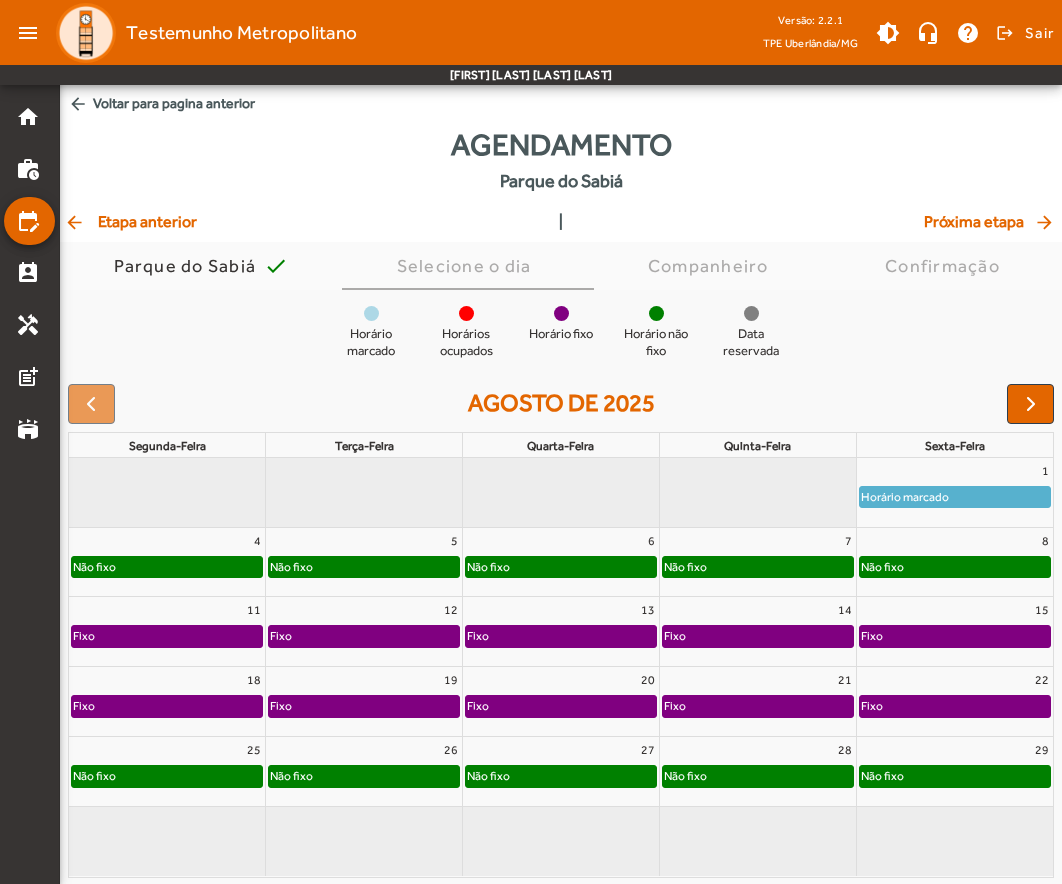 click on "Horário marcado" at bounding box center [905, 497] 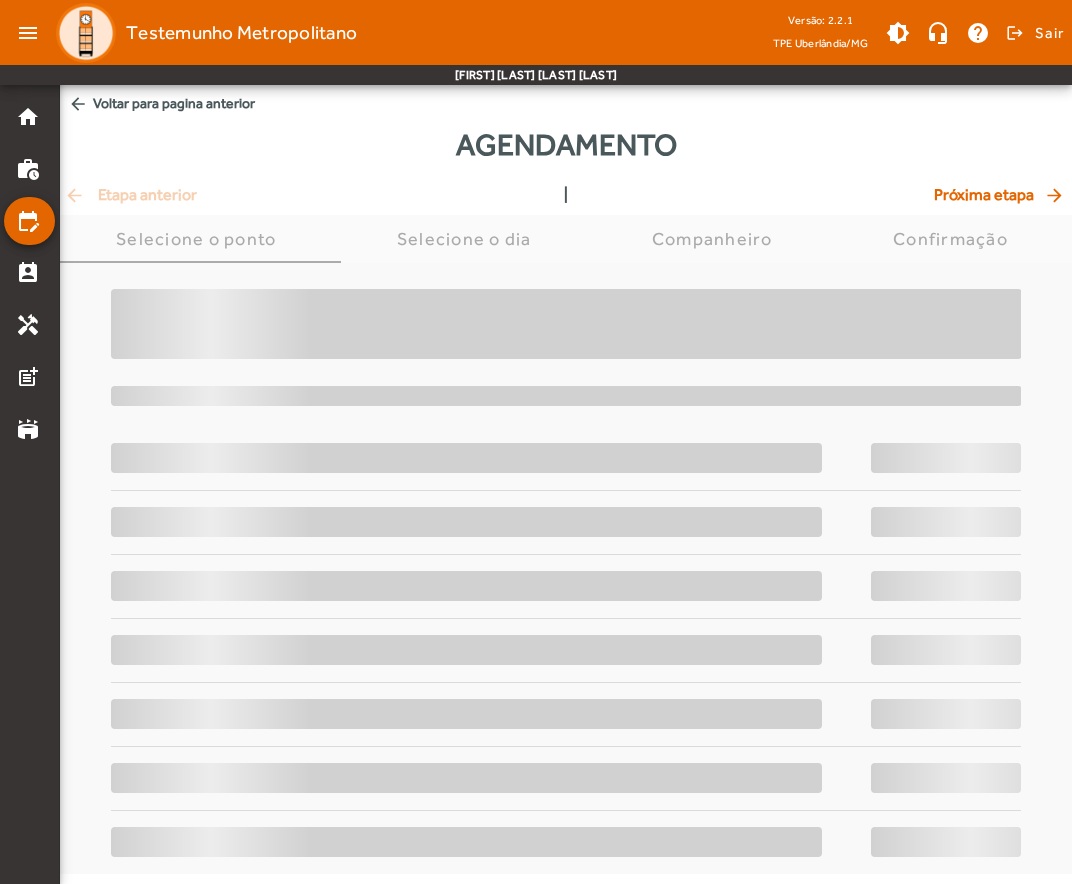 scroll, scrollTop: 0, scrollLeft: 0, axis: both 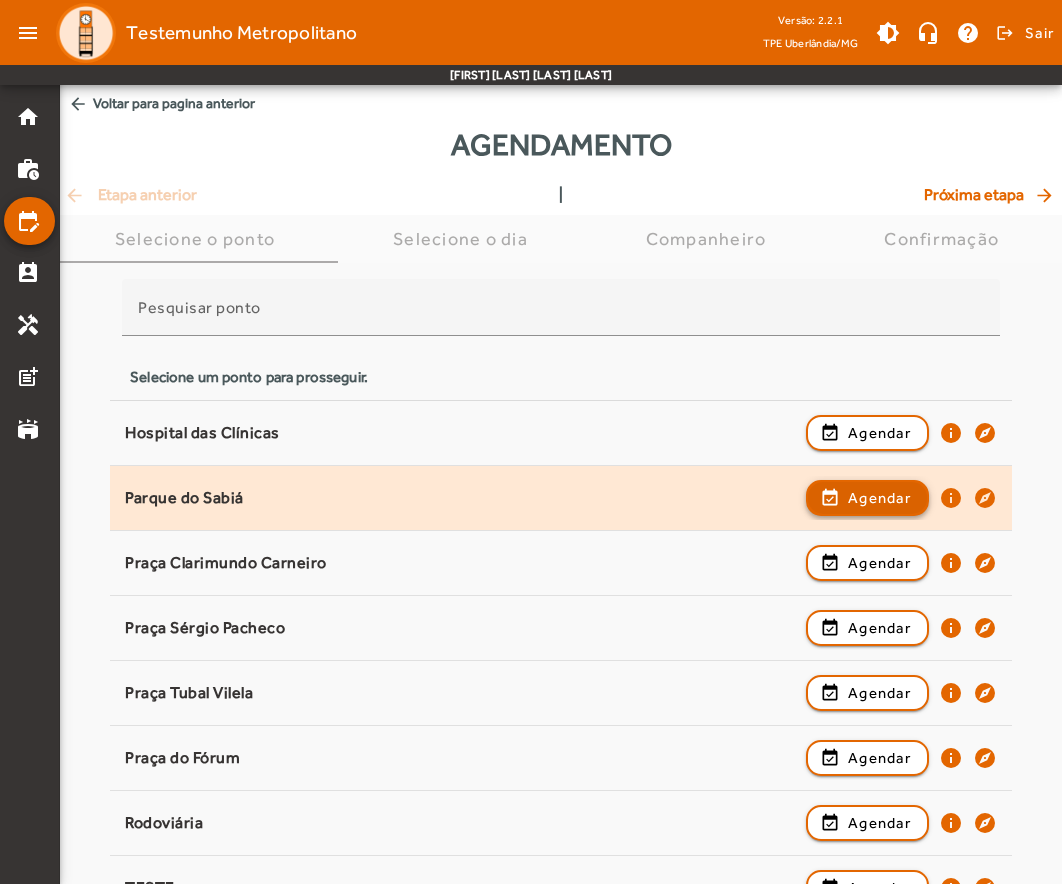 click on "Agendar" at bounding box center (879, 563) 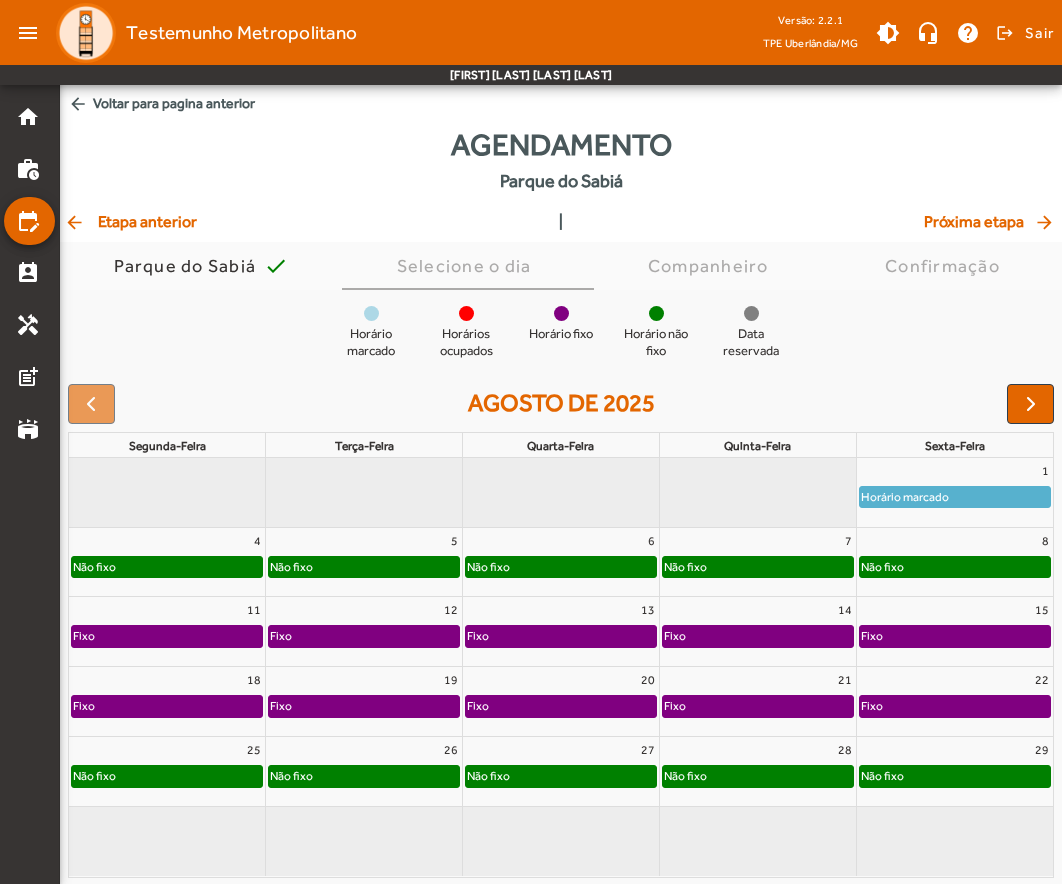 click on "Horário marcado" 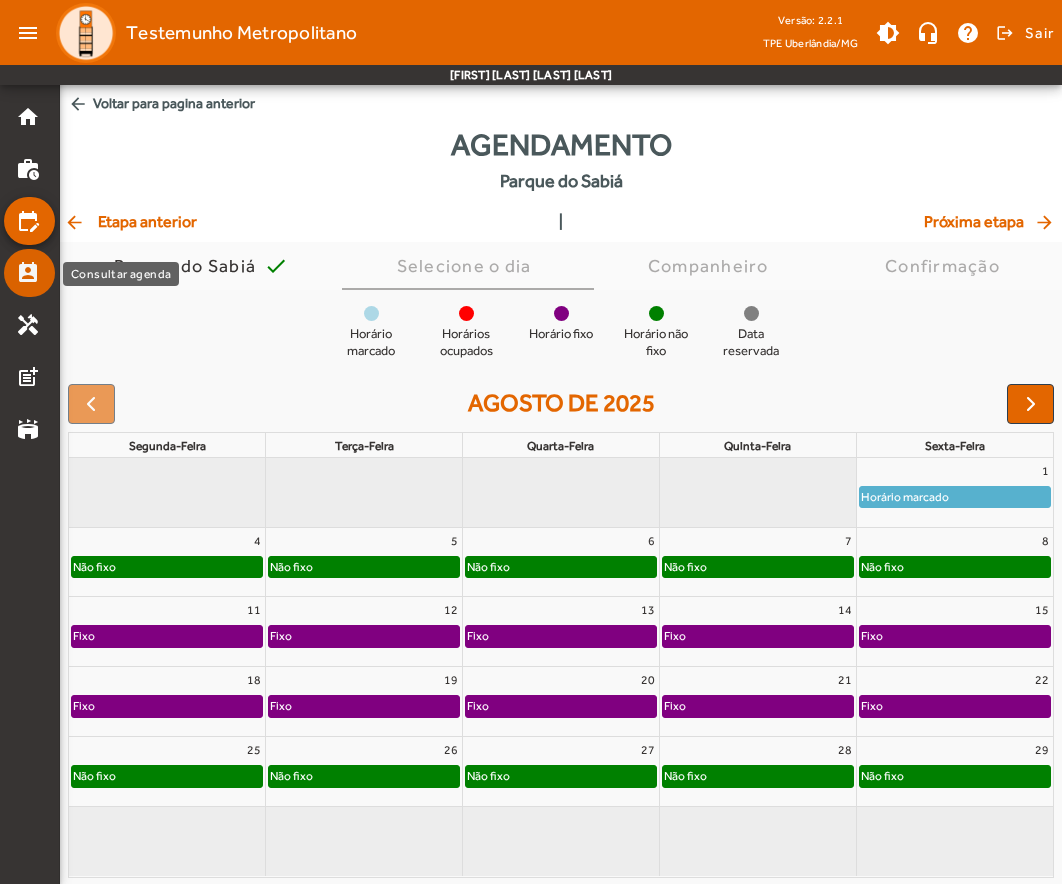 click on "perm_contact_calendar" 